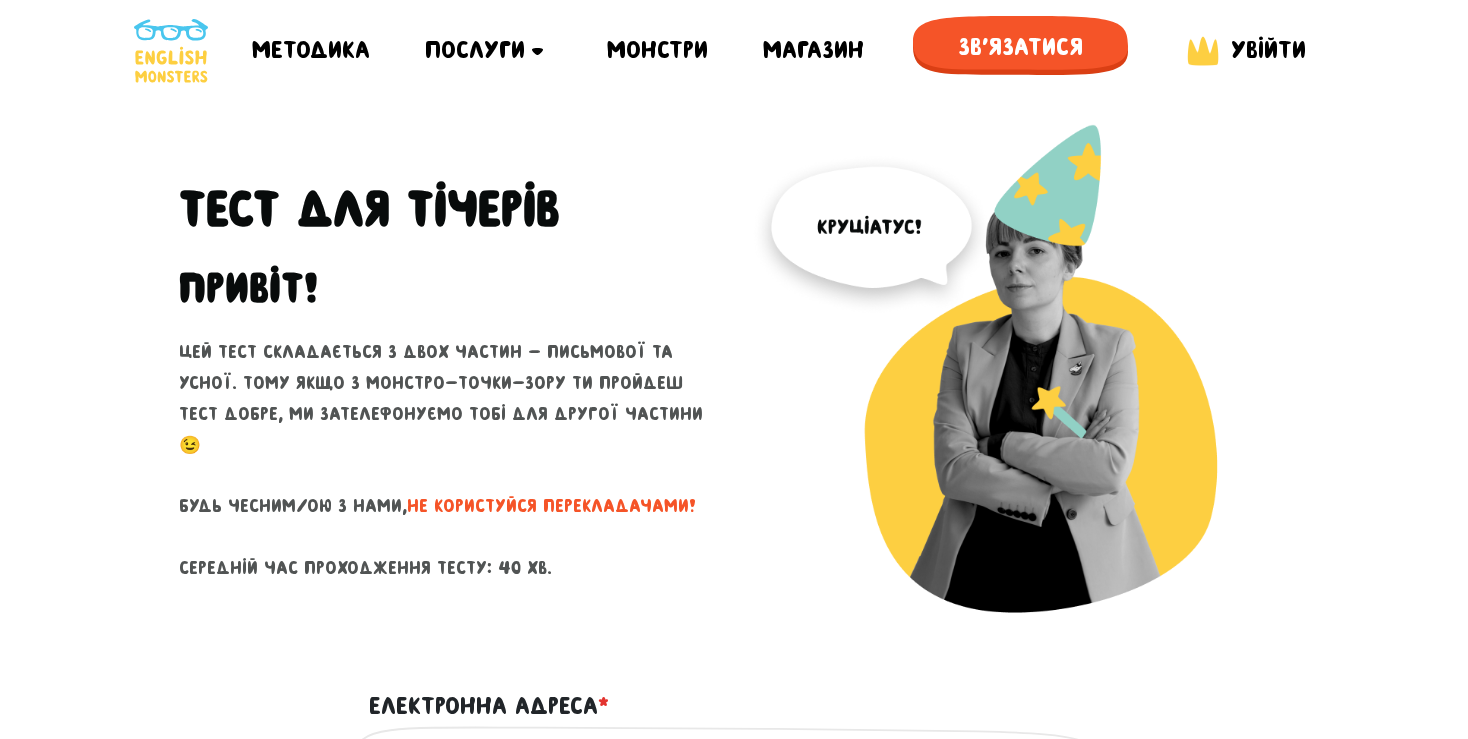scroll, scrollTop: 0, scrollLeft: 0, axis: both 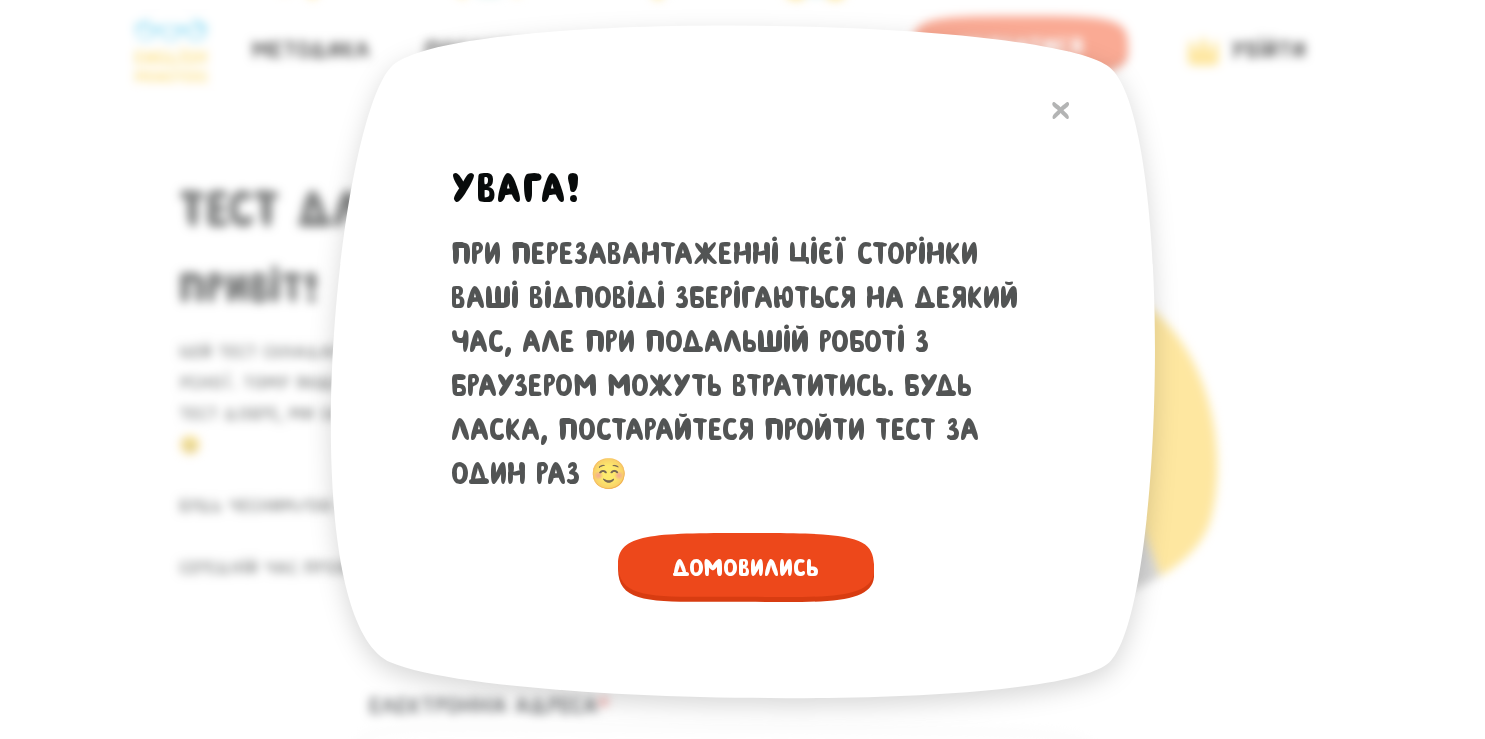 click on "Домовились" at bounding box center (746, 567) 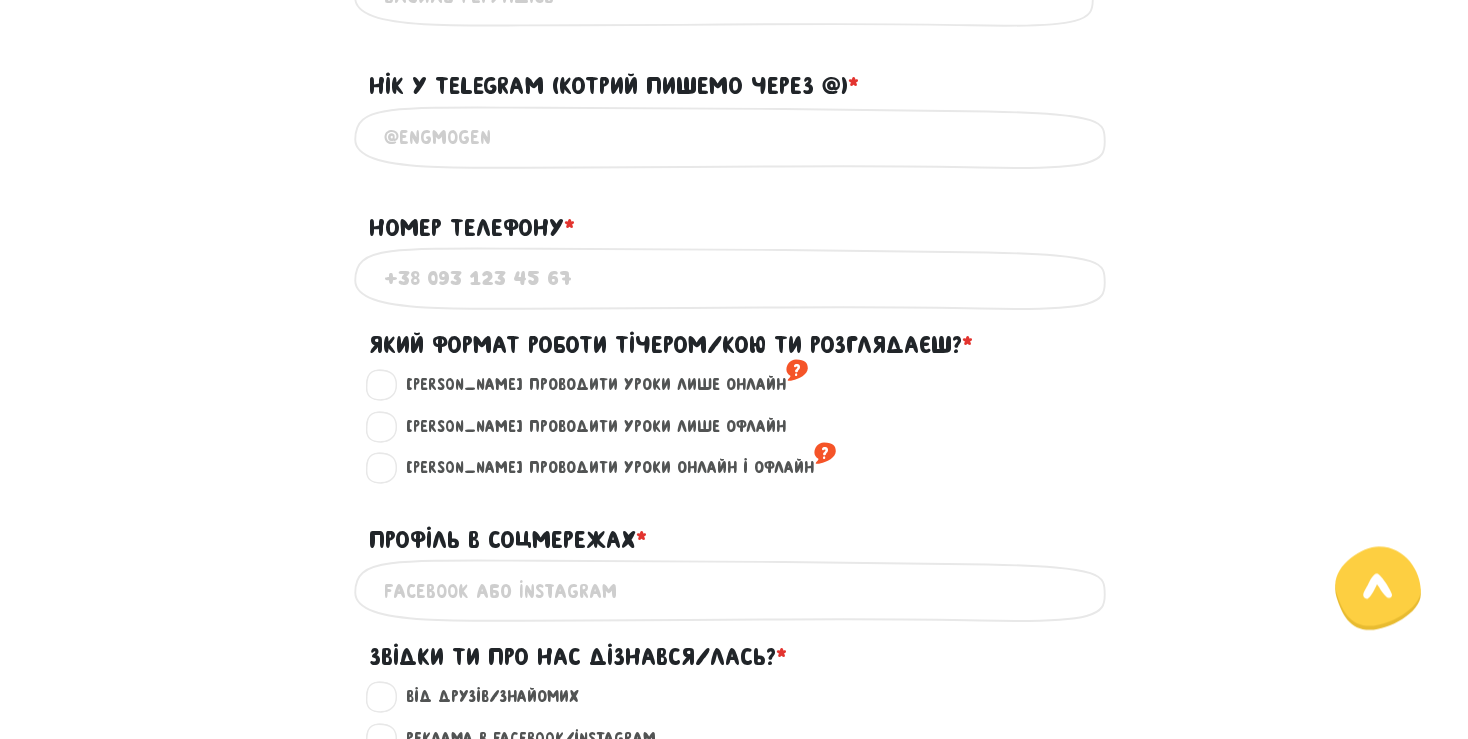 scroll, scrollTop: 911, scrollLeft: 0, axis: vertical 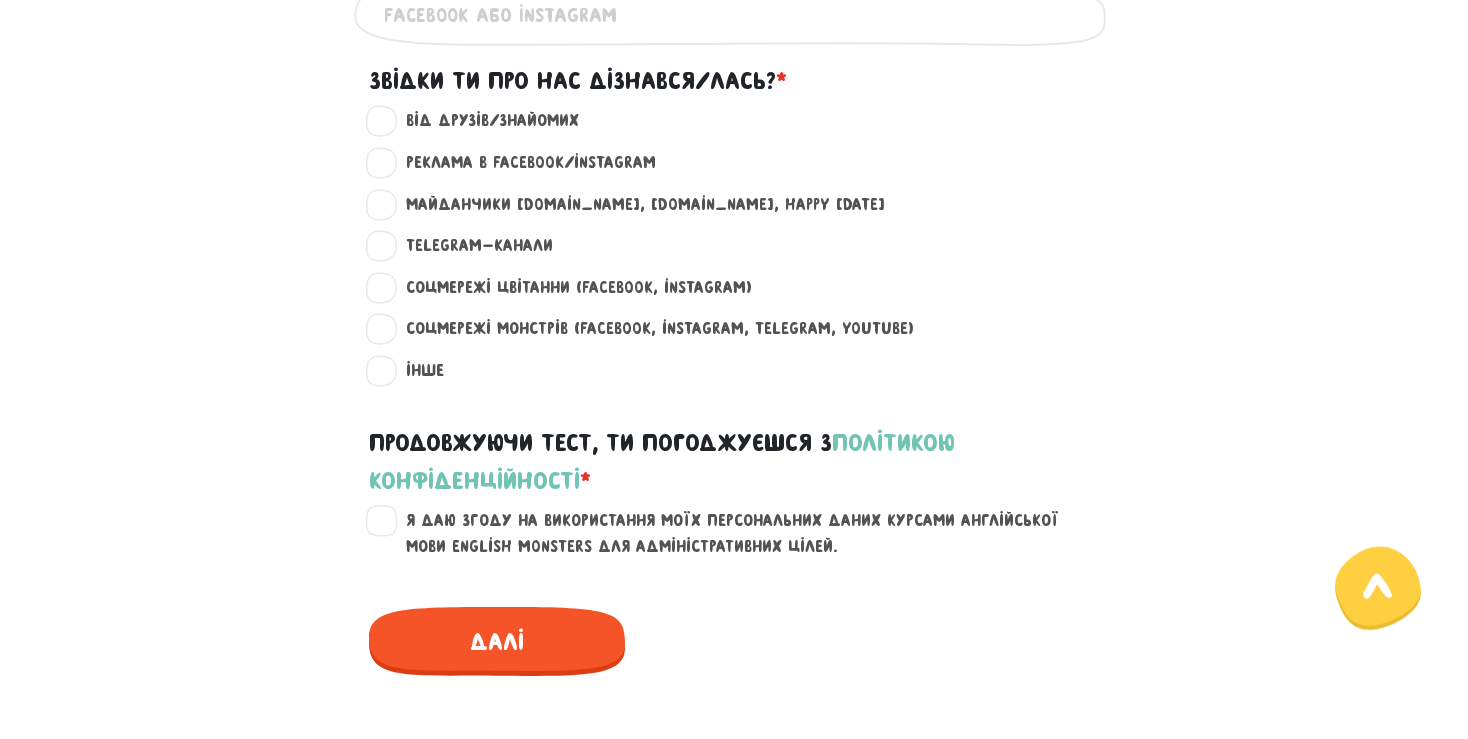 click on "Від друзів/знайомих
?" at bounding box center (484, 121) 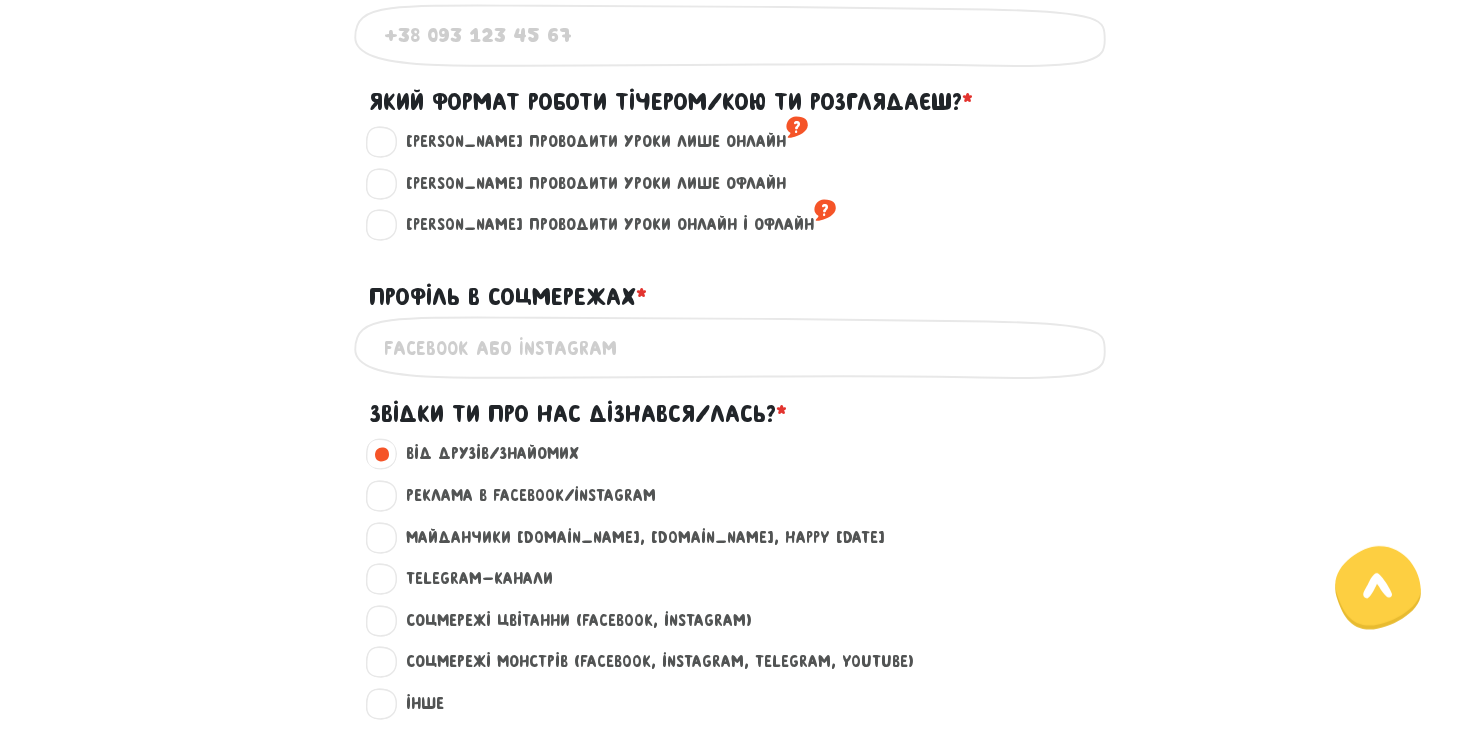 scroll, scrollTop: 1120, scrollLeft: 0, axis: vertical 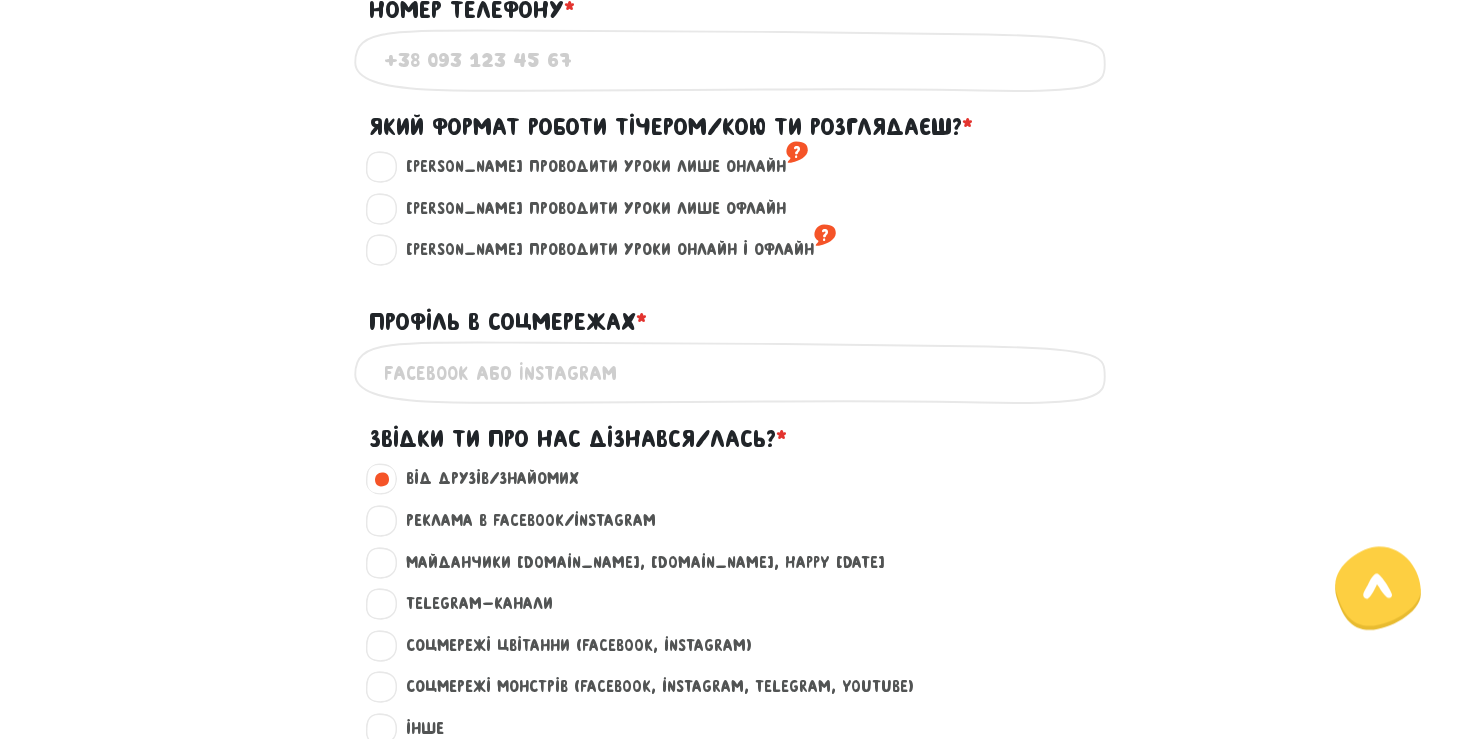 click on "[PERSON_NAME] проводити уроки лише онлайн
?" at bounding box center [598, 167] 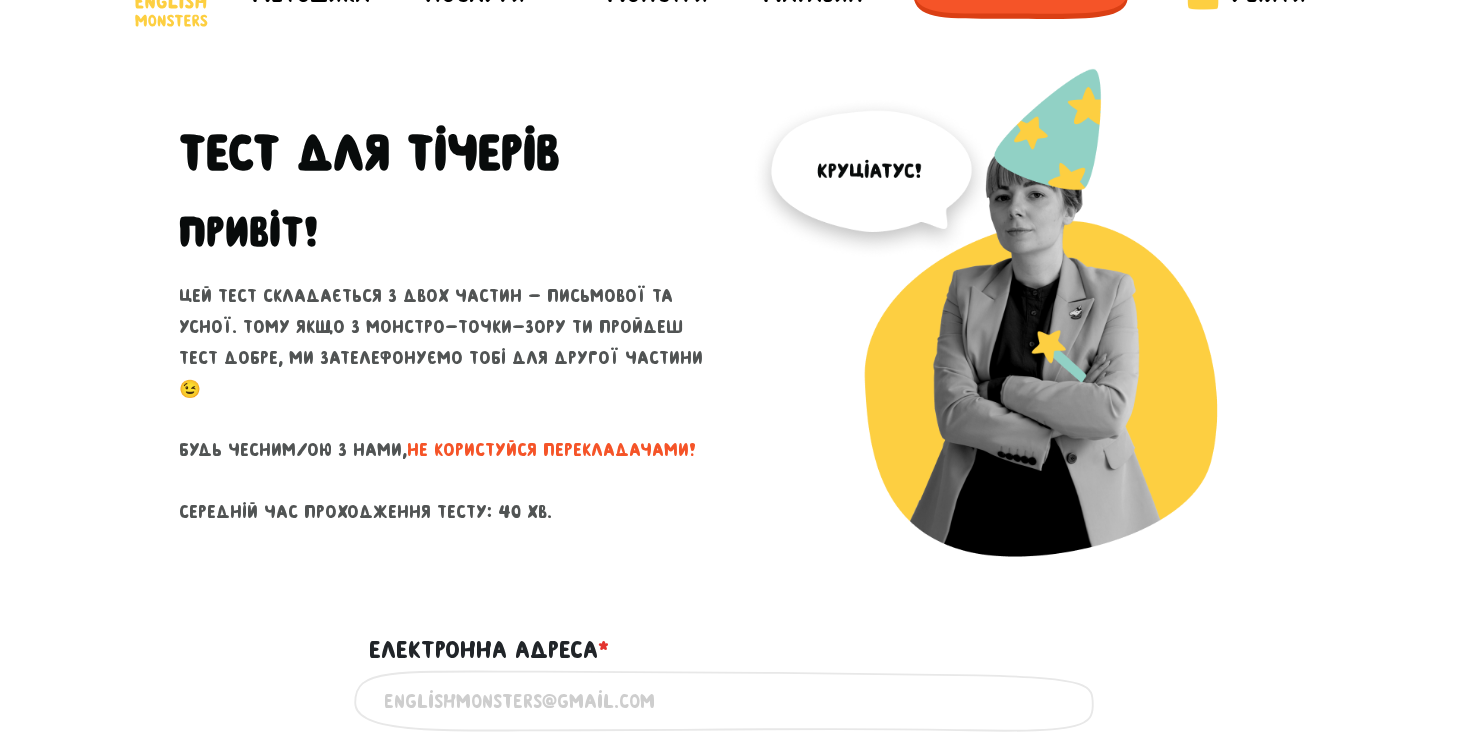 scroll, scrollTop: 0, scrollLeft: 0, axis: both 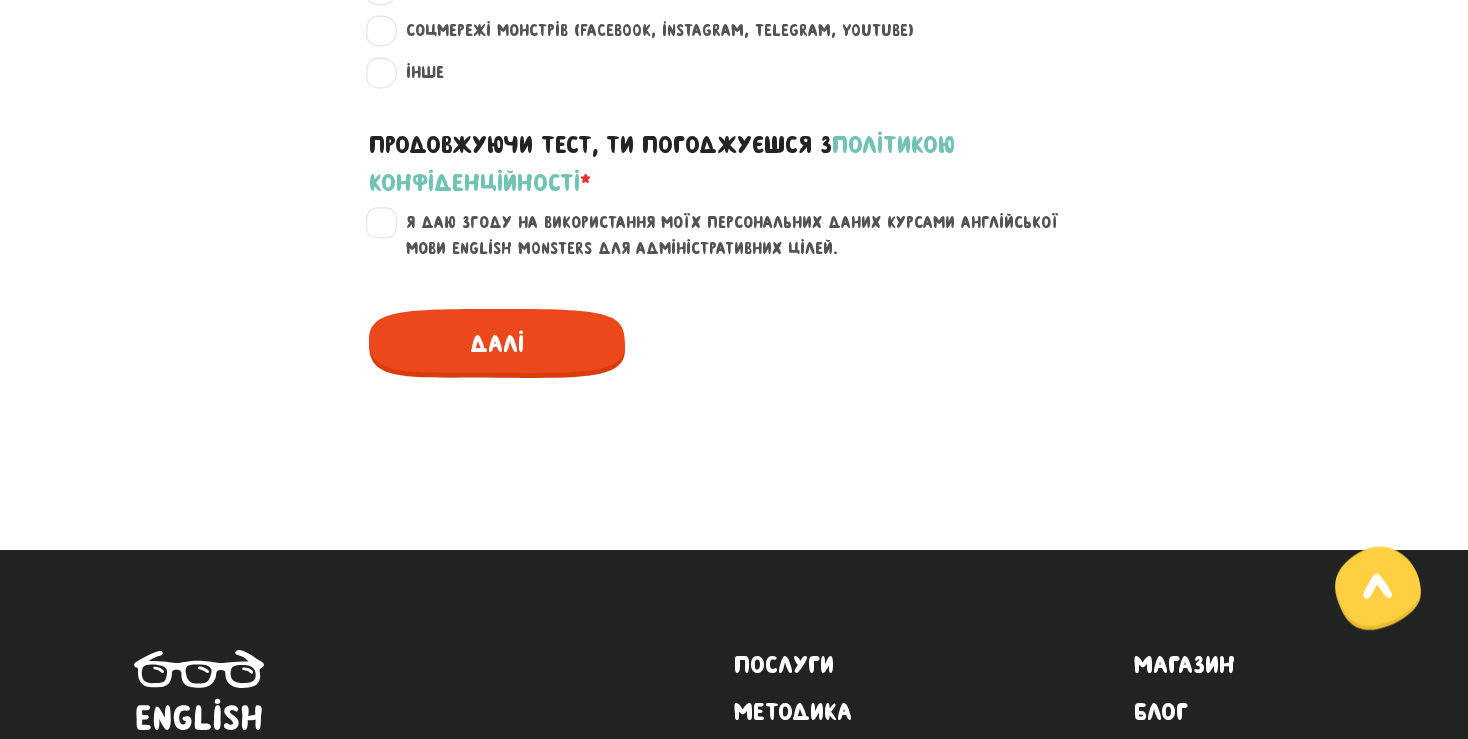 click on "Далі" at bounding box center (497, 343) 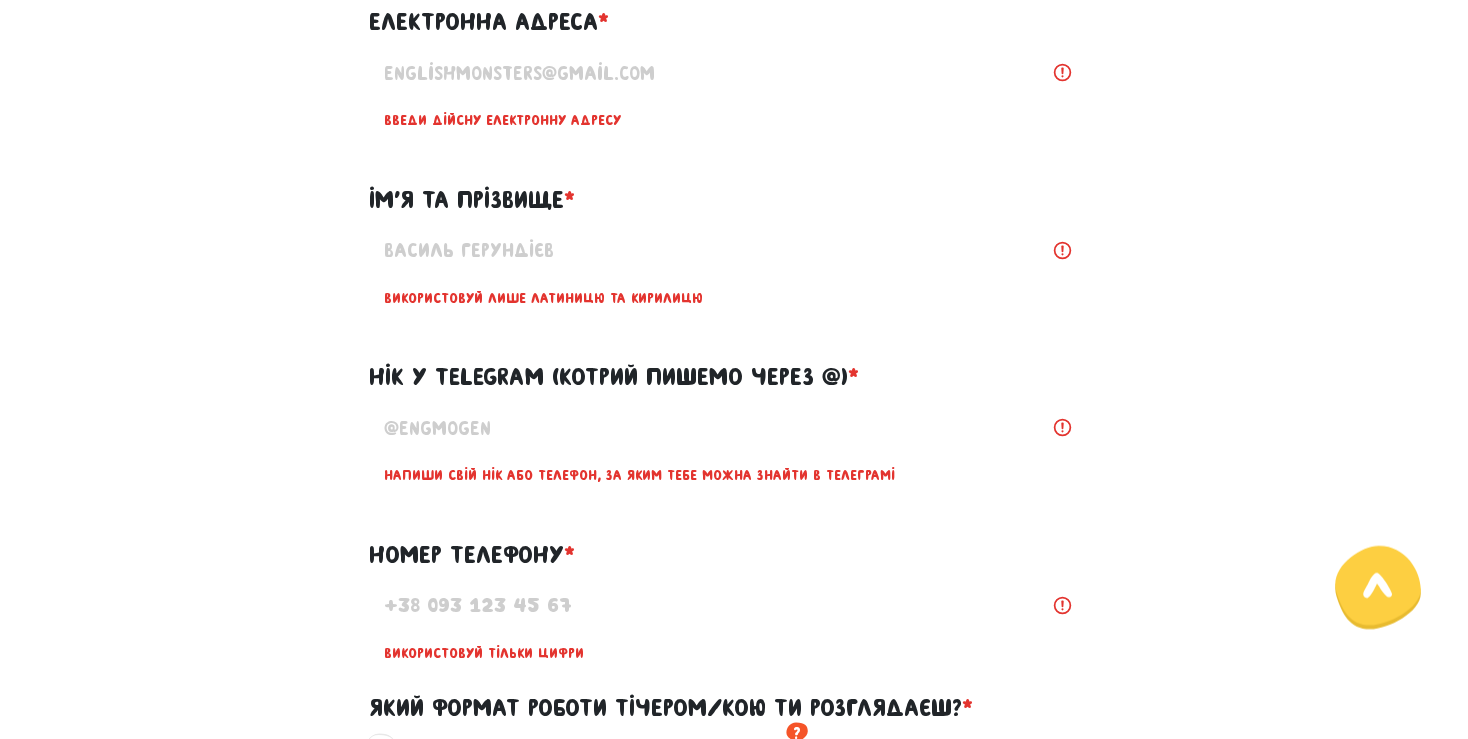 scroll, scrollTop: 683, scrollLeft: 0, axis: vertical 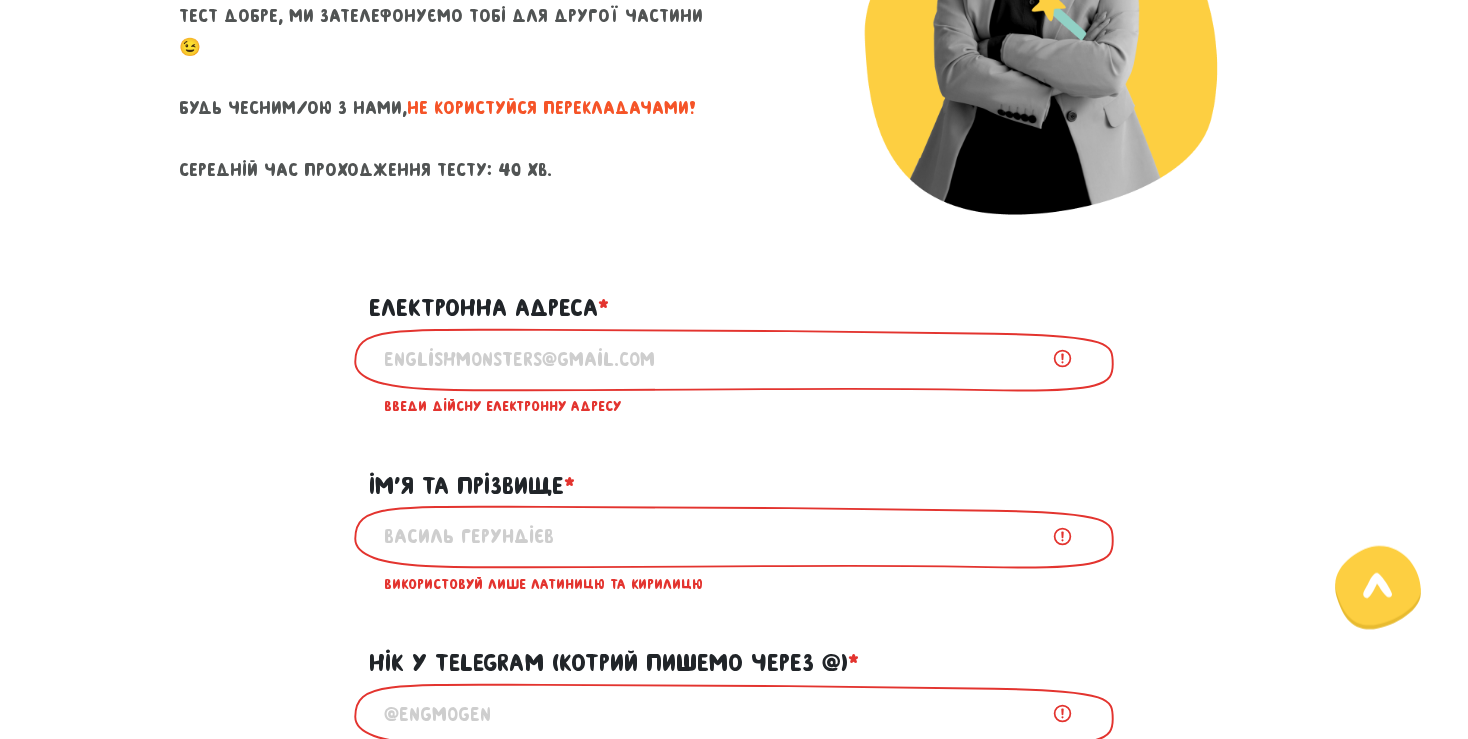 click on "Електронна адреса *
?" at bounding box center (734, 359) 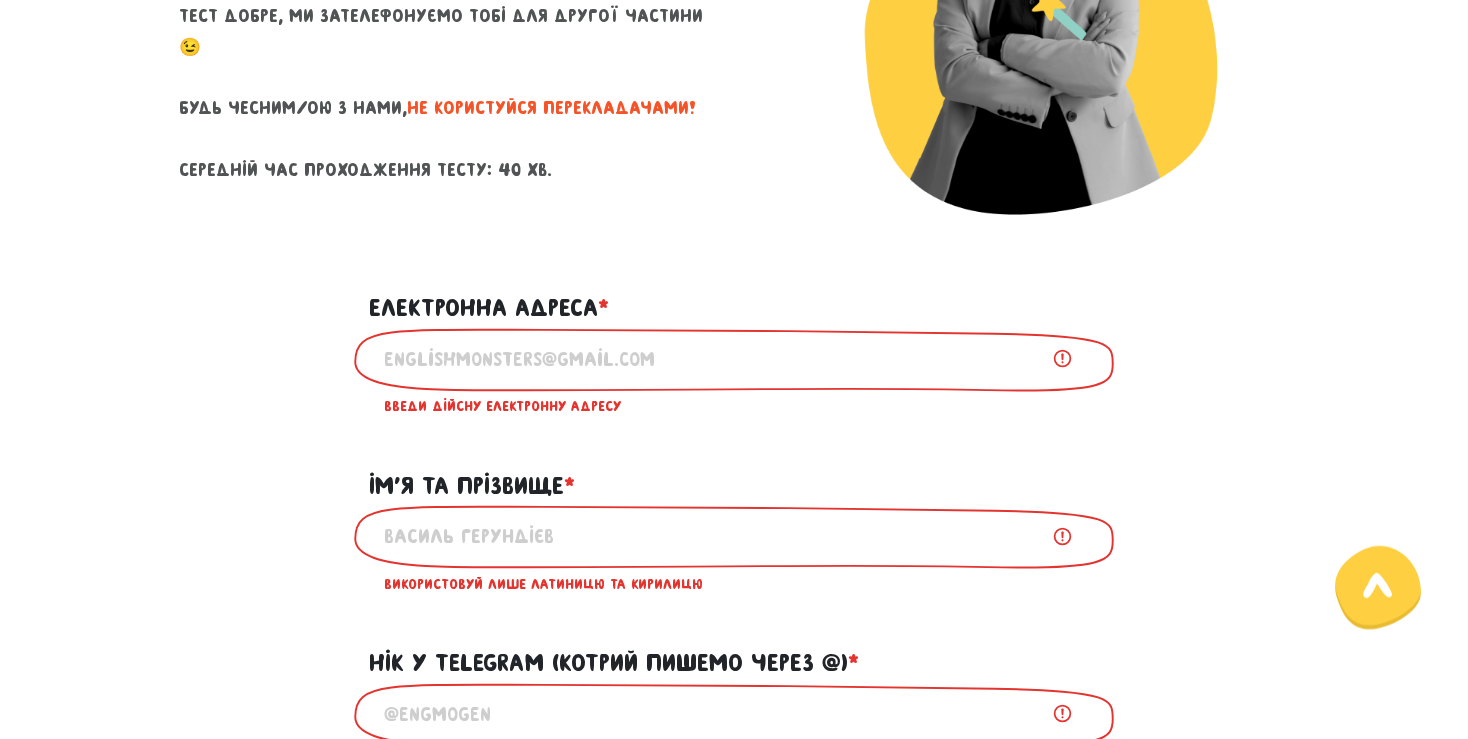 type on "в" 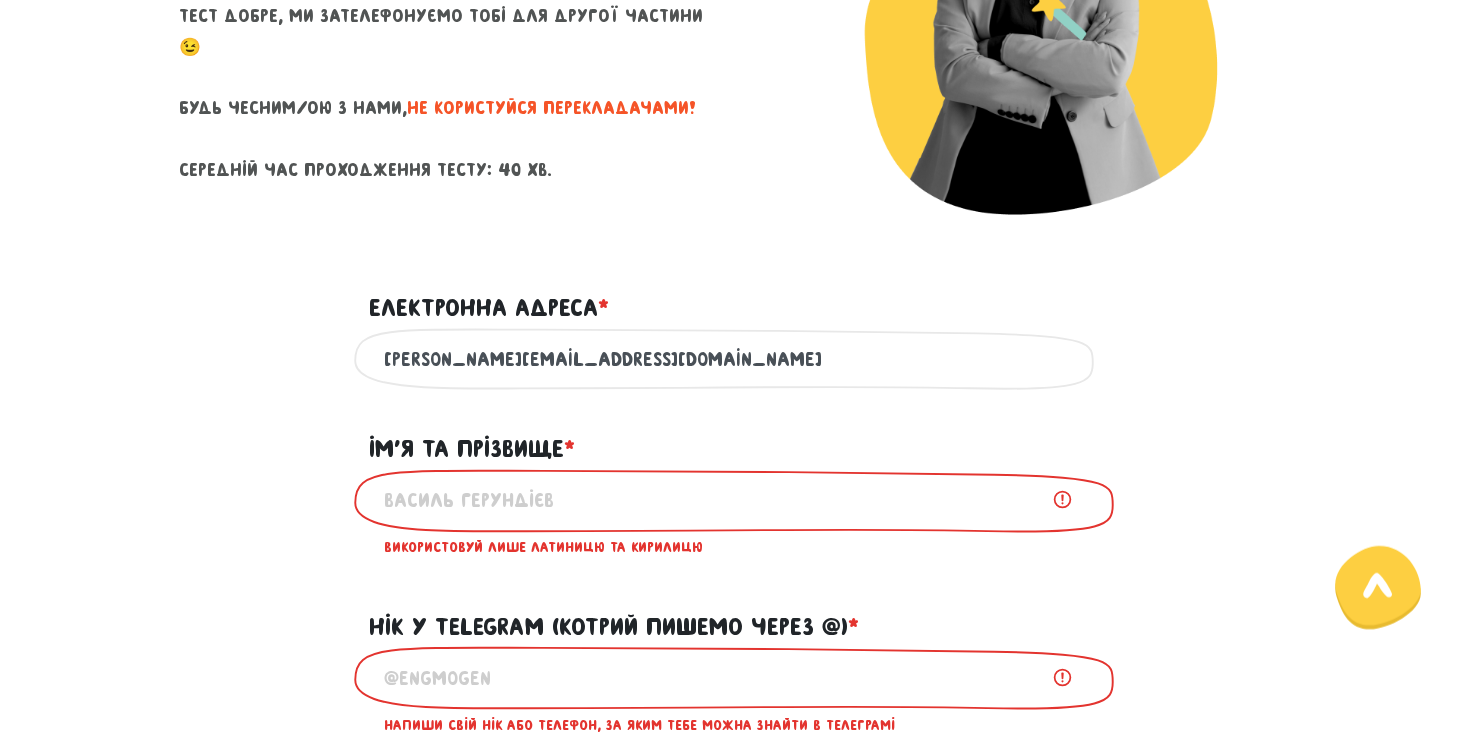 type on "[PERSON_NAME][EMAIL_ADDRESS][DOMAIN_NAME]" 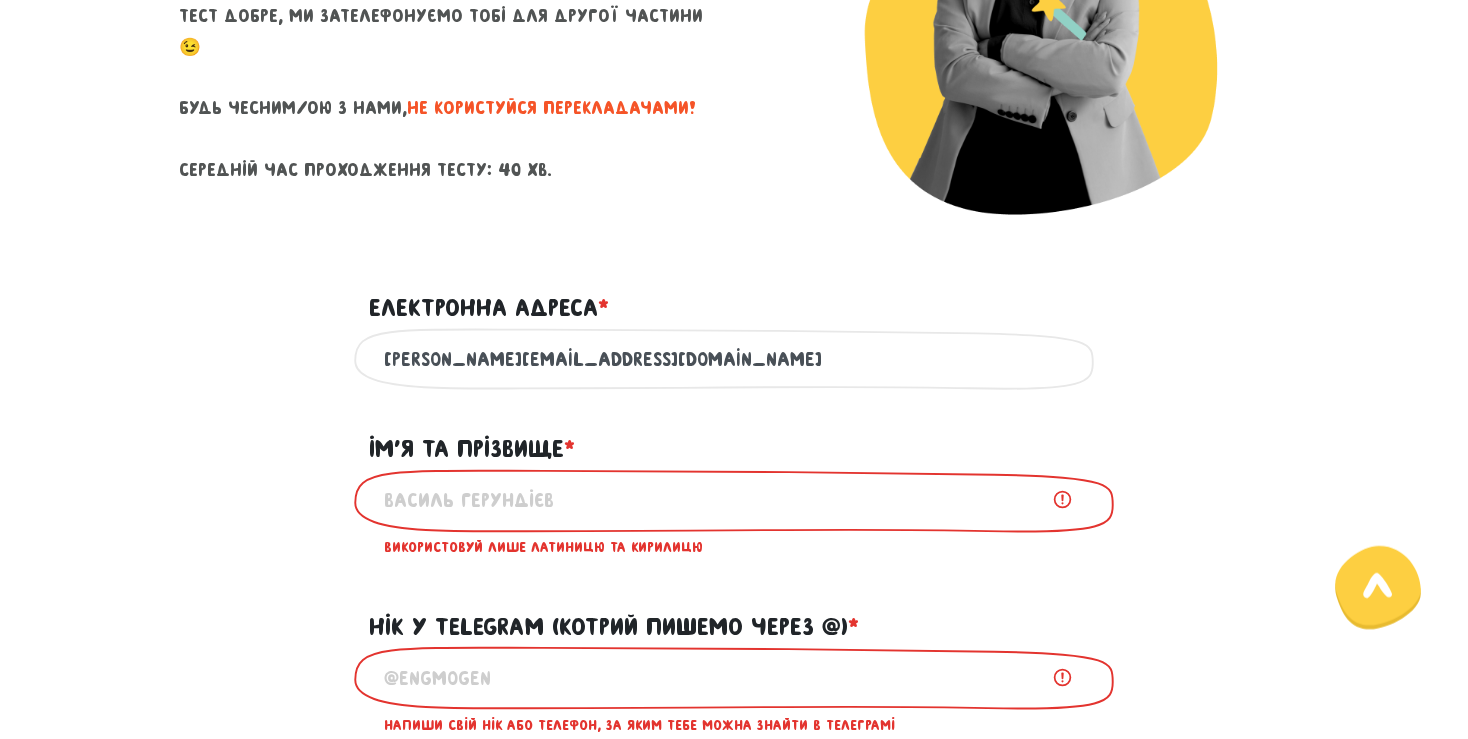 type on "K" 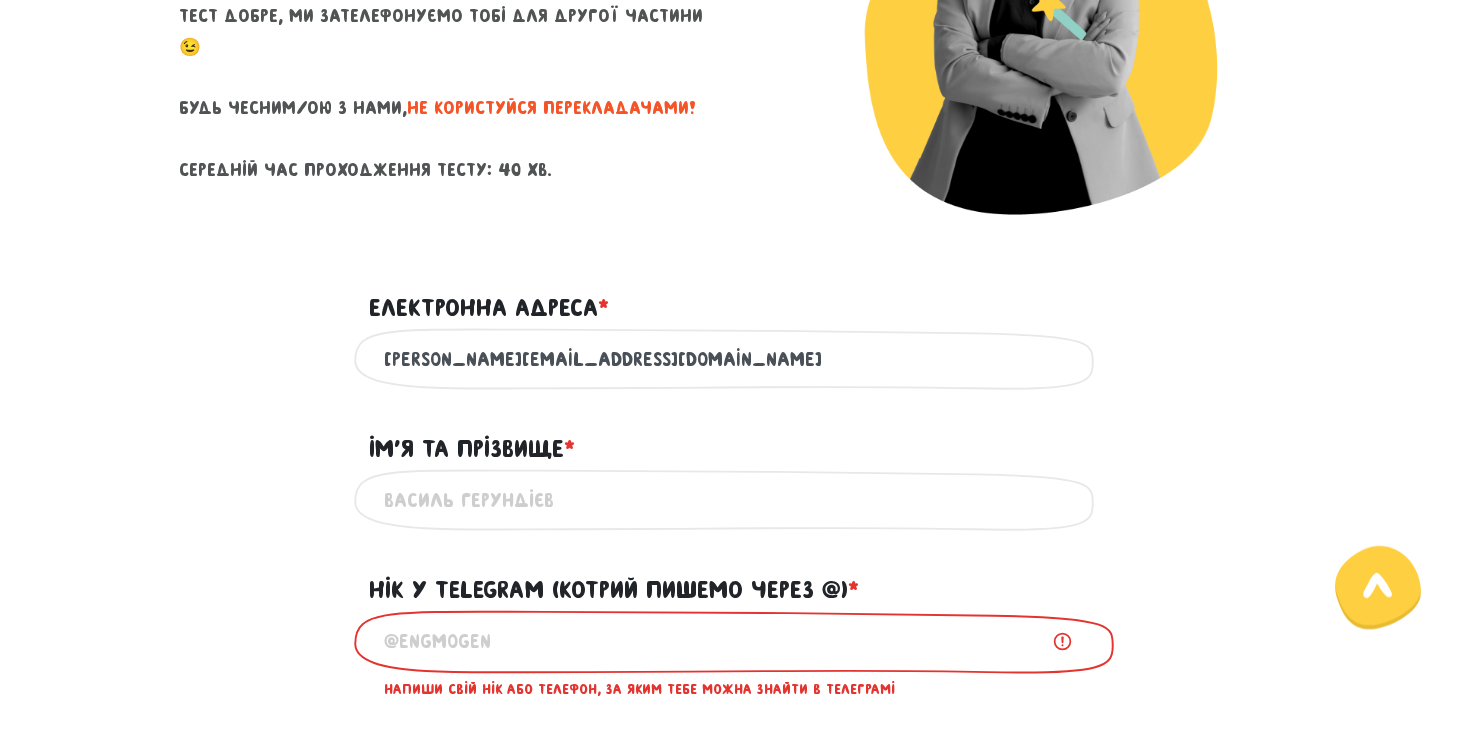 type on "L" 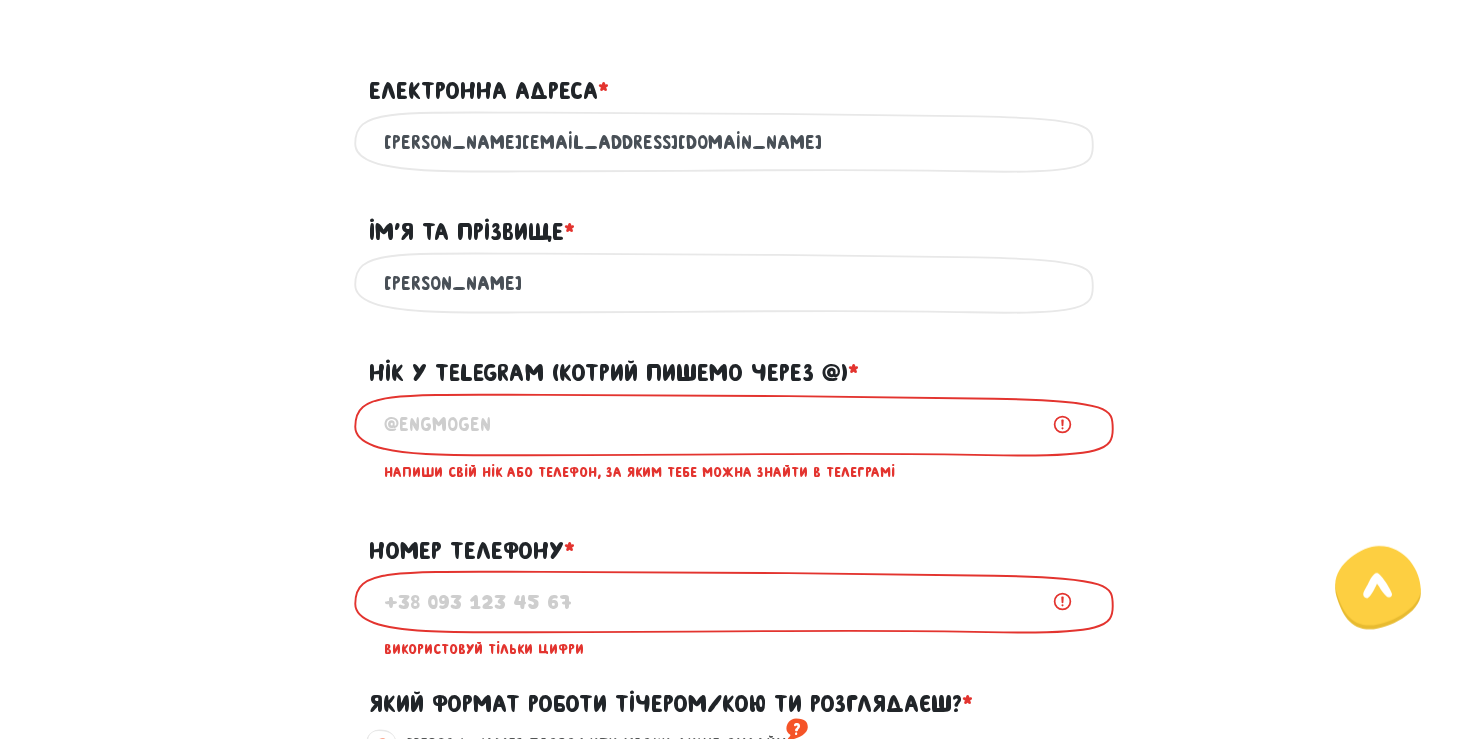 scroll, scrollTop: 752, scrollLeft: 0, axis: vertical 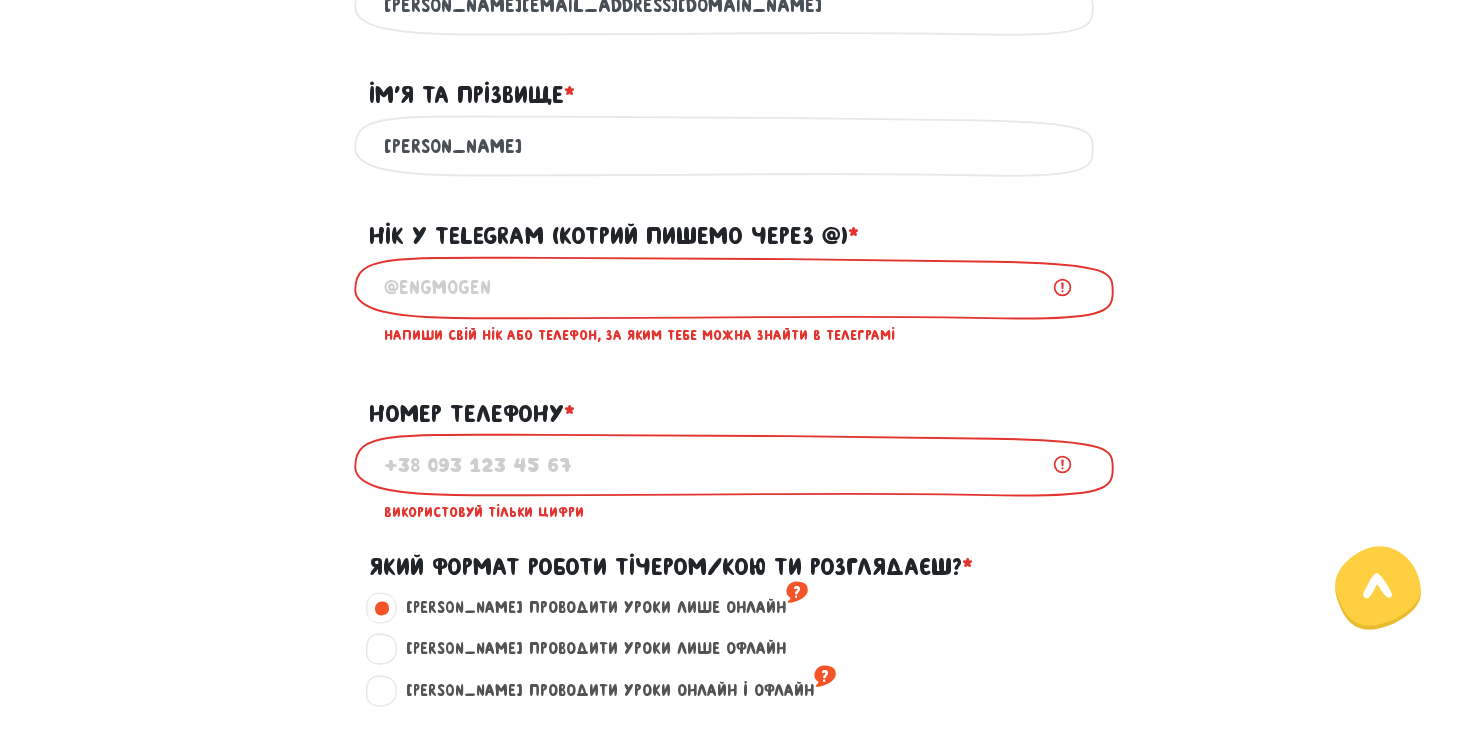 type on "[PERSON_NAME]" 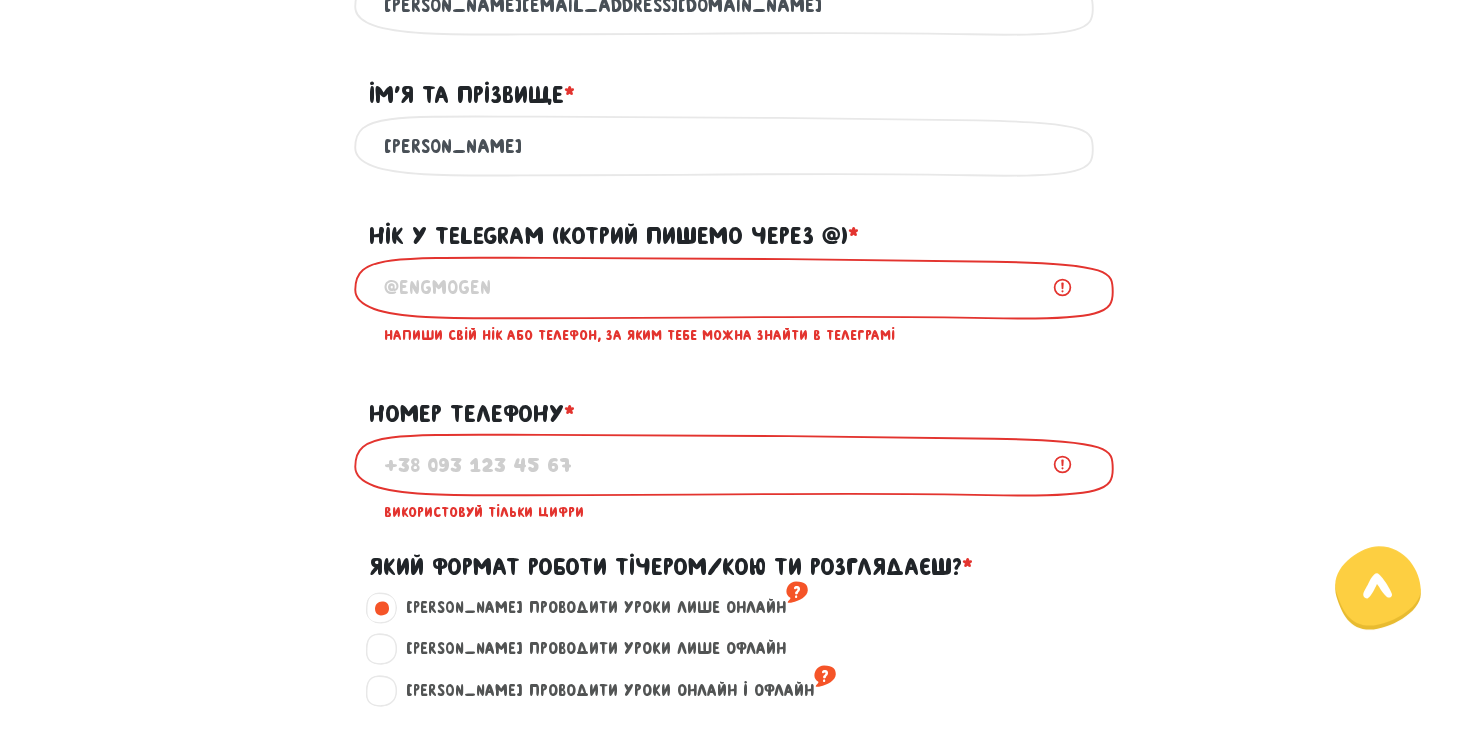 paste on "[URL][DOMAIN_NAME]" 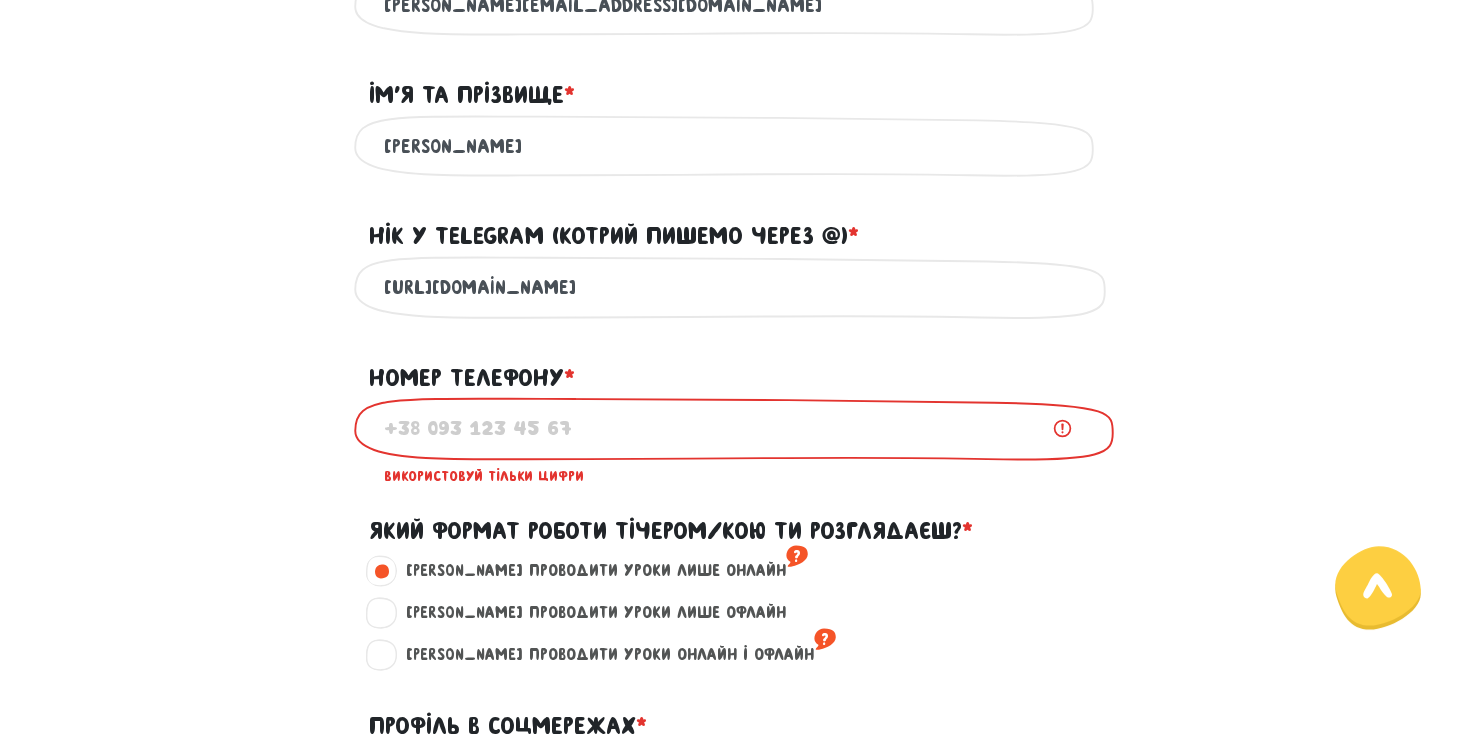 type on "[URL][DOMAIN_NAME]" 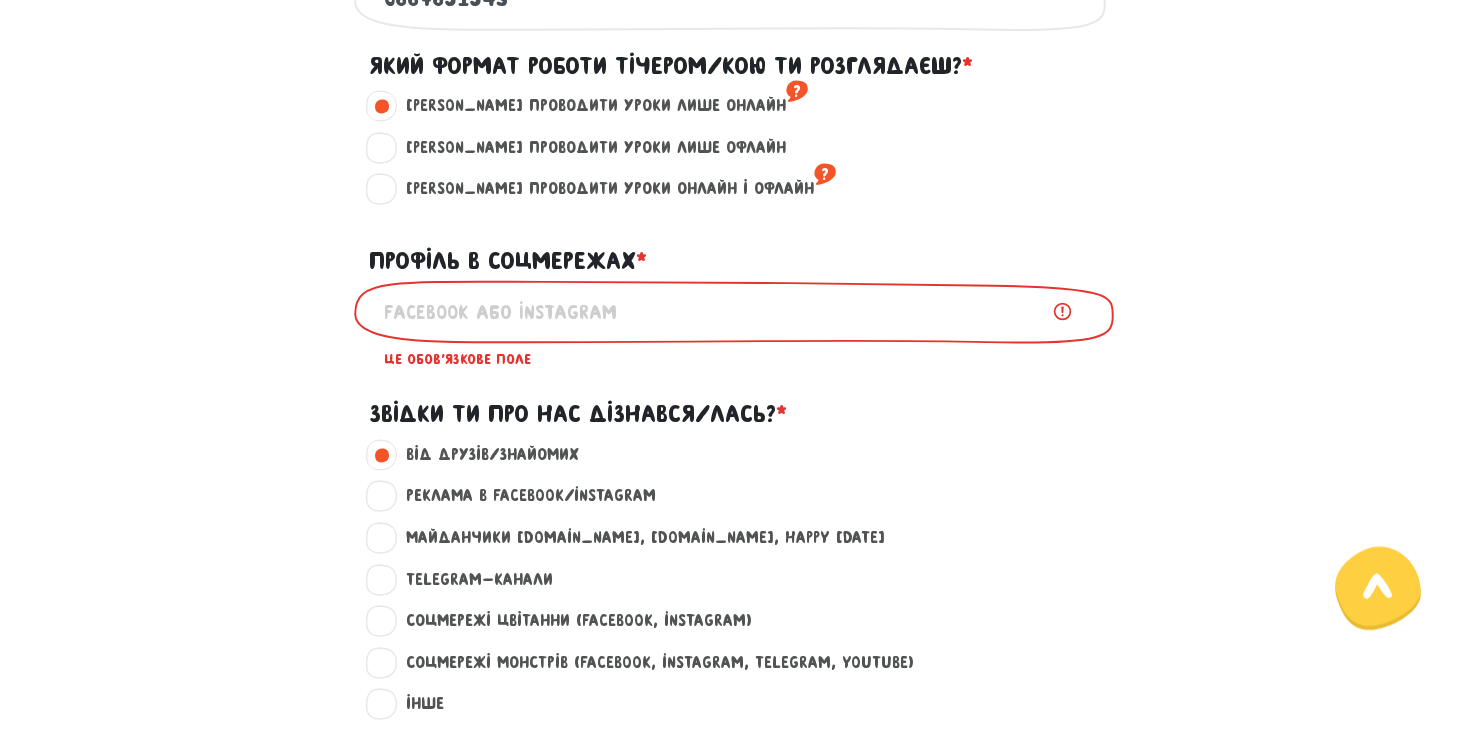 scroll, scrollTop: 1204, scrollLeft: 0, axis: vertical 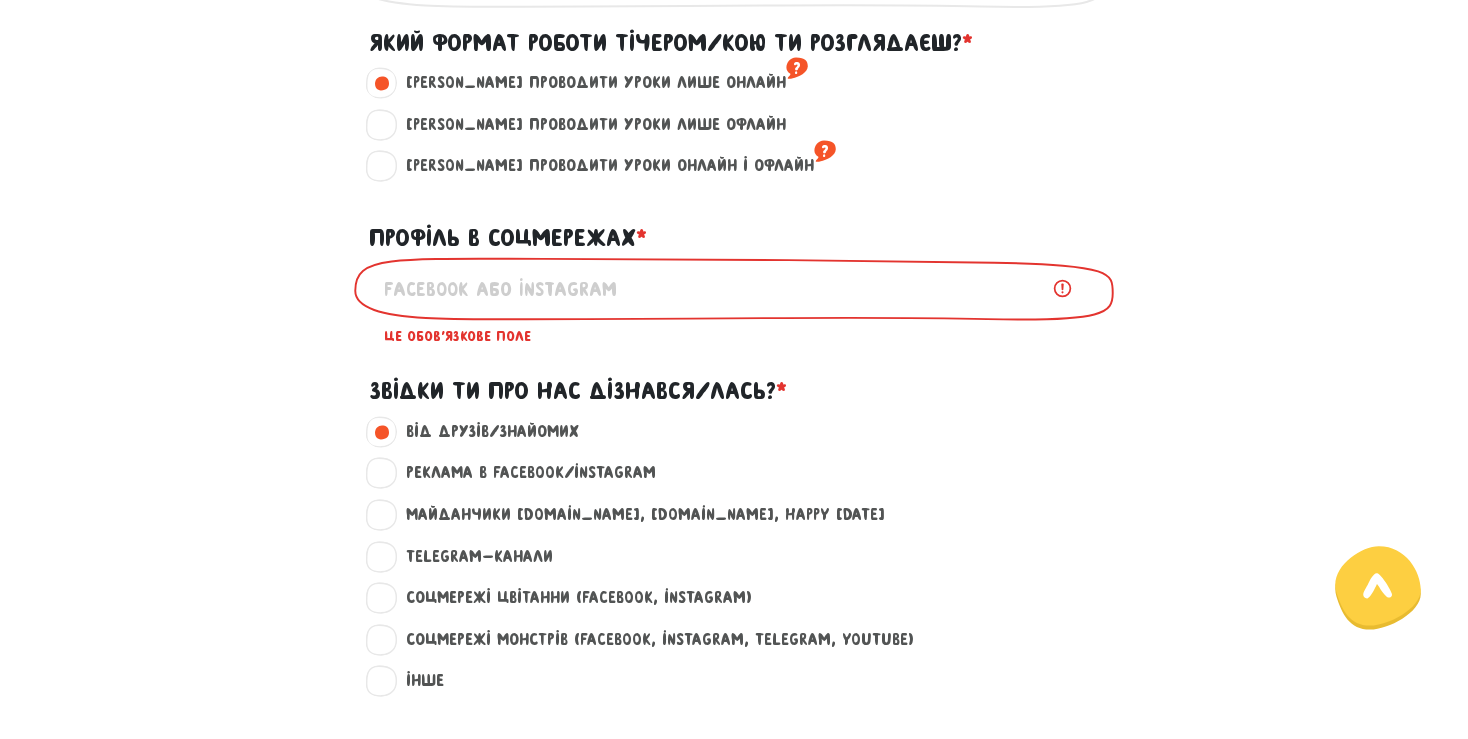 type on "0667651543" 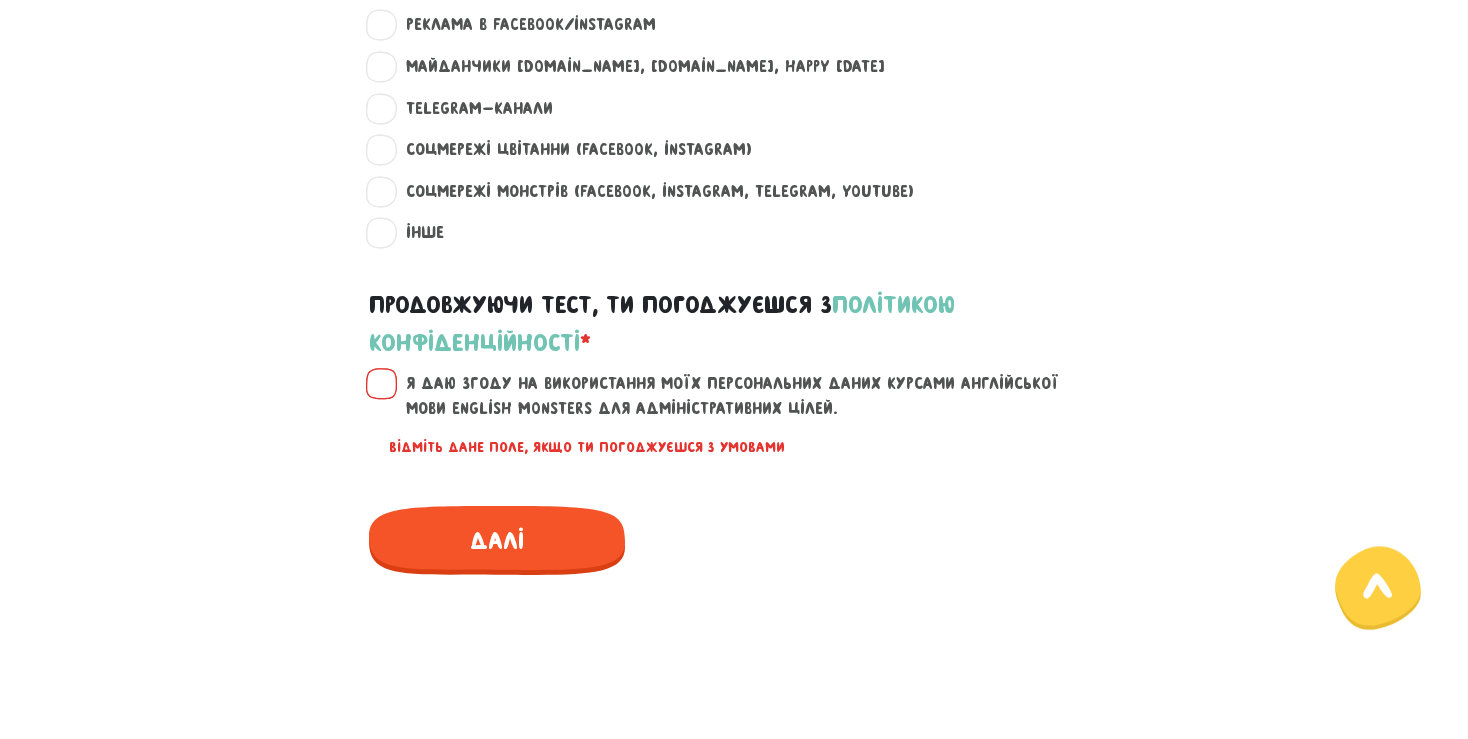 scroll, scrollTop: 1691, scrollLeft: 0, axis: vertical 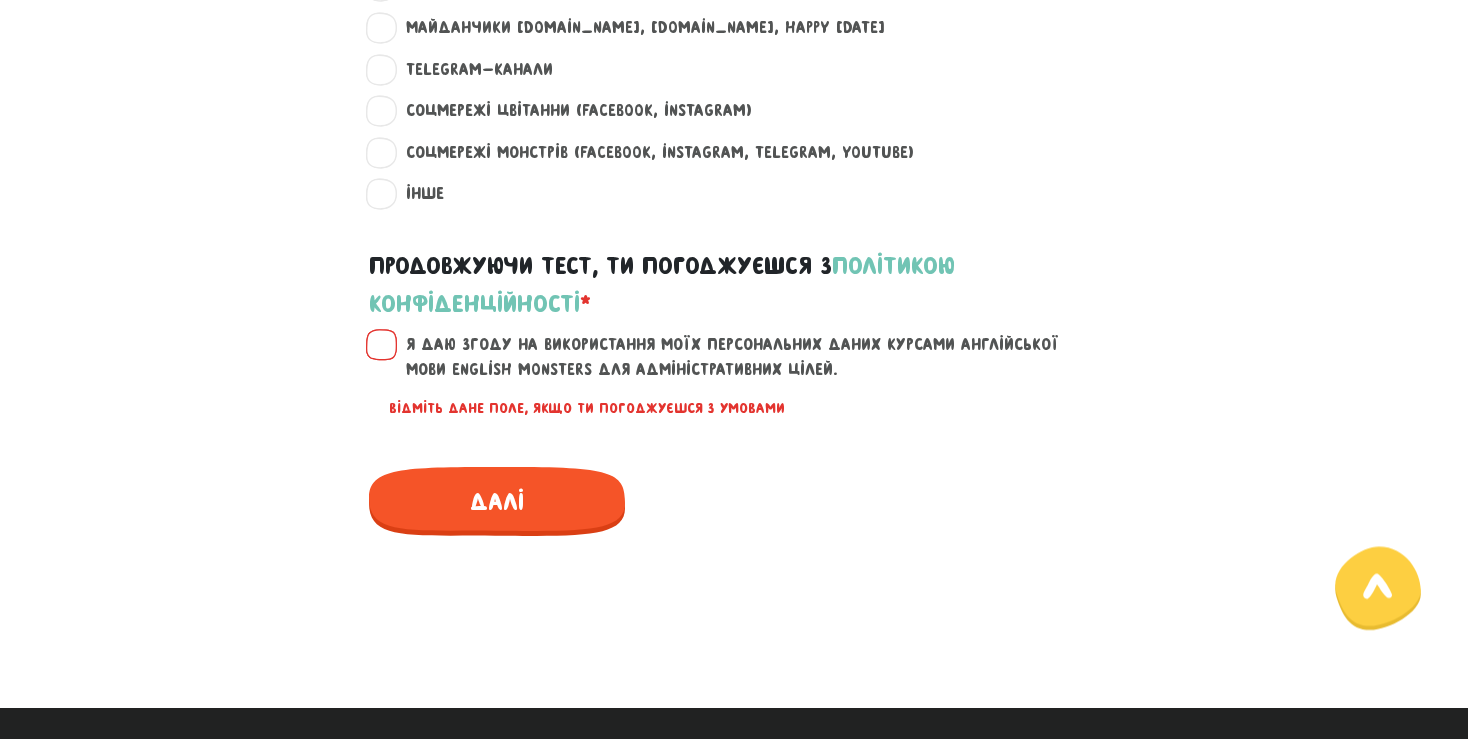 click on "Я даю згоду на використання моїх персональних даних курсами англійської мови English Monsters для адміністративних цілей." at bounding box center (746, 357) 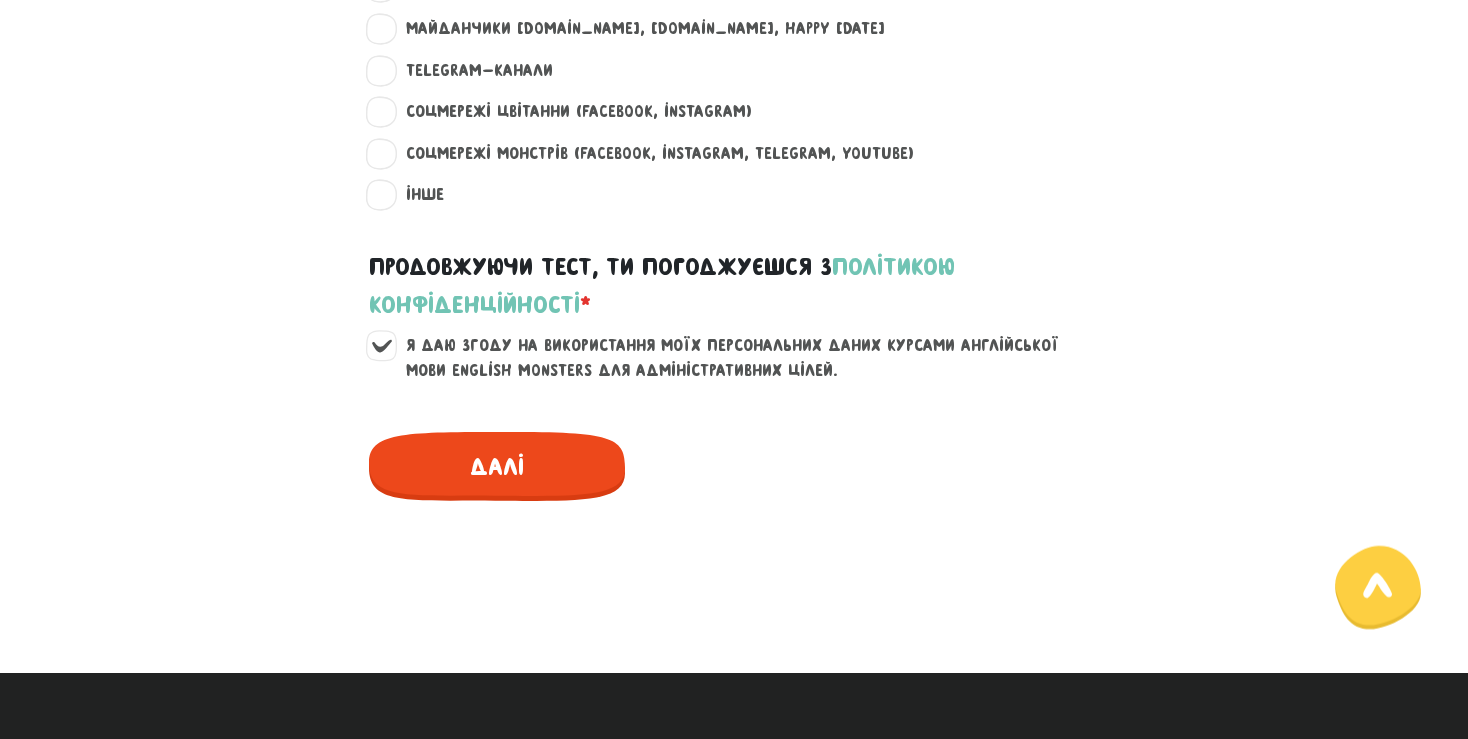 click on "Далі" at bounding box center (497, 466) 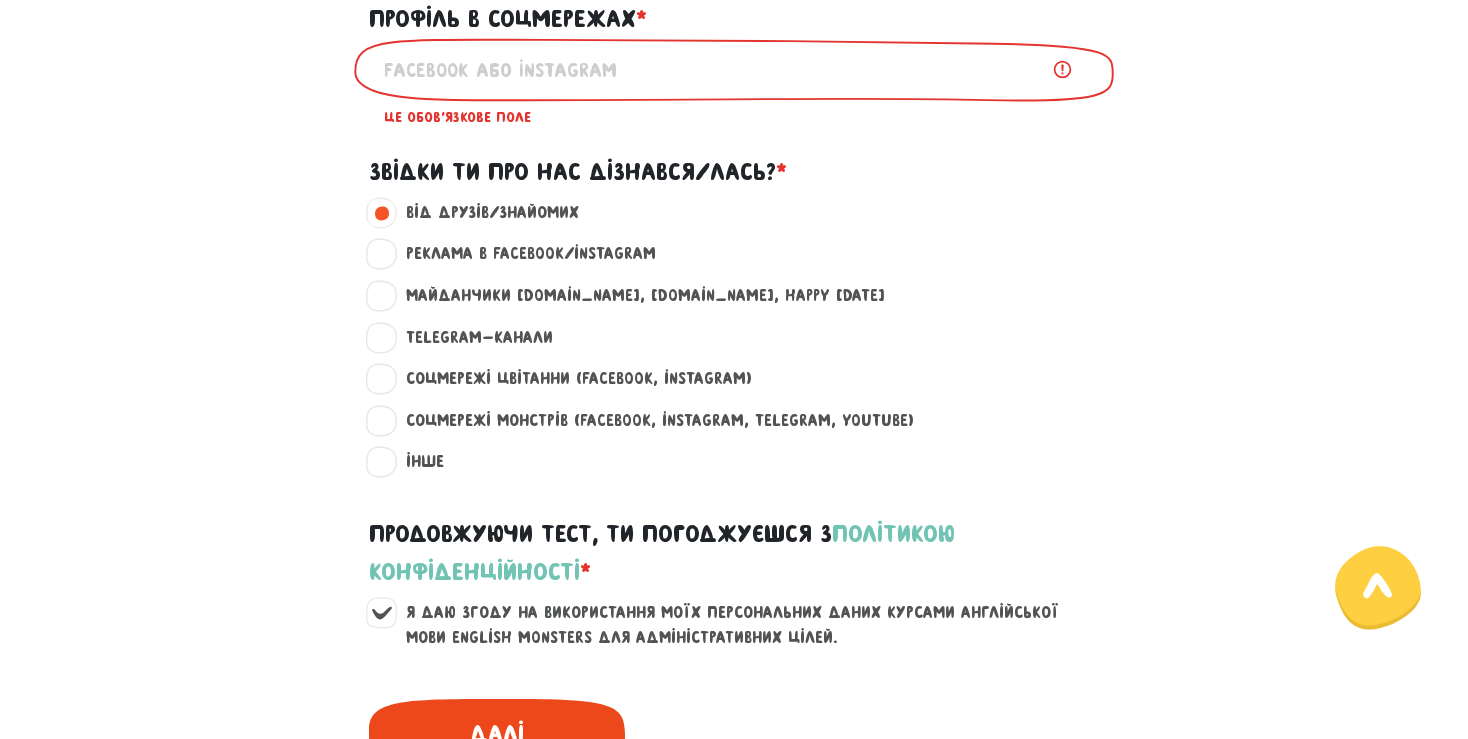 scroll, scrollTop: 1420, scrollLeft: 0, axis: vertical 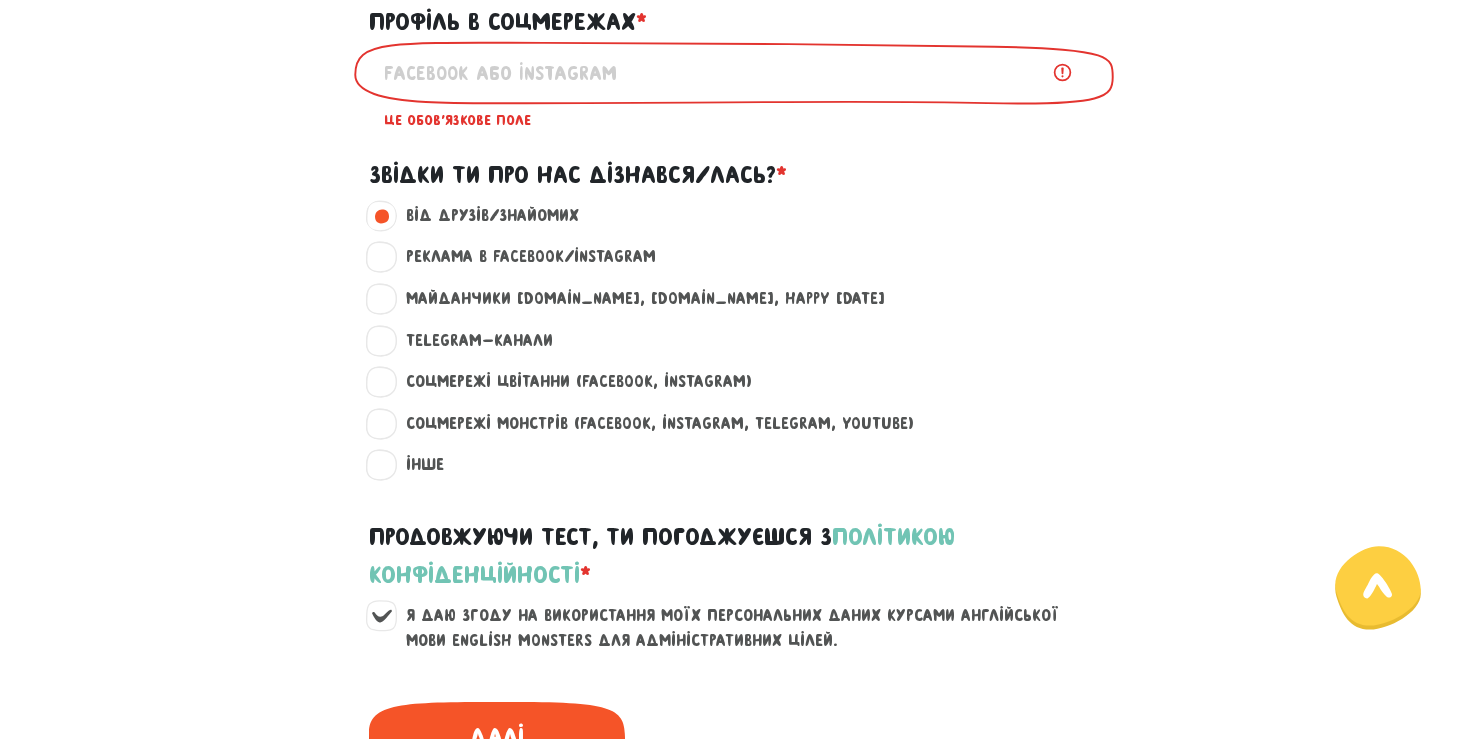 click on "Профіль в соцмережах *
?" at bounding box center [734, 72] 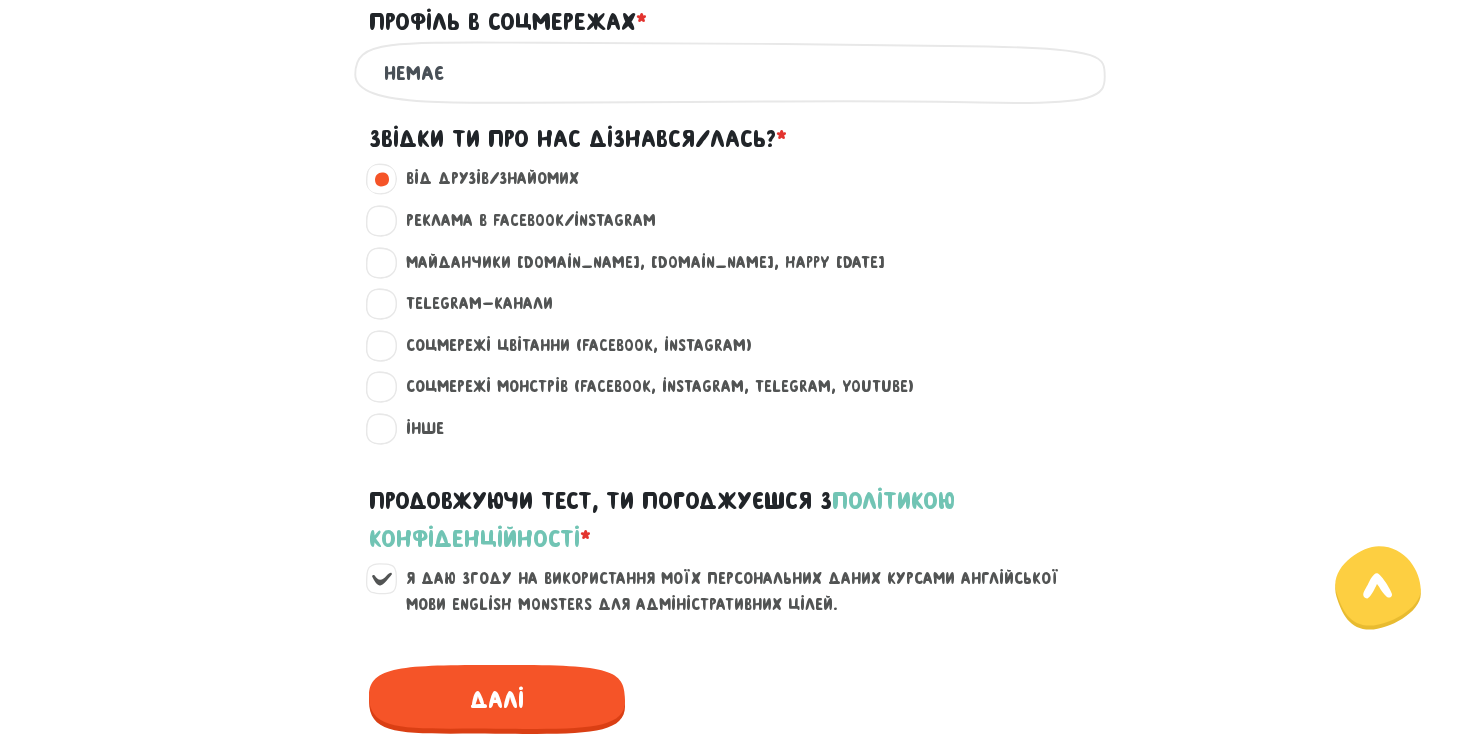 type on "немає" 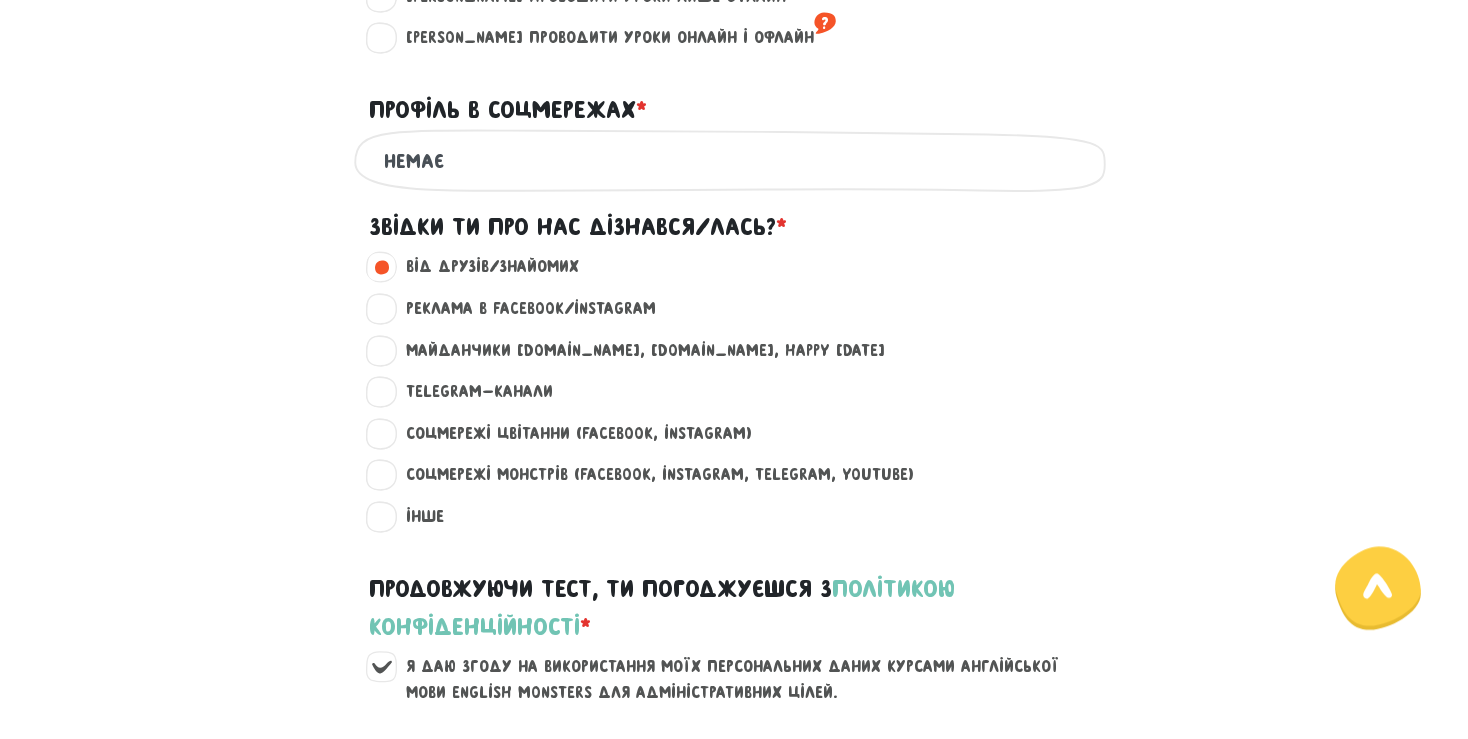 scroll, scrollTop: 1281, scrollLeft: 0, axis: vertical 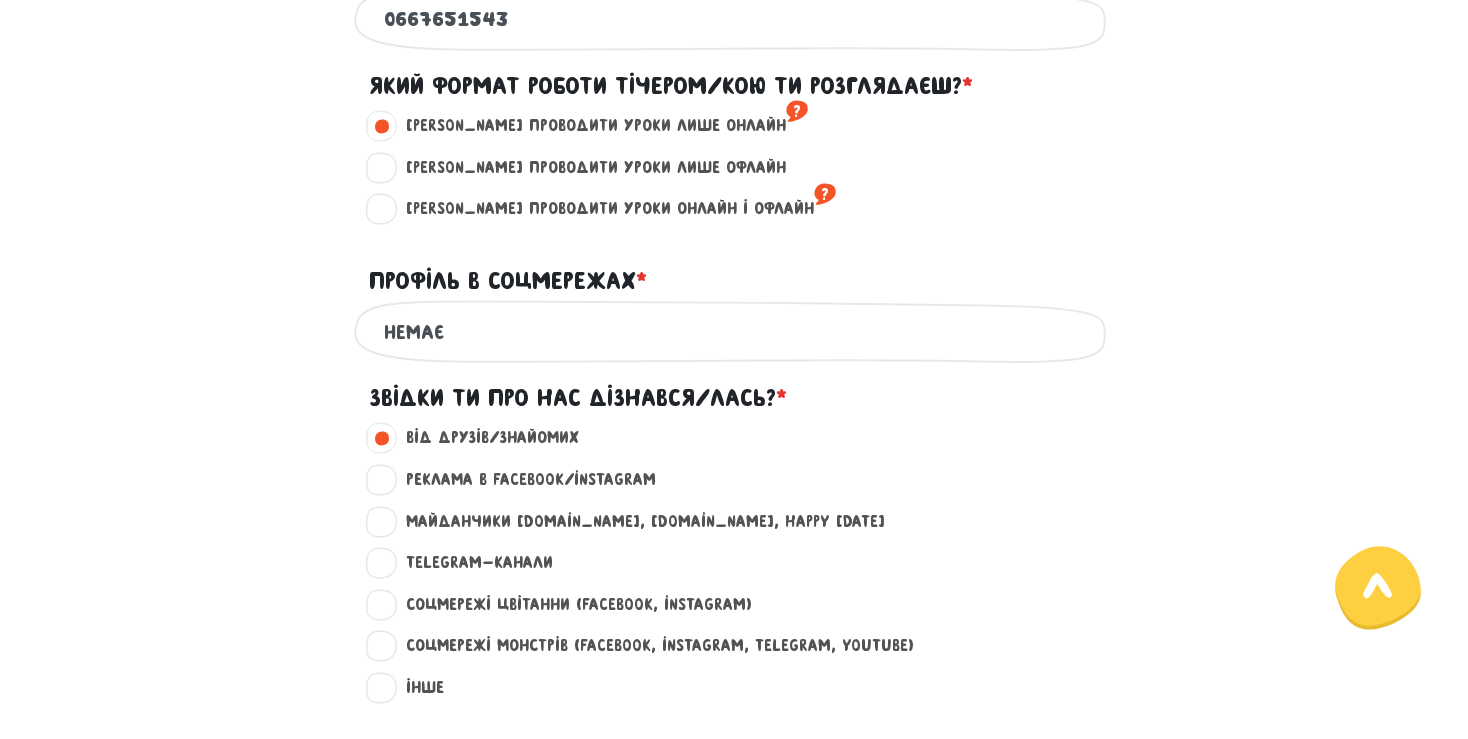 click on "немає" at bounding box center [734, 331] 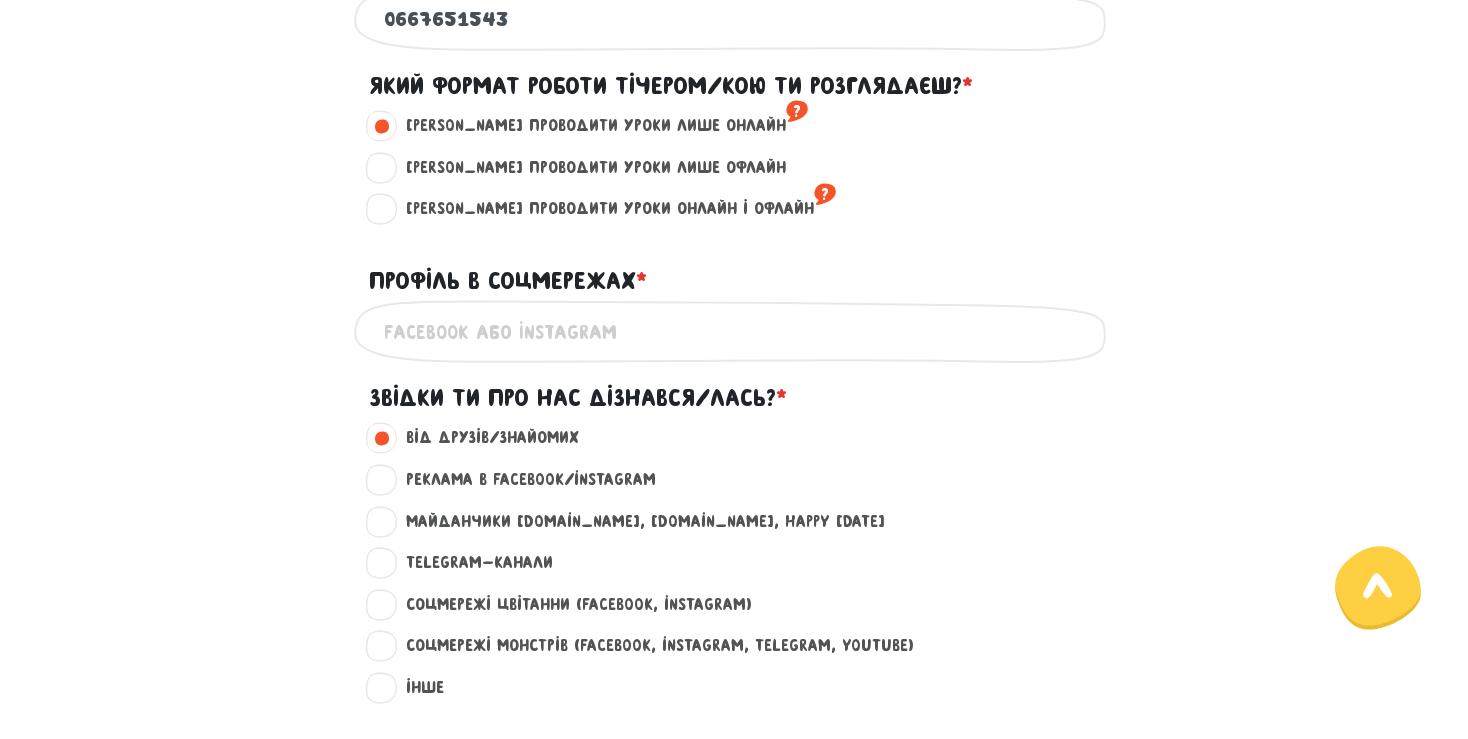 paste on "s_na4_1" 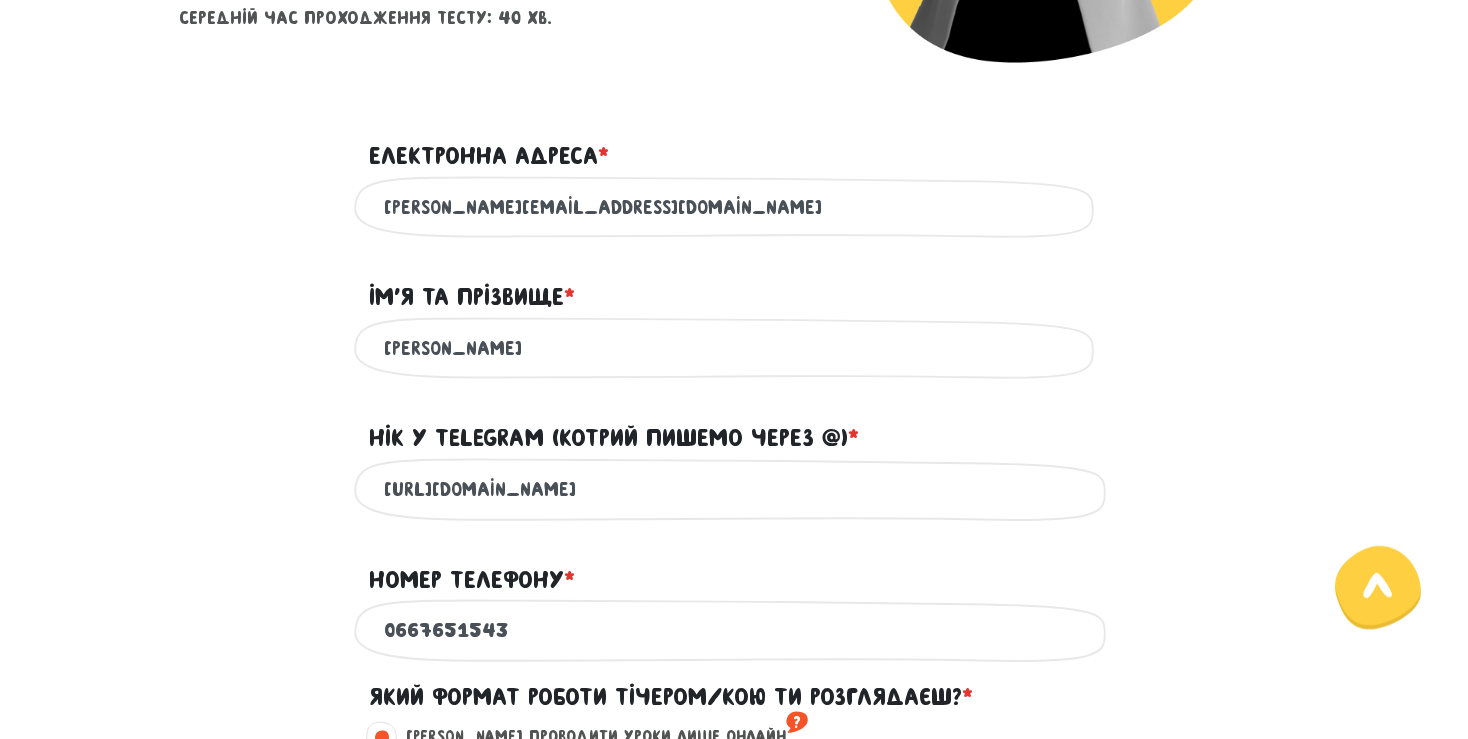 scroll, scrollTop: 611, scrollLeft: 0, axis: vertical 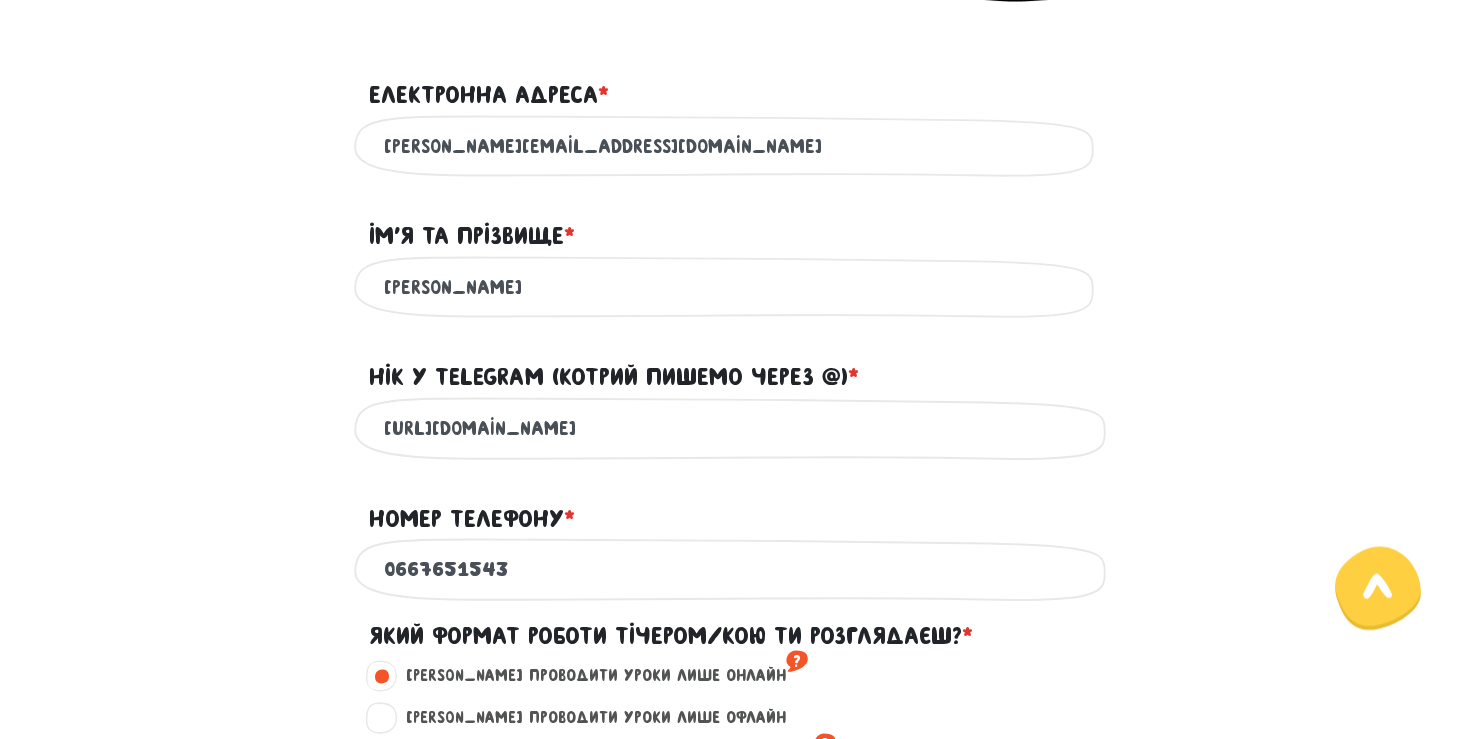 type on "s_na4_1" 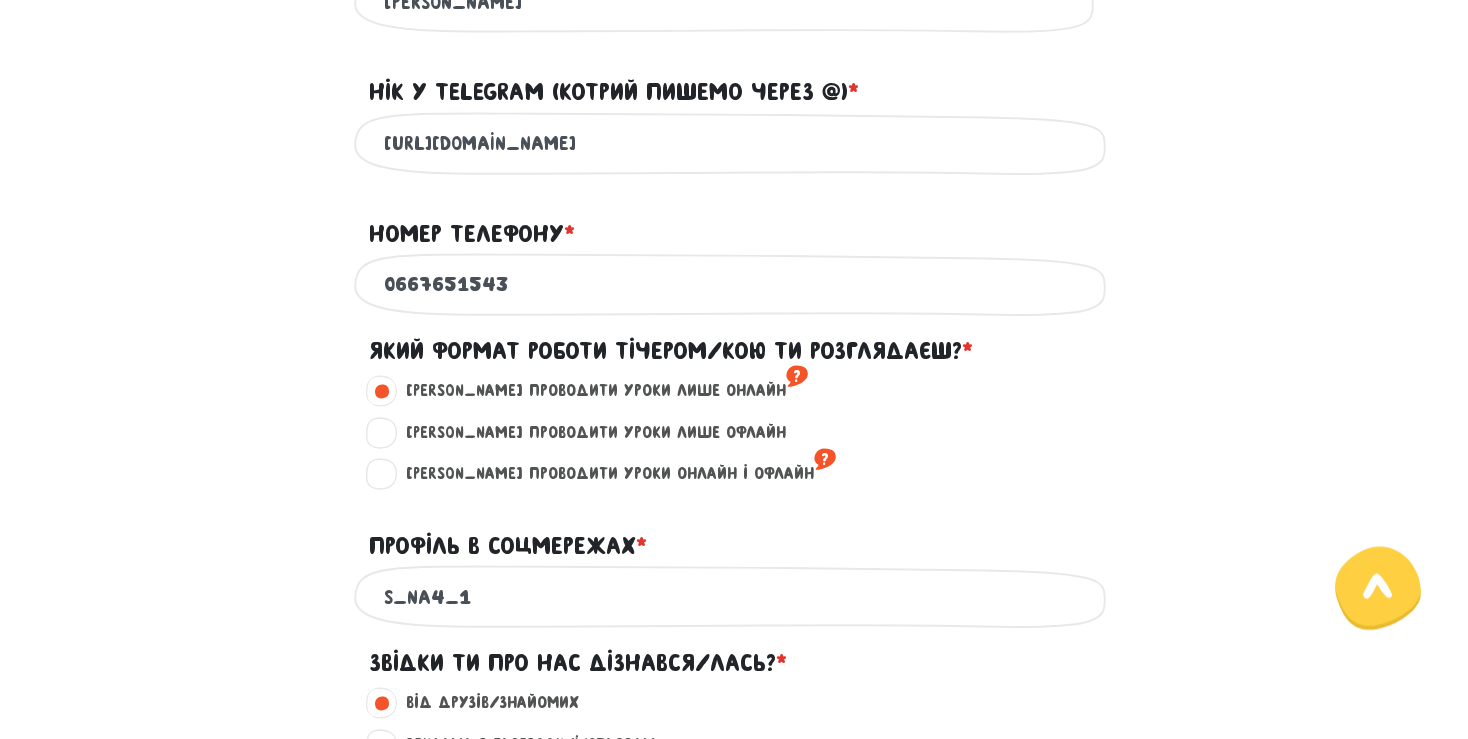 scroll, scrollTop: 940, scrollLeft: 0, axis: vertical 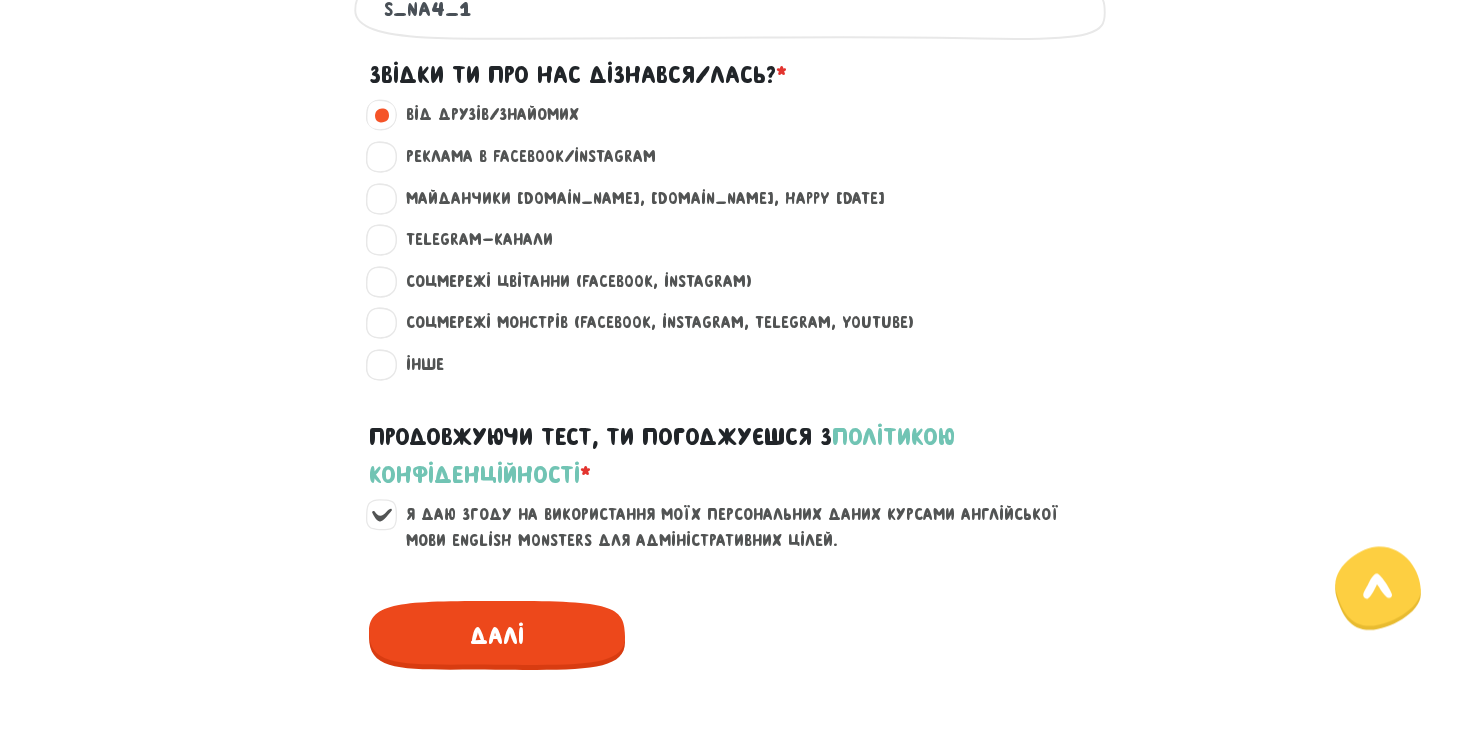 click on "Далі" at bounding box center [497, 635] 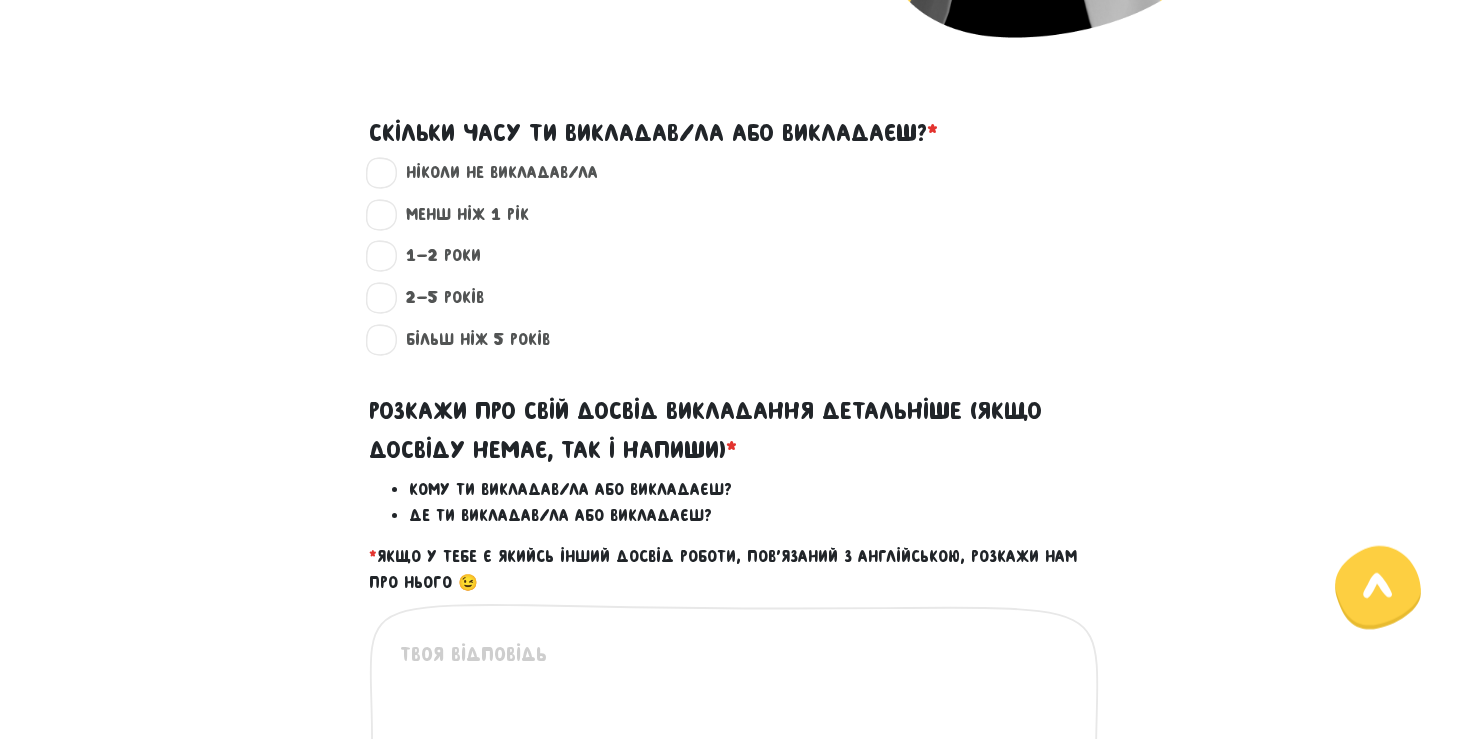 scroll, scrollTop: 572, scrollLeft: 0, axis: vertical 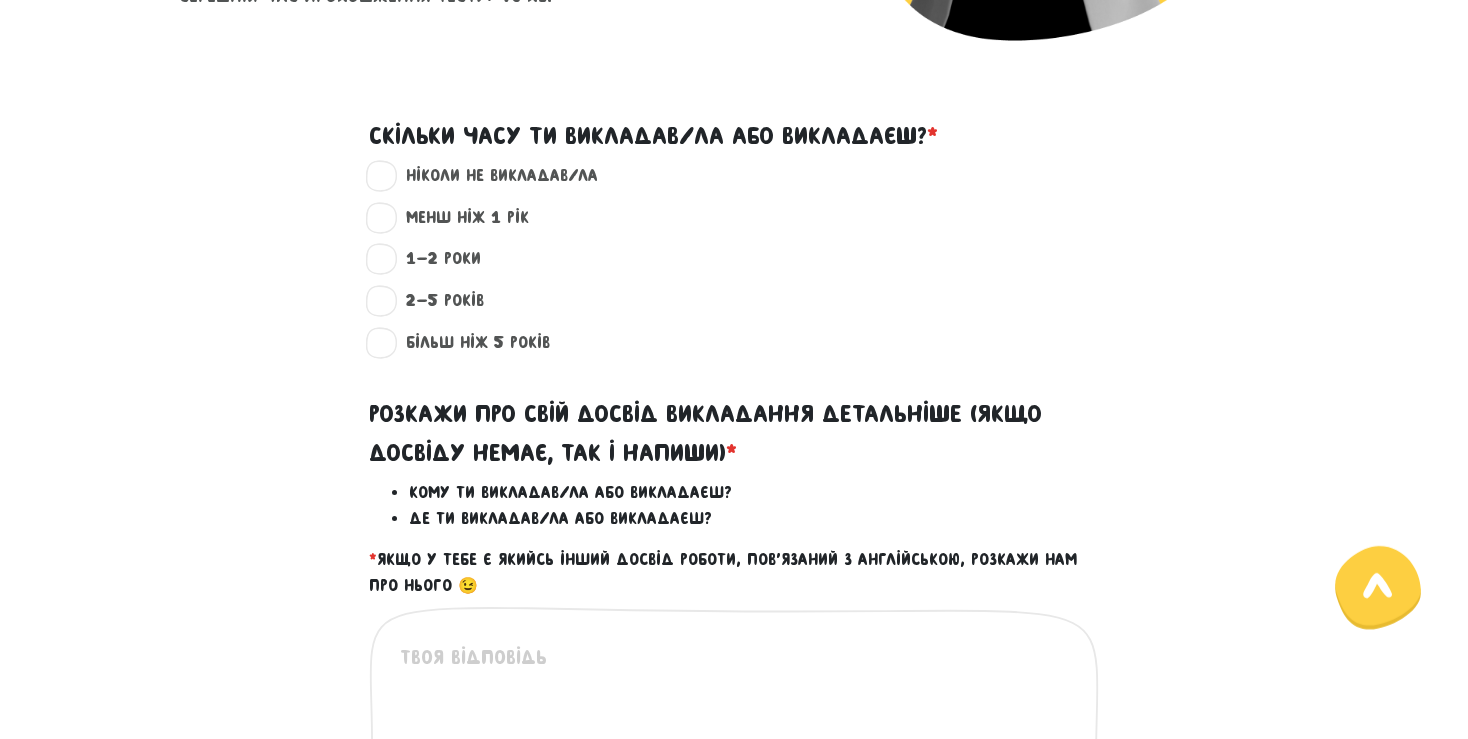 click on "1-2 роки
?" at bounding box center (435, 259) 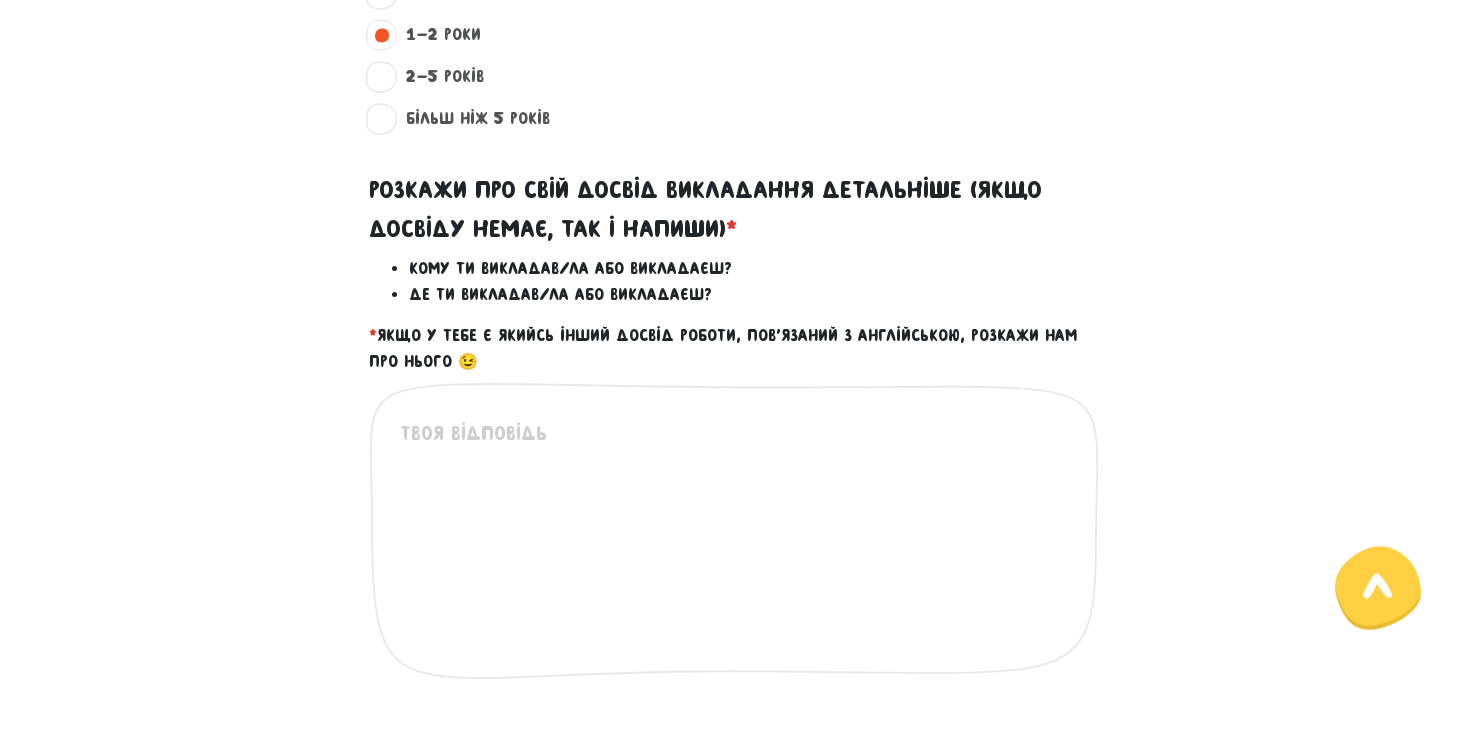 scroll, scrollTop: 840, scrollLeft: 0, axis: vertical 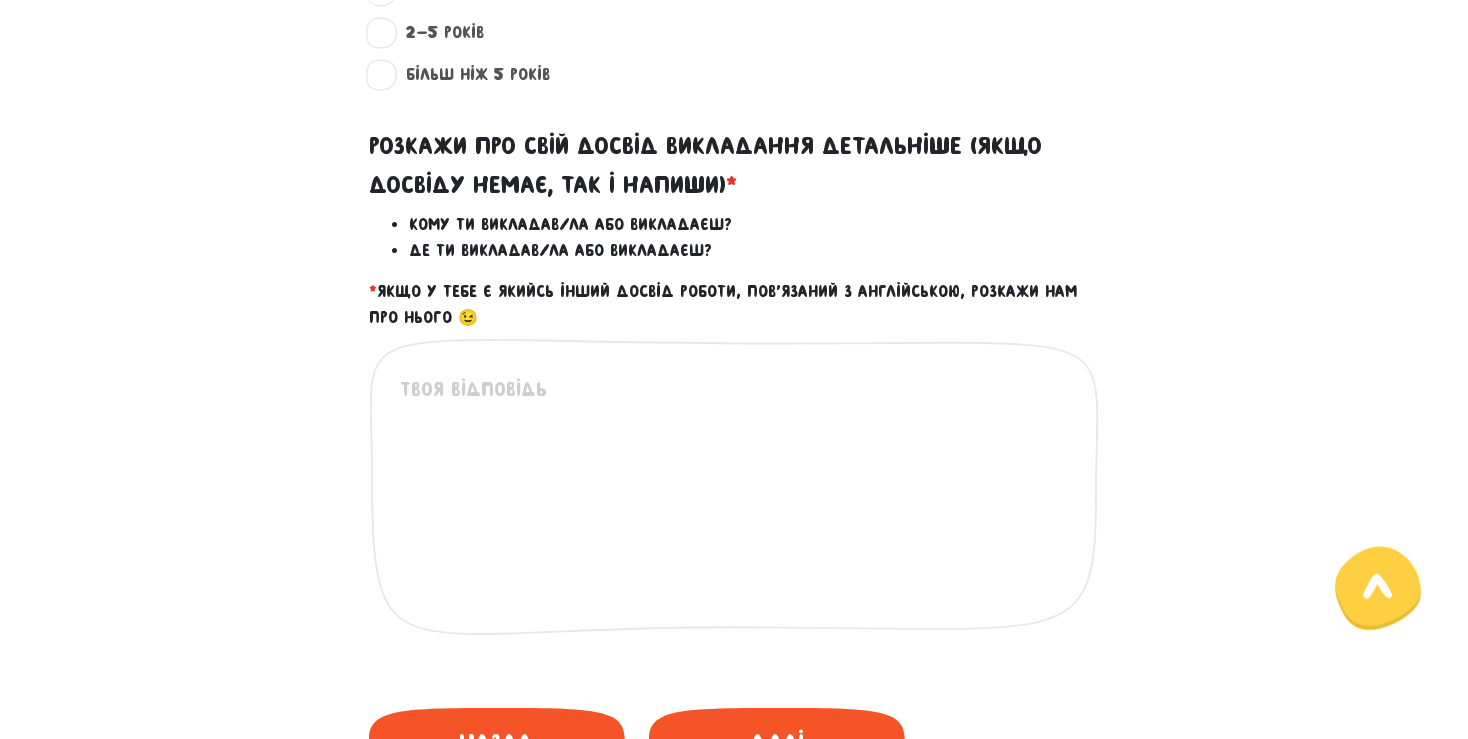 click at bounding box center (735, 497) 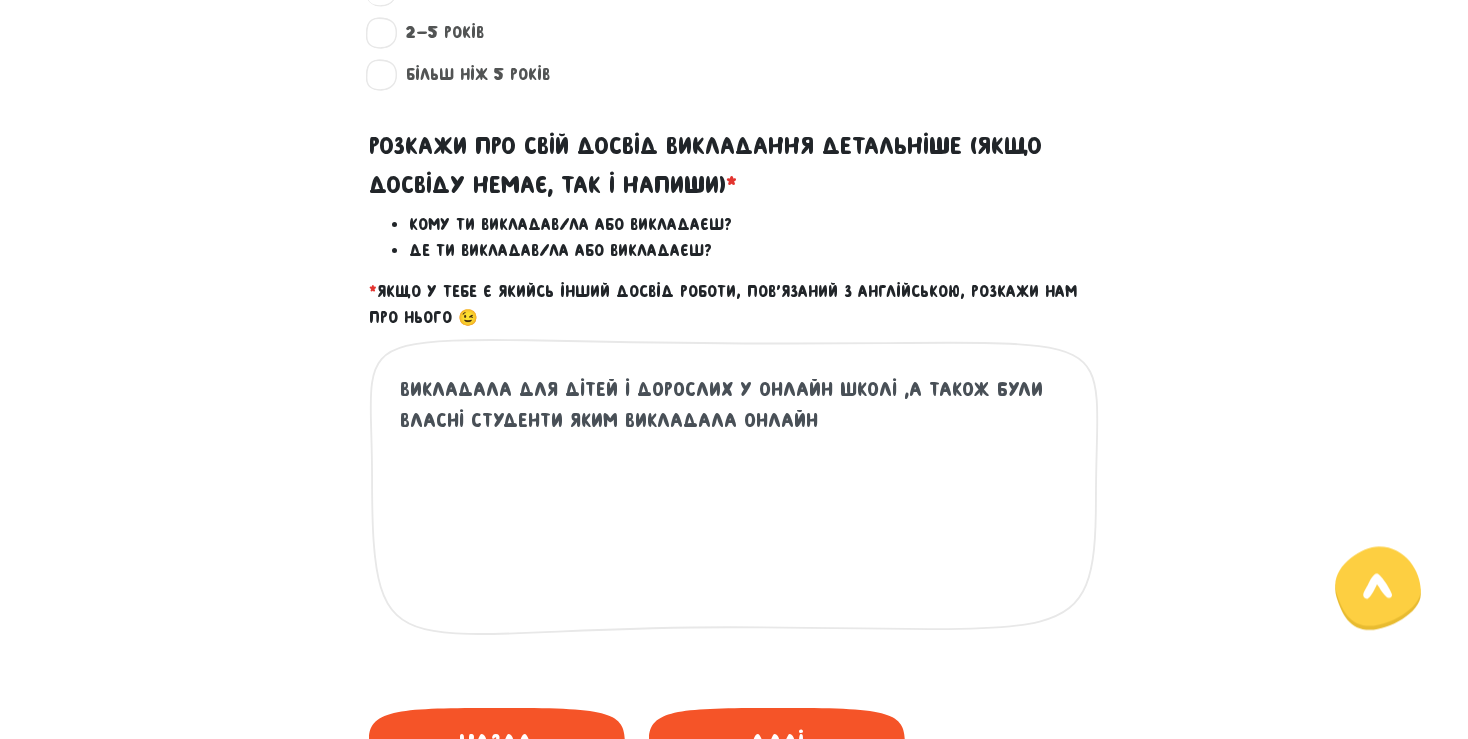 scroll, scrollTop: 1032, scrollLeft: 0, axis: vertical 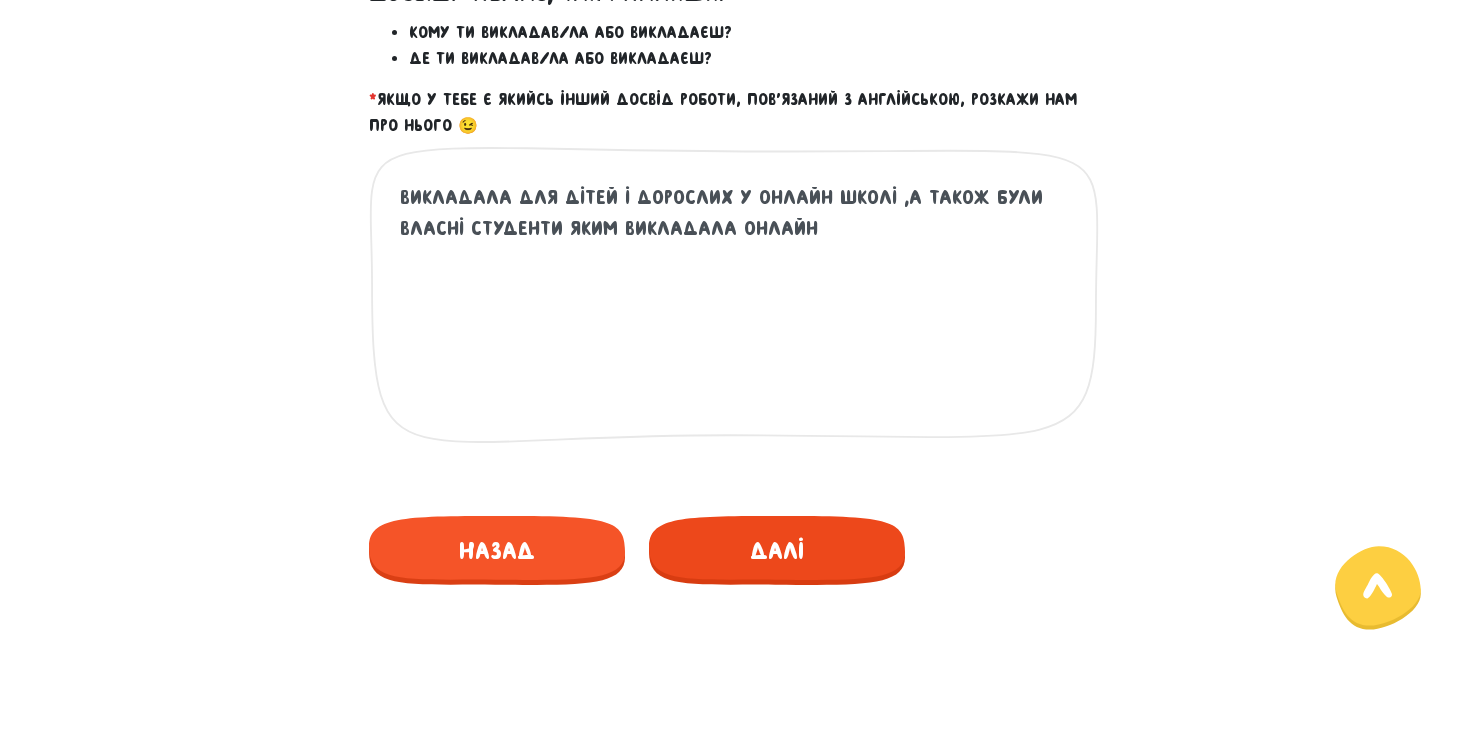 type on "викладала для дітей і дорослих у онлайн школі ,а також були власні студенти яким викладала онлайн" 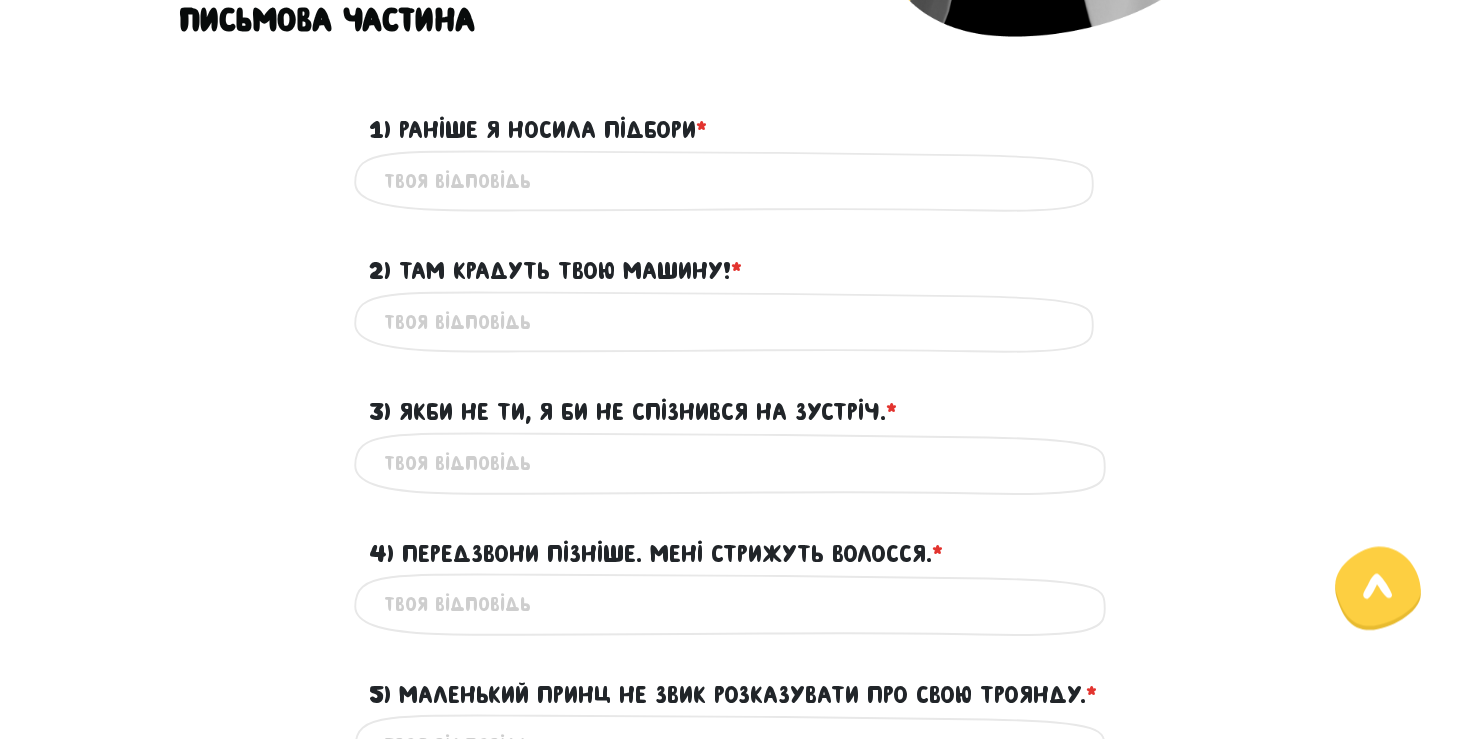 scroll, scrollTop: 572, scrollLeft: 0, axis: vertical 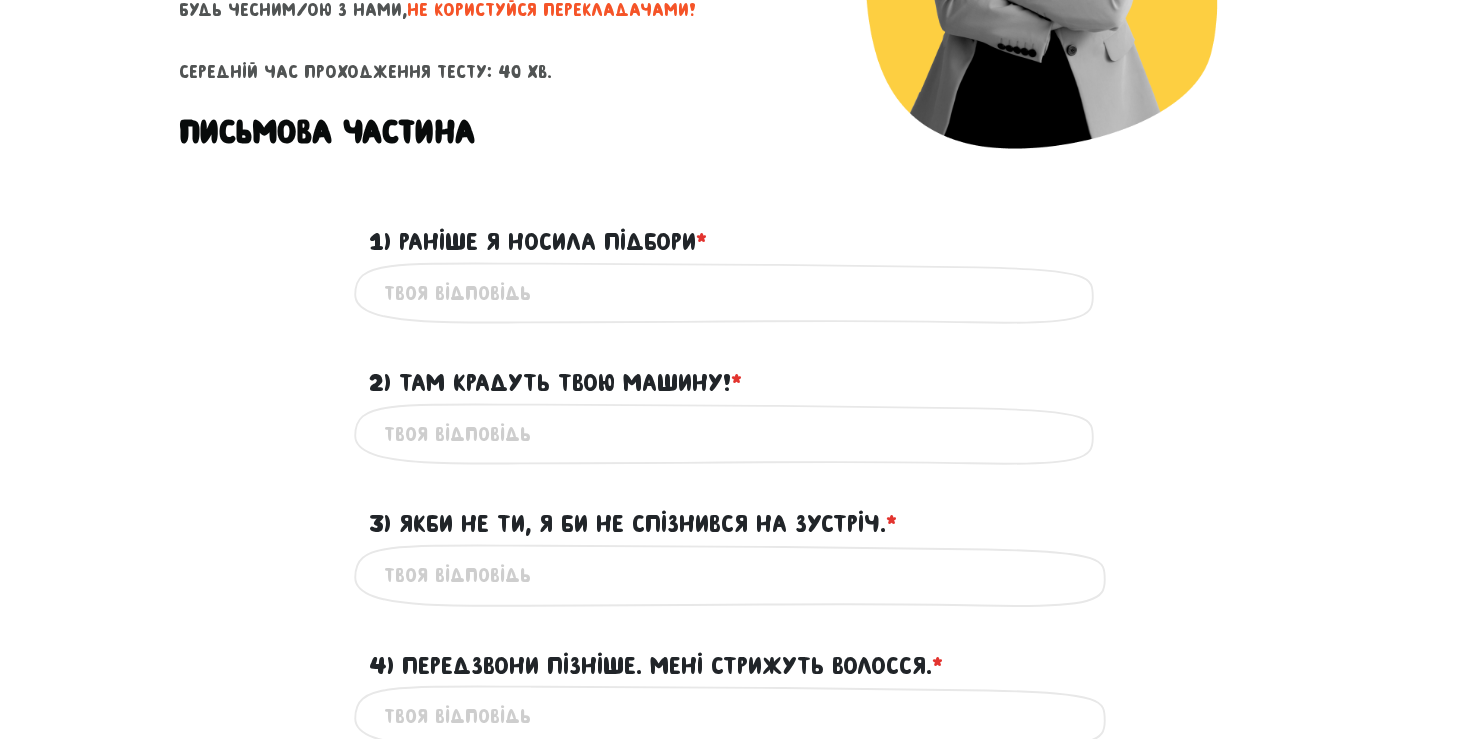 click on "1) Раніше я носила підбори *
?" at bounding box center [734, 230] 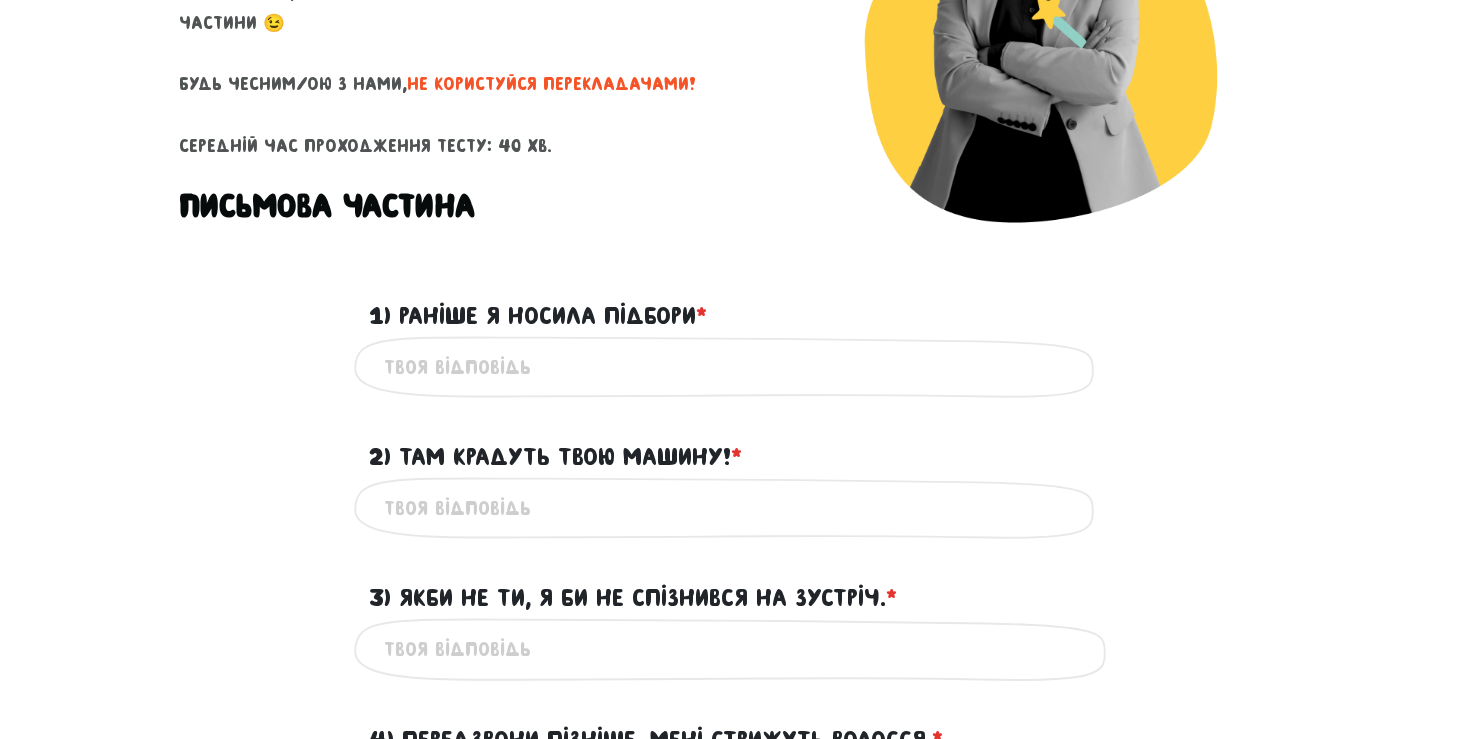 scroll, scrollTop: 504, scrollLeft: 0, axis: vertical 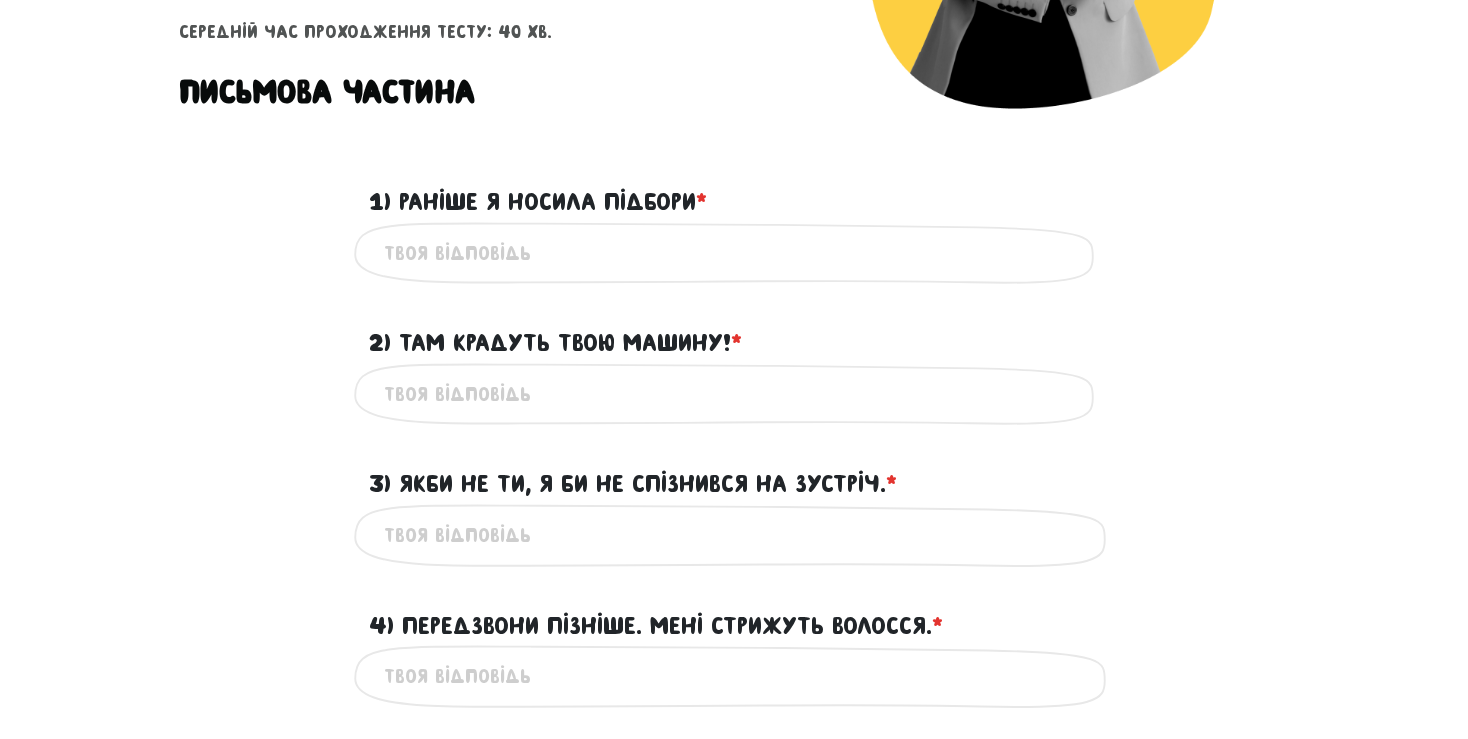 click on "1) Раніше я носила підбори *
?" at bounding box center (734, 253) 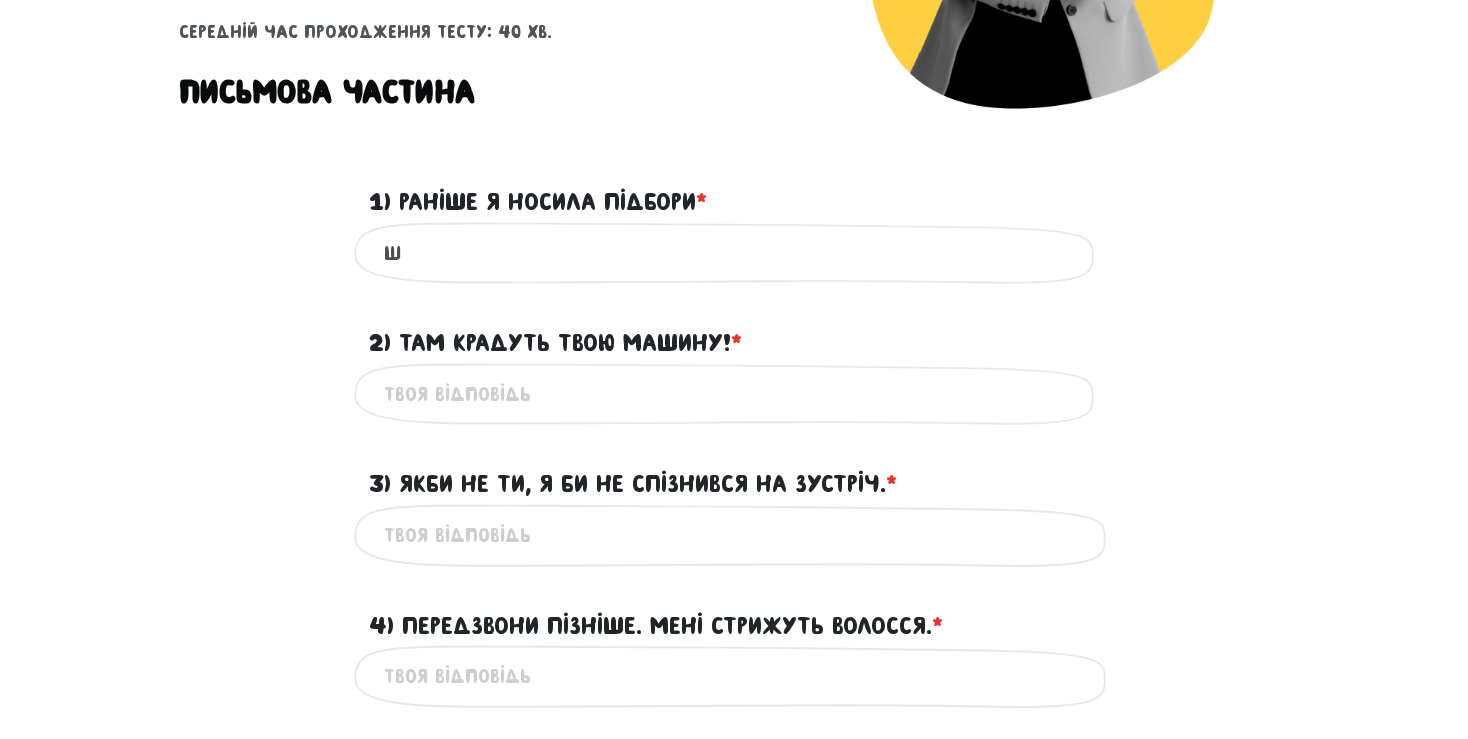 type on "Ш" 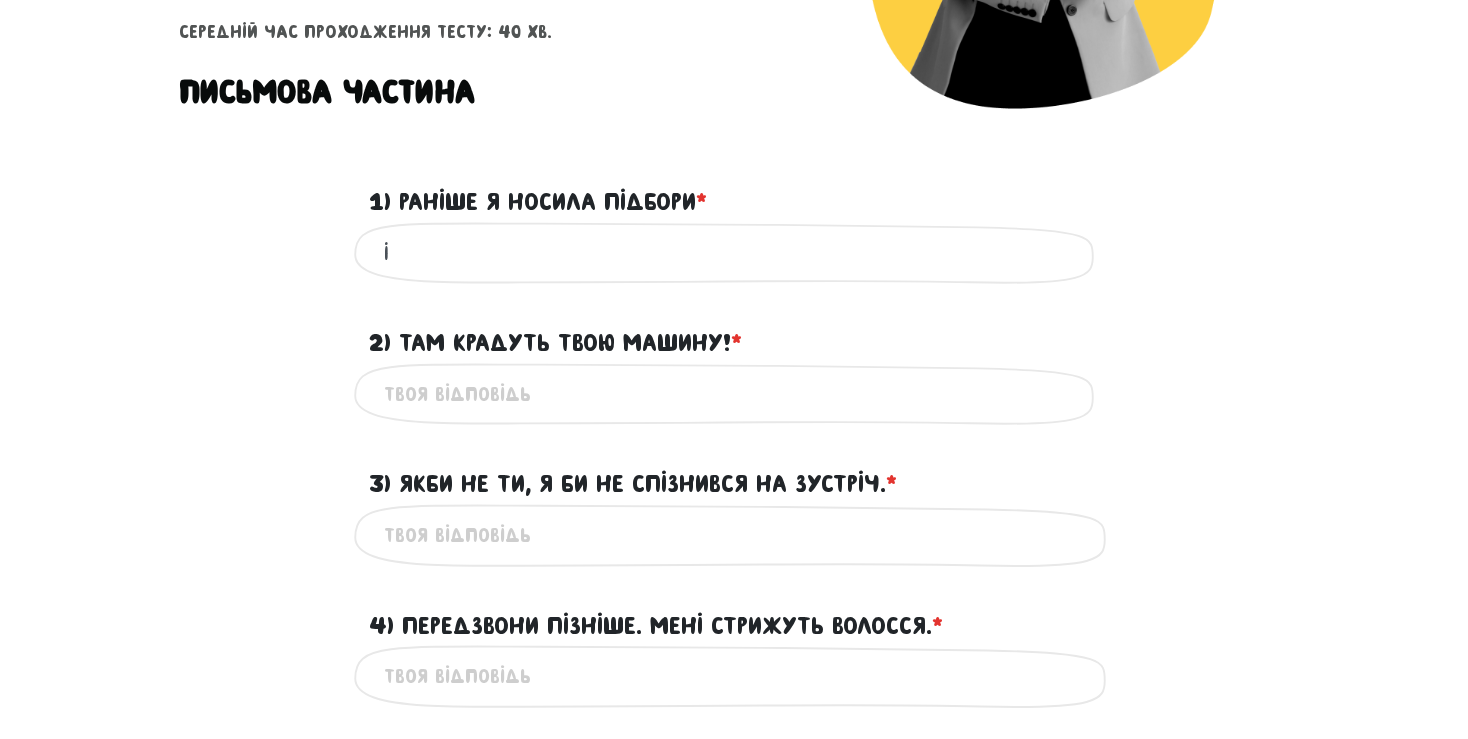 type on "I" 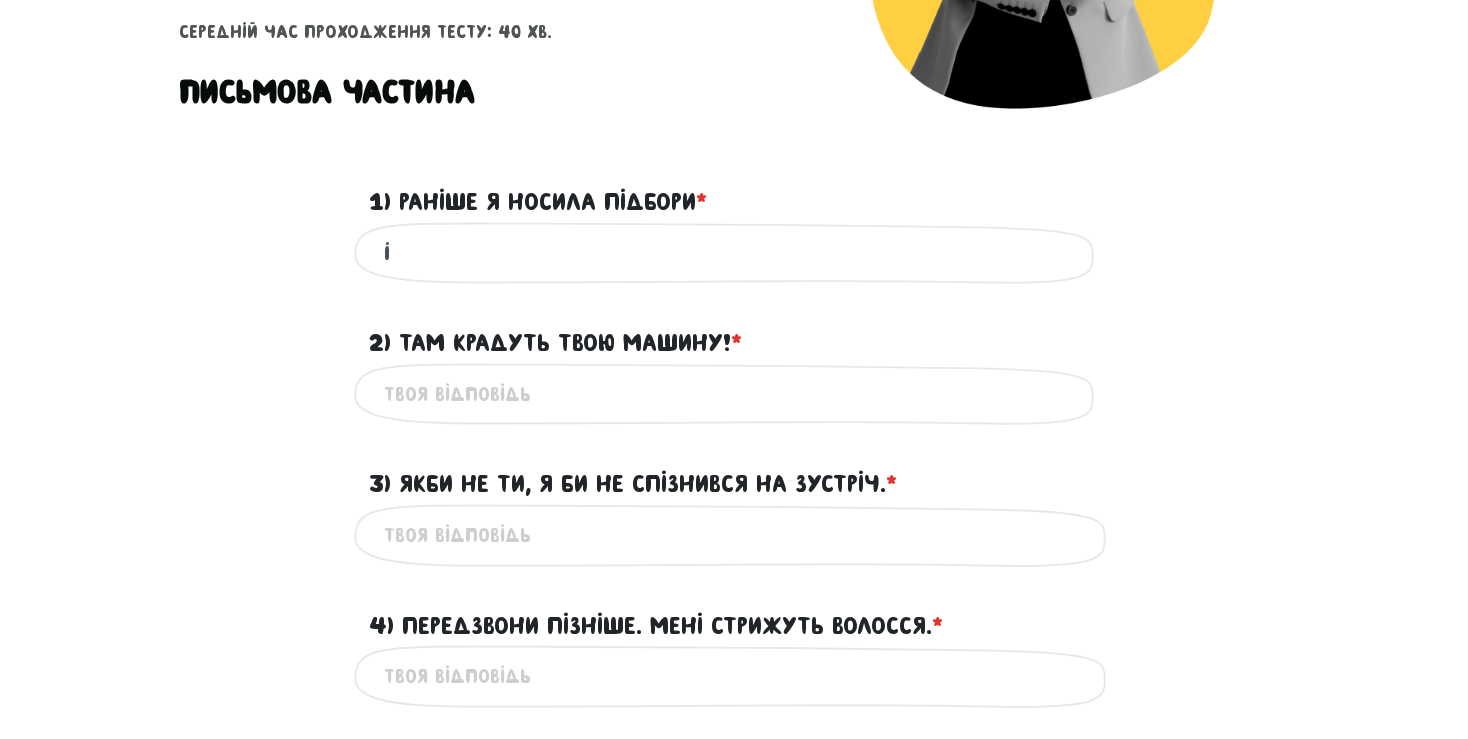 type on "i" 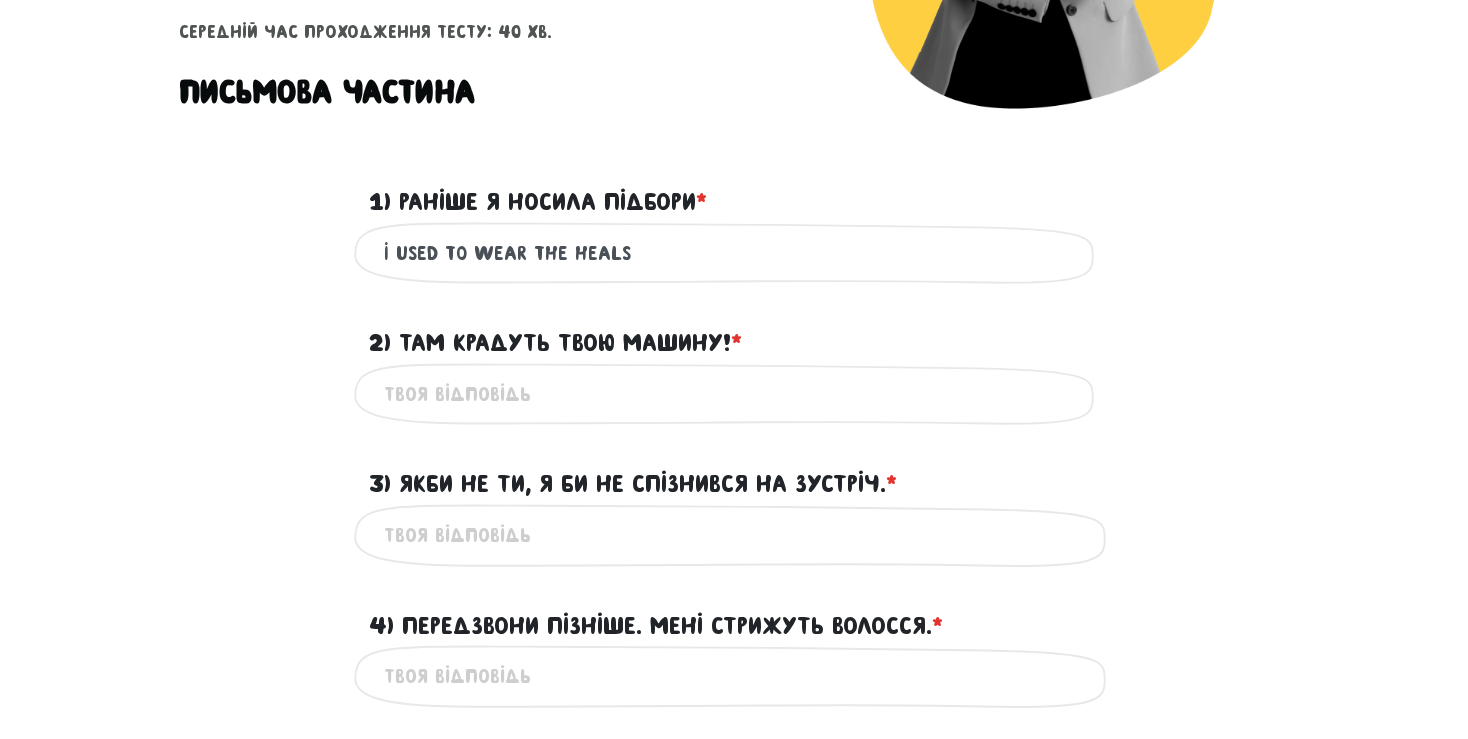 click on "I USED TO WEAR THE HEALS" at bounding box center (734, 253) 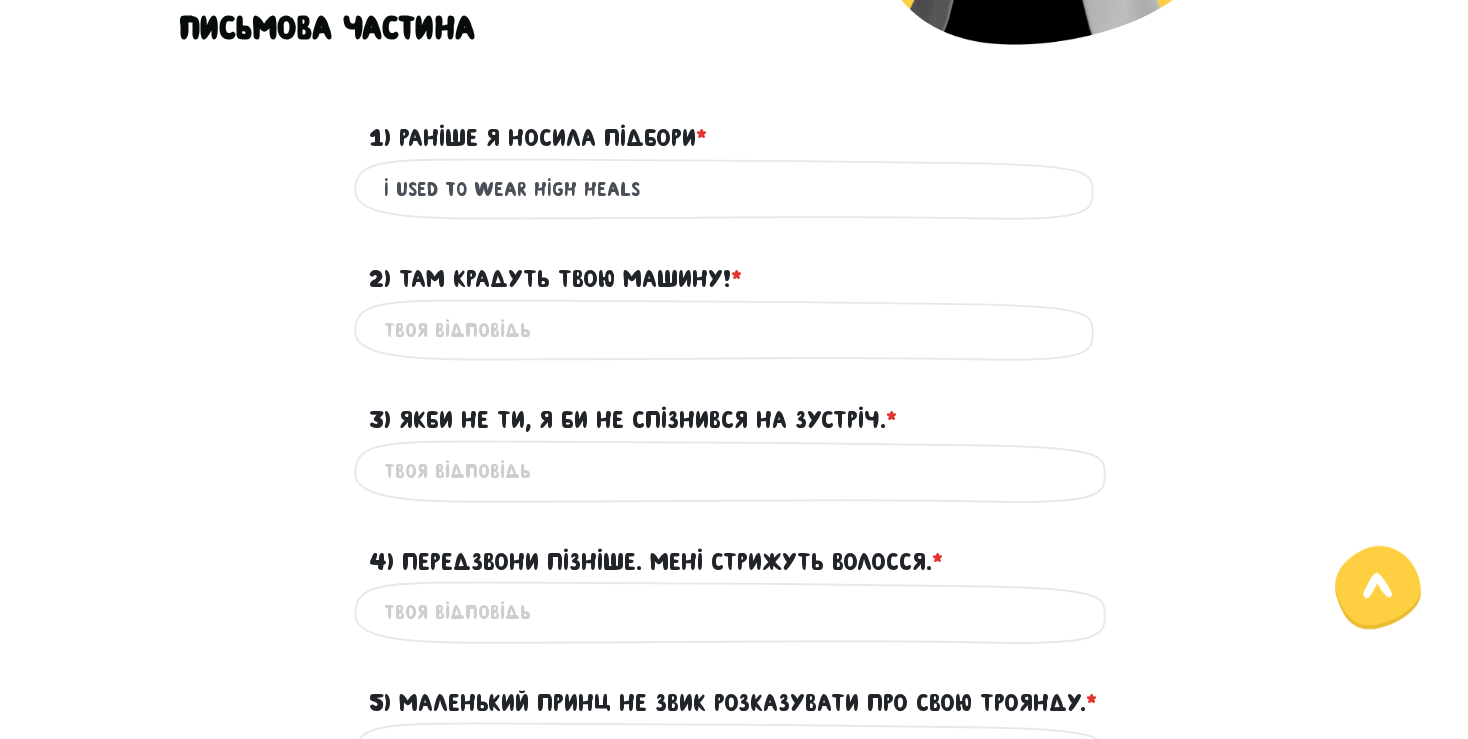 scroll, scrollTop: 667, scrollLeft: 0, axis: vertical 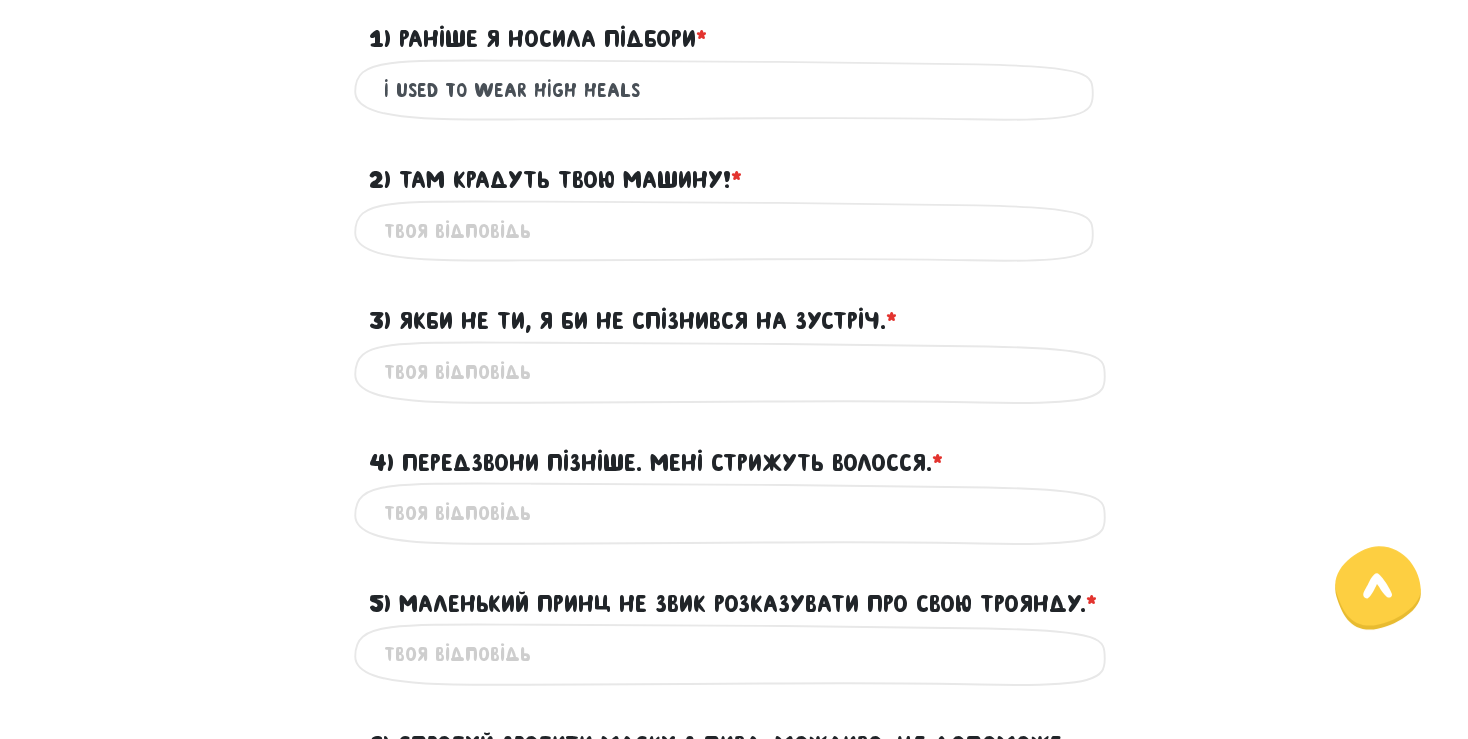 type on "I USED TO WEAR HIGH HEALS" 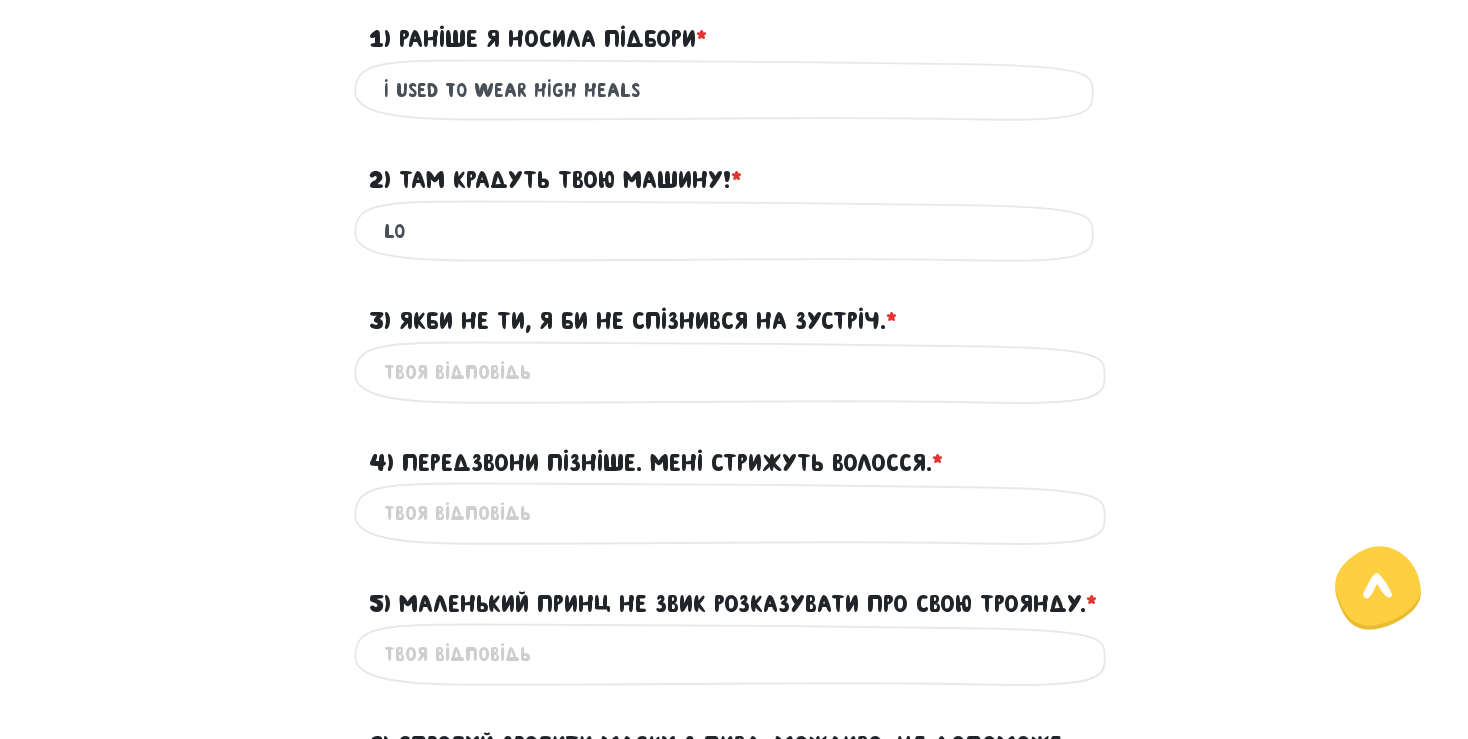 type on "l" 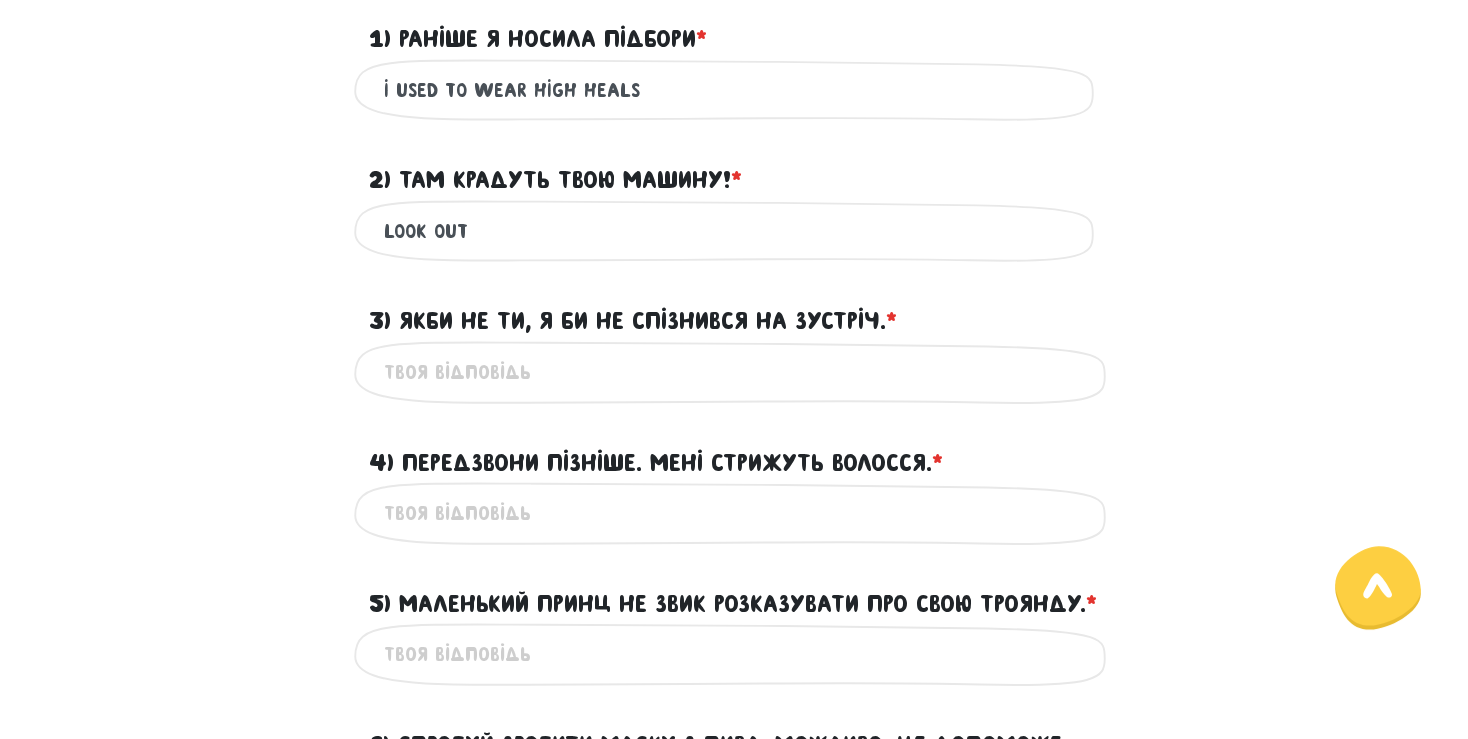 click on "lOOK OUT" at bounding box center [734, 231] 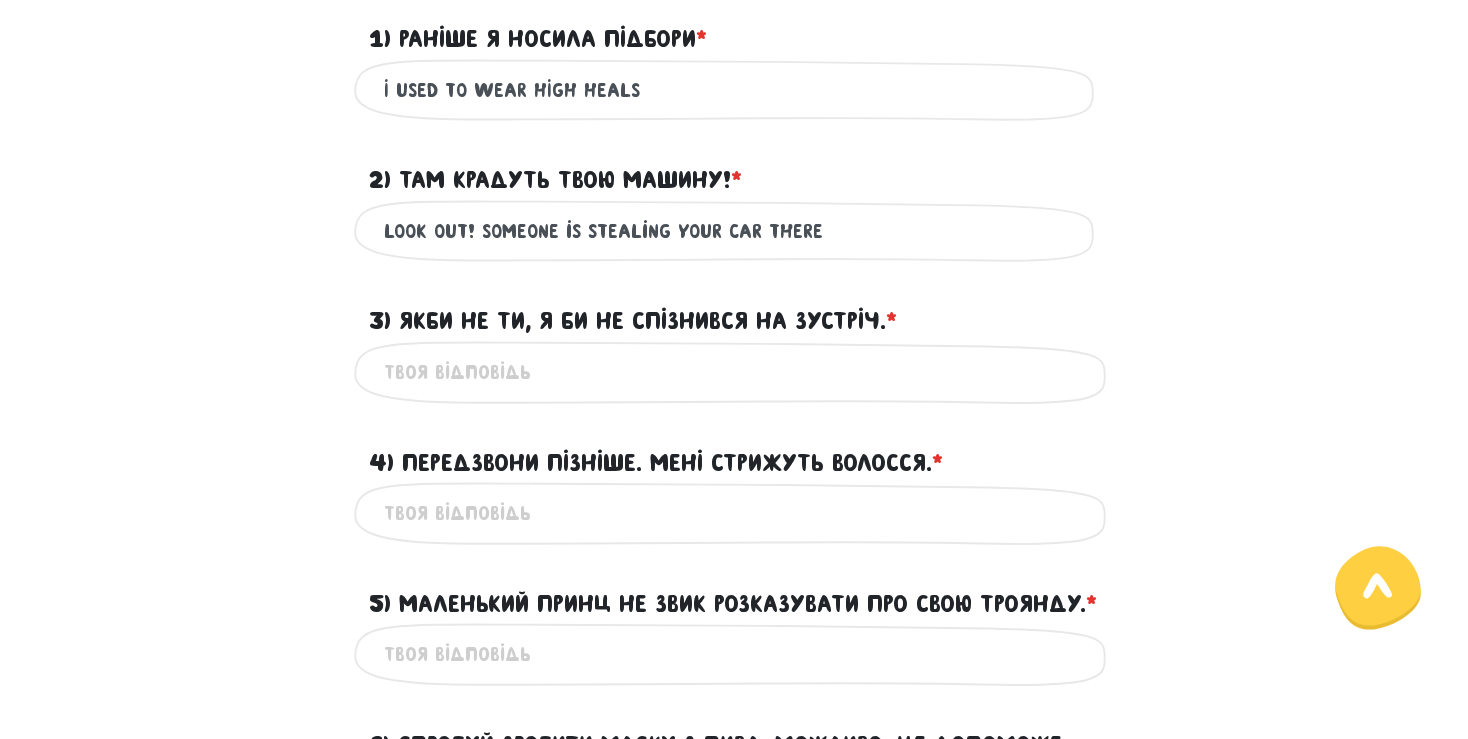 drag, startPoint x: 666, startPoint y: 229, endPoint x: 377, endPoint y: 224, distance: 289.04324 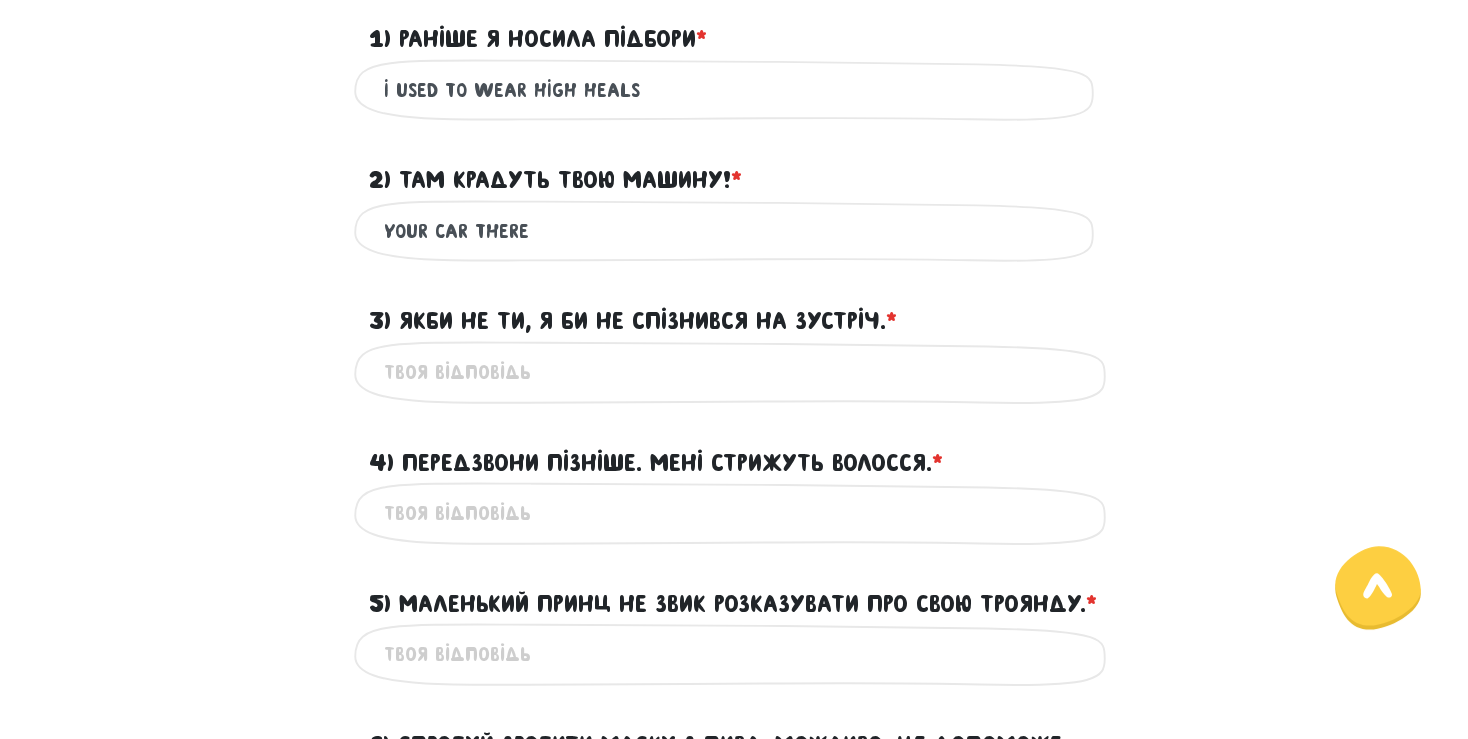 click on "your car there" at bounding box center [734, 231] 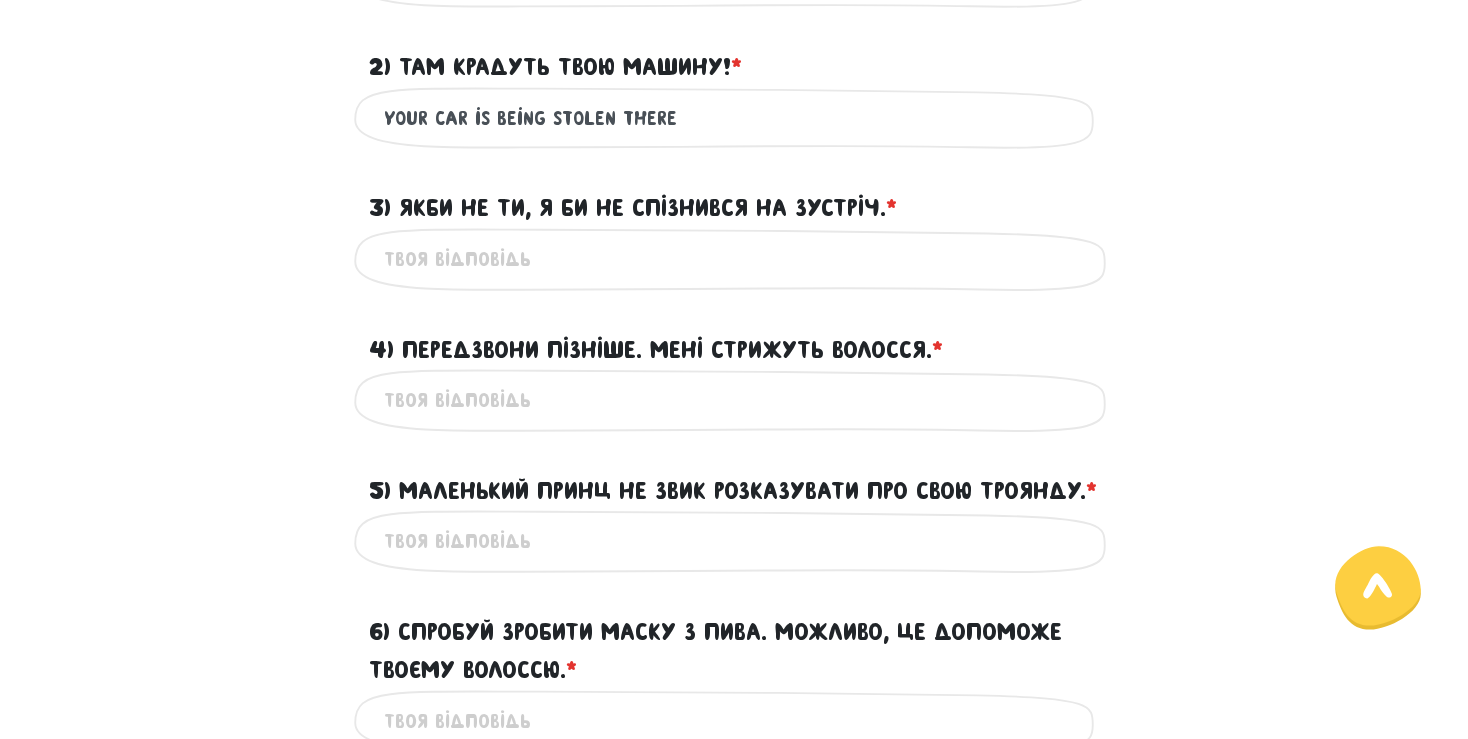 scroll, scrollTop: 805, scrollLeft: 0, axis: vertical 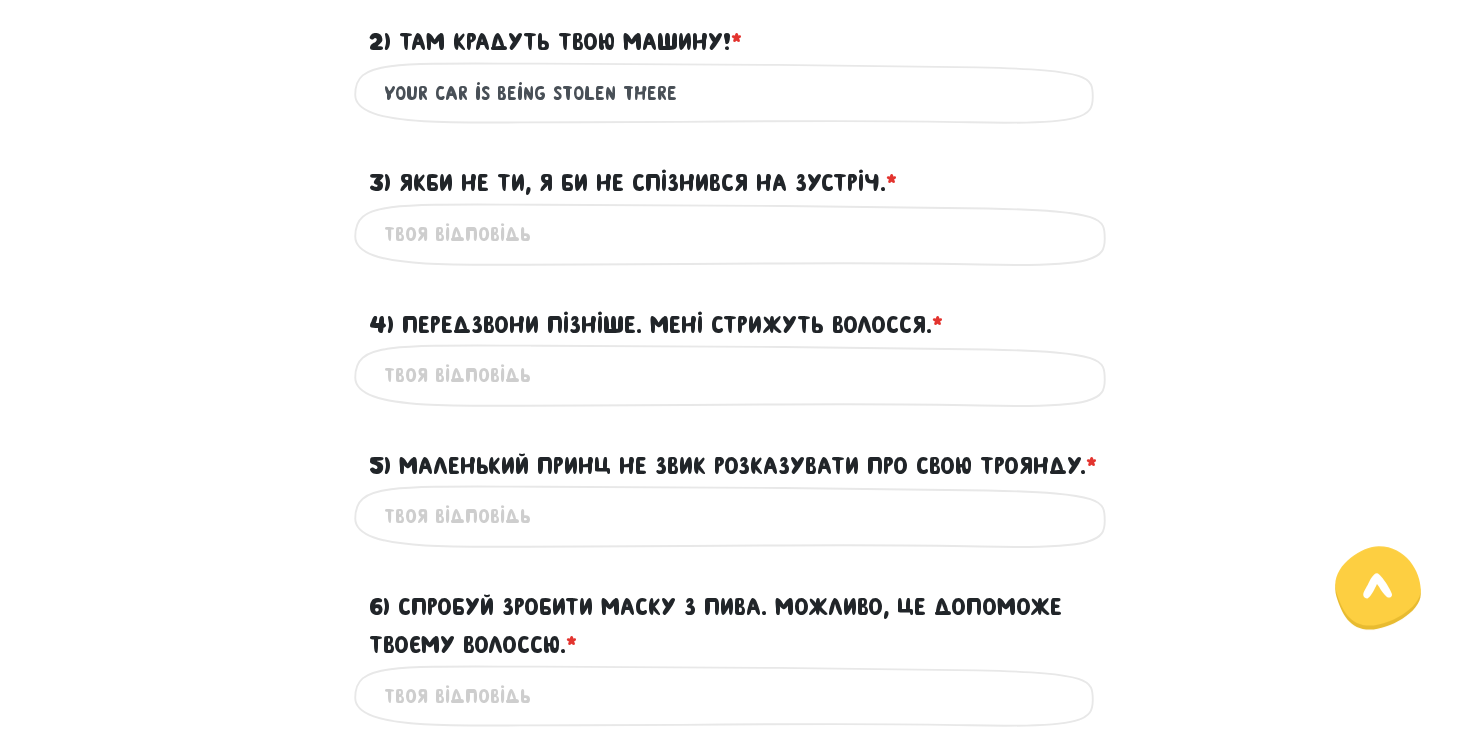 type on "your car is being stolen there" 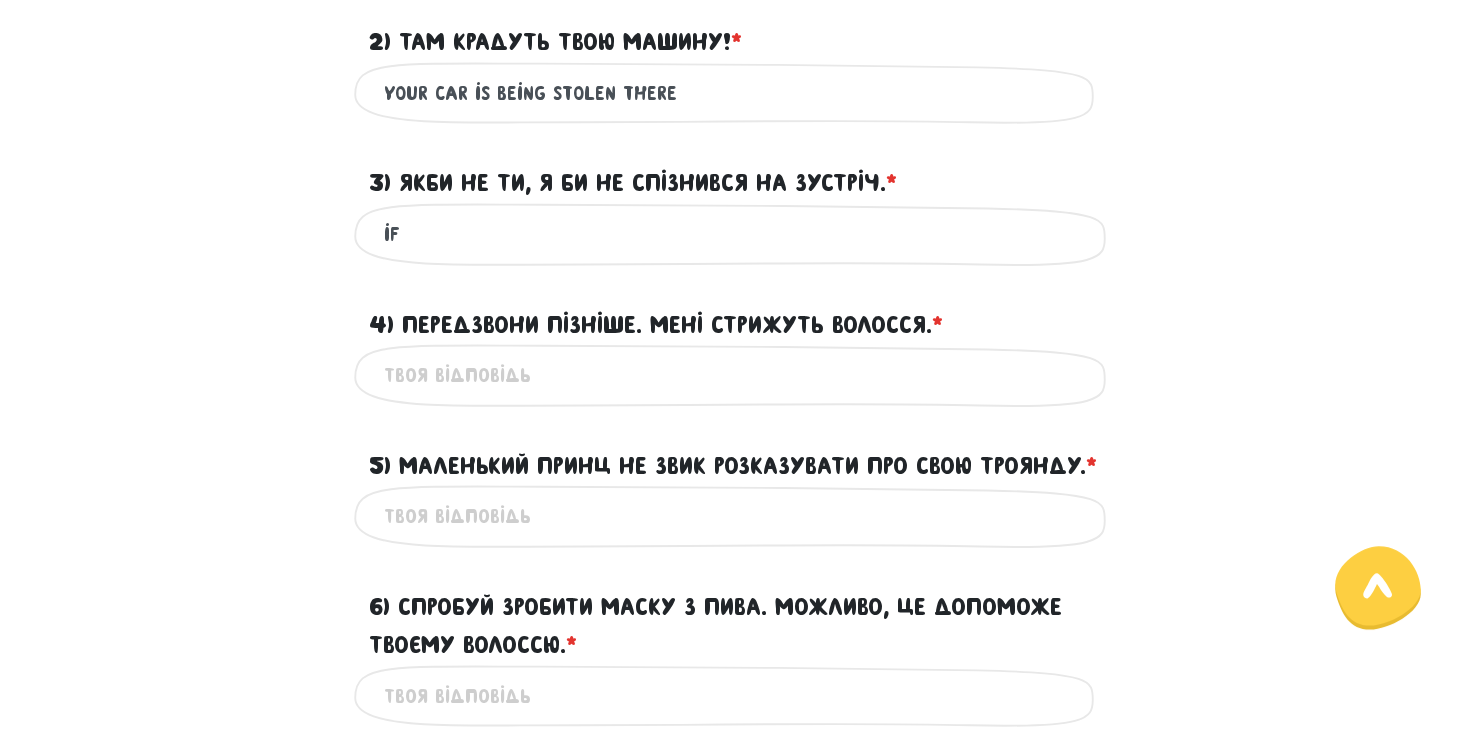 click on "3) Якби не ти, я би не спізнився на зустріч. *
?" at bounding box center (633, 183) 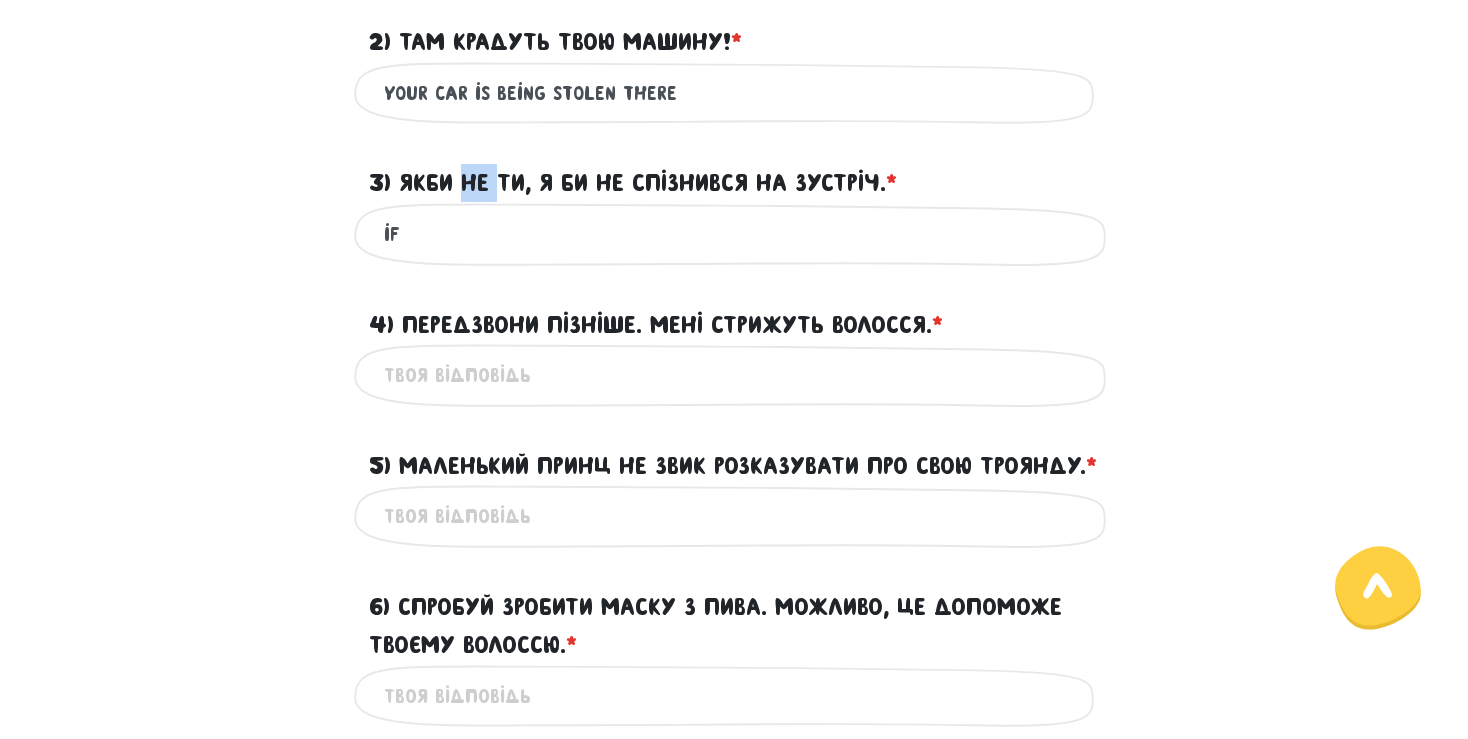 click on "3) Якби не ти, я би не спізнився на зустріч. *
?" at bounding box center [633, 183] 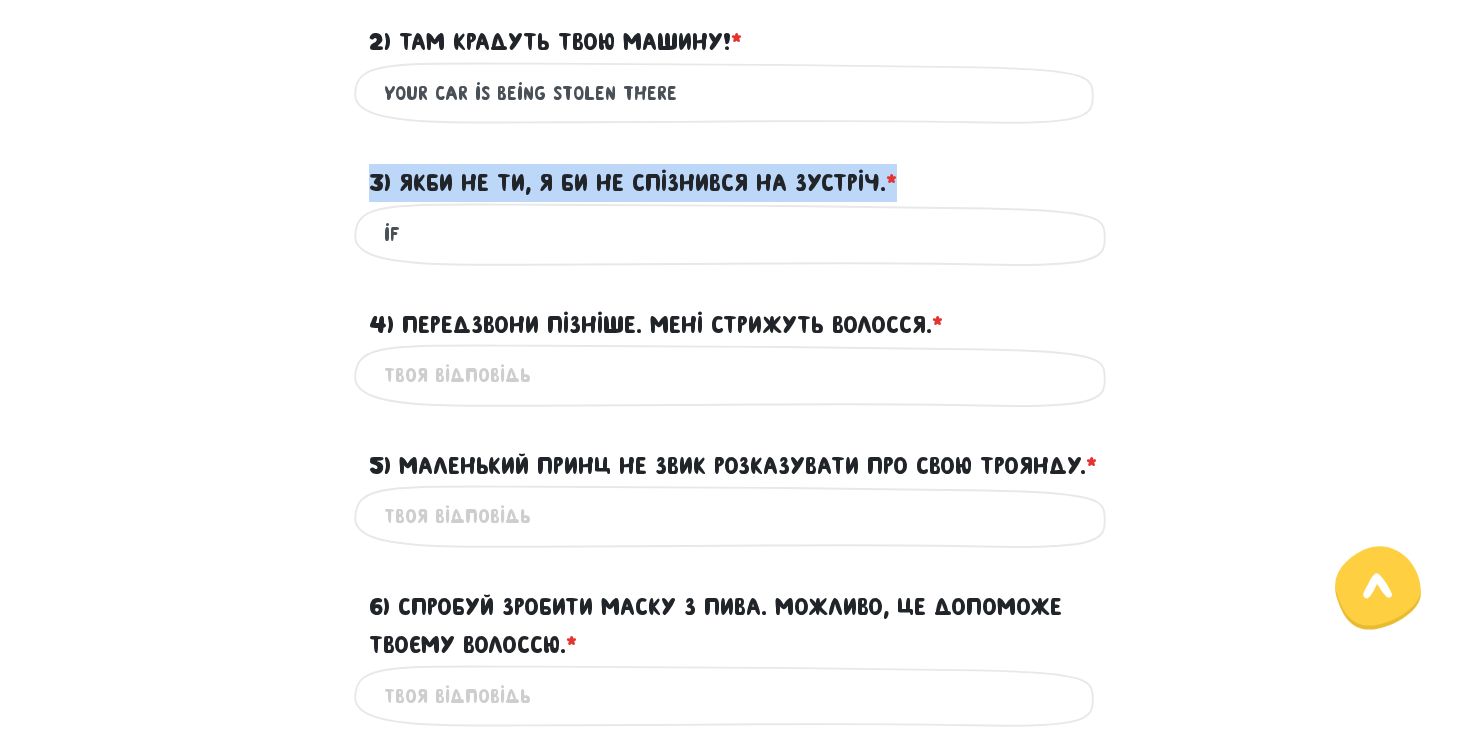 click on "3) Якби не ти, я би не спізнився на зустріч. *
?" at bounding box center [633, 183] 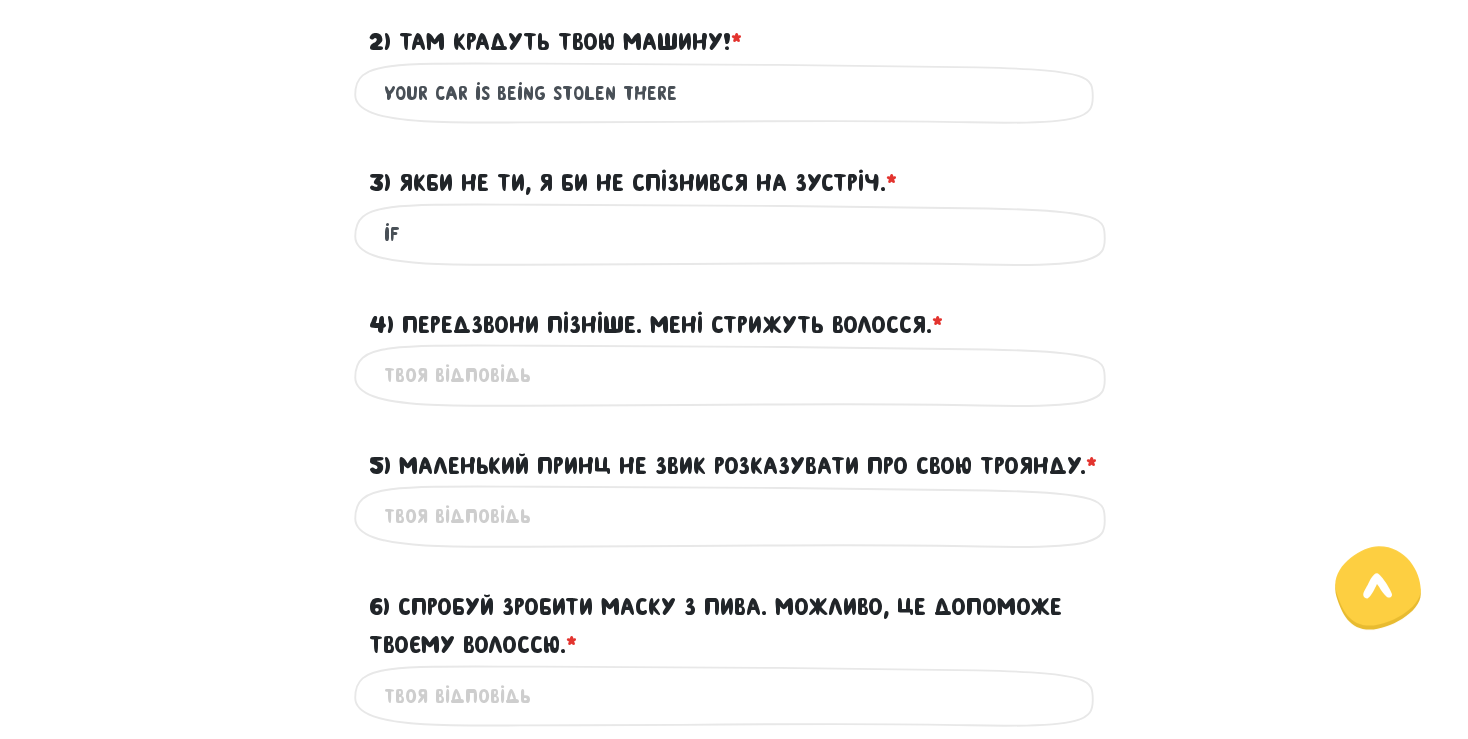 click on "if" at bounding box center [734, 234] 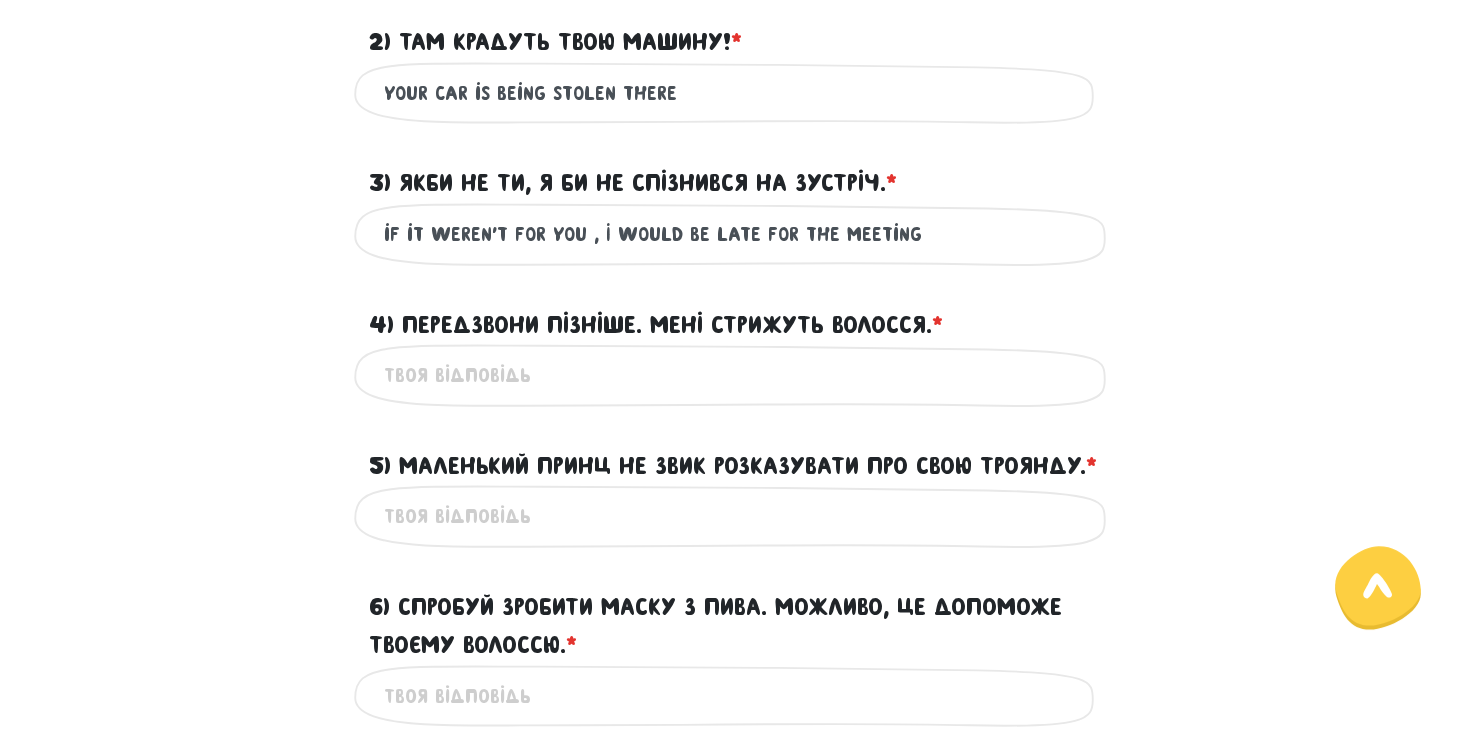 scroll, scrollTop: 948, scrollLeft: 0, axis: vertical 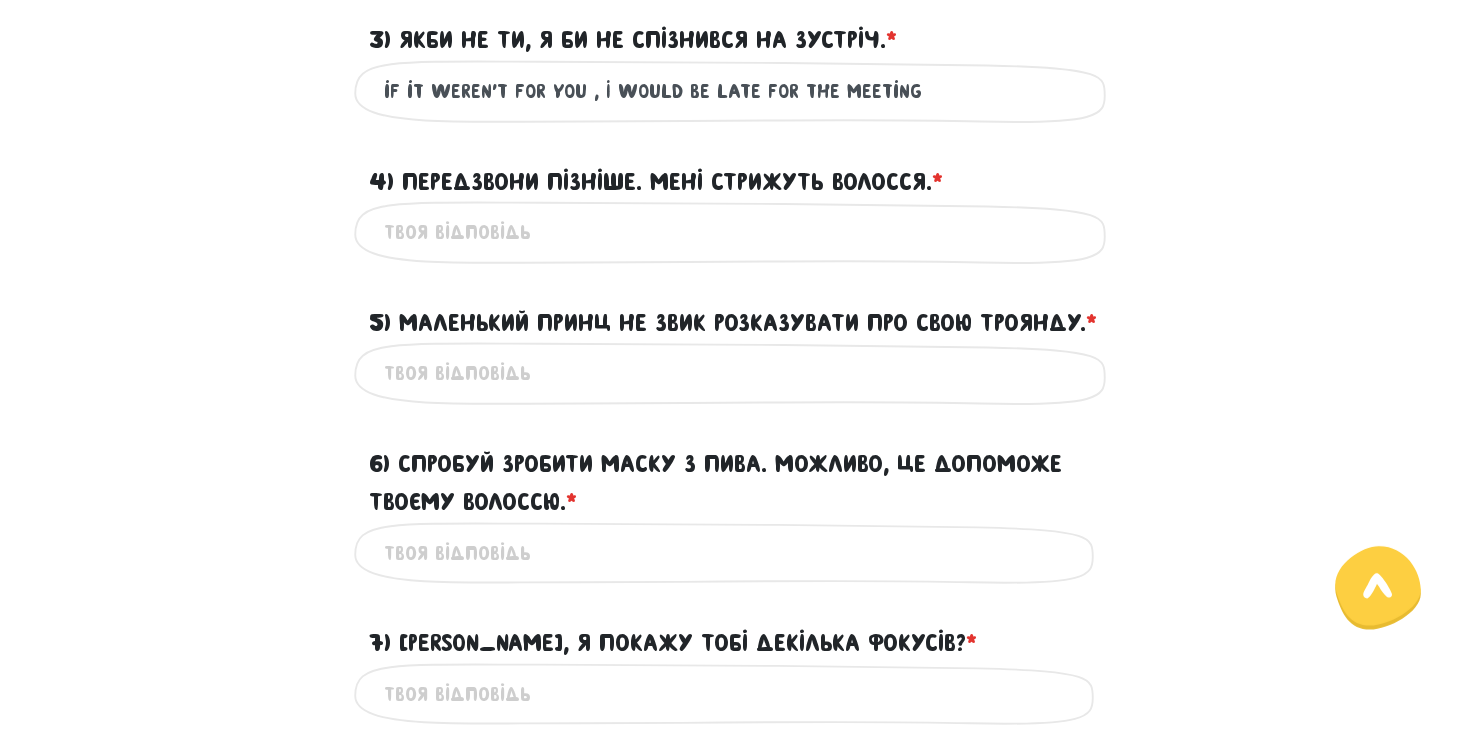 type on "if it weren't for you , I would be late for the meeting" 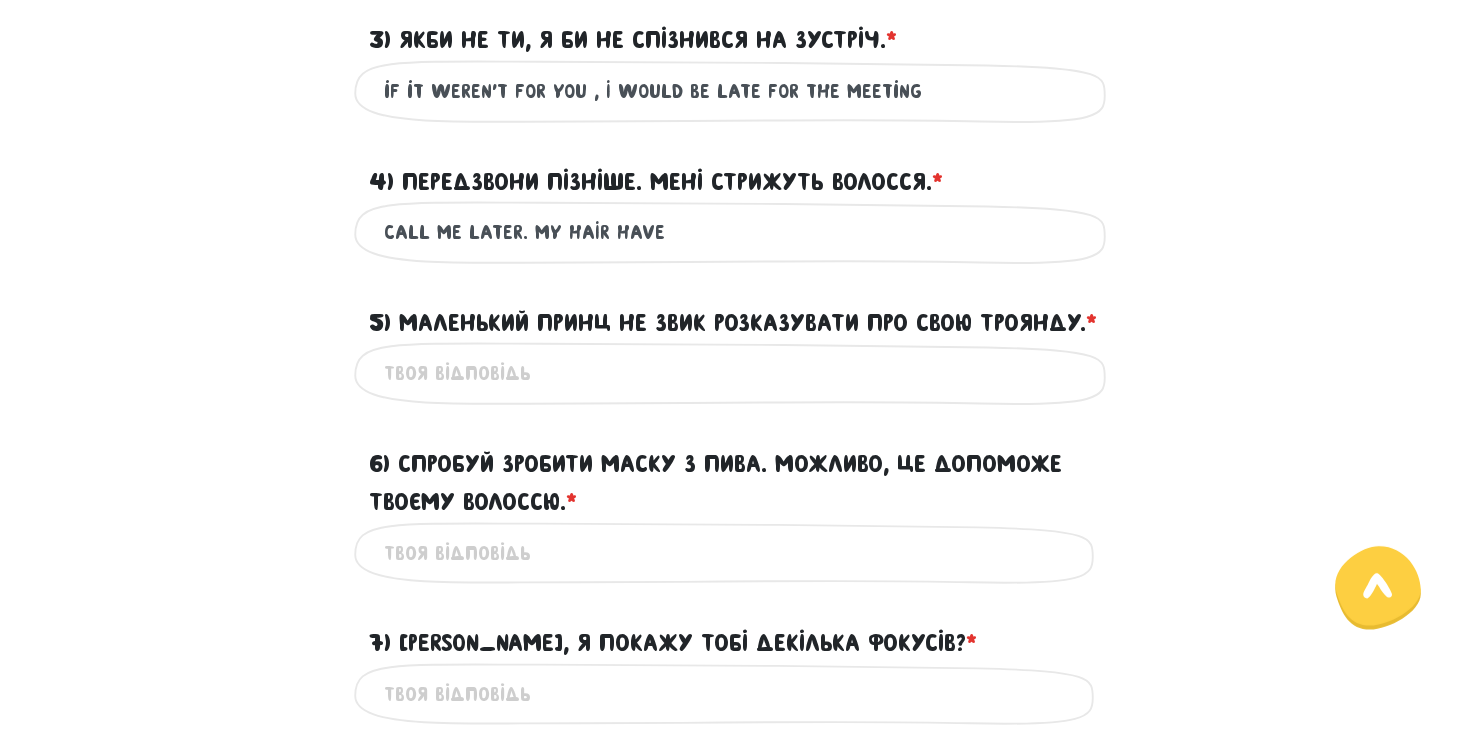 click on "4) Передзвони пізніше. Мені стрижуть волосся. *
?" at bounding box center (656, 182) 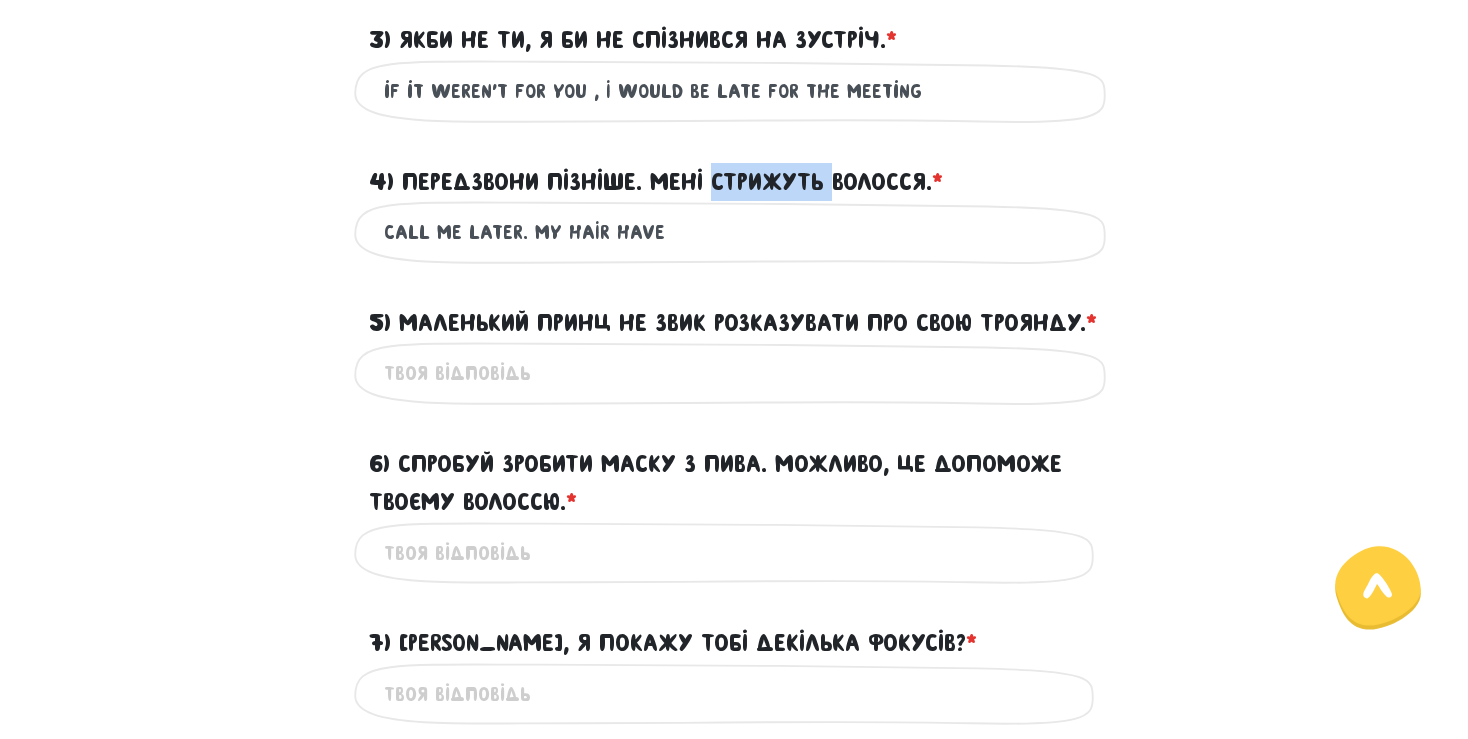 click on "4) Передзвони пізніше. Мені стрижуть волосся. *
?" at bounding box center [656, 182] 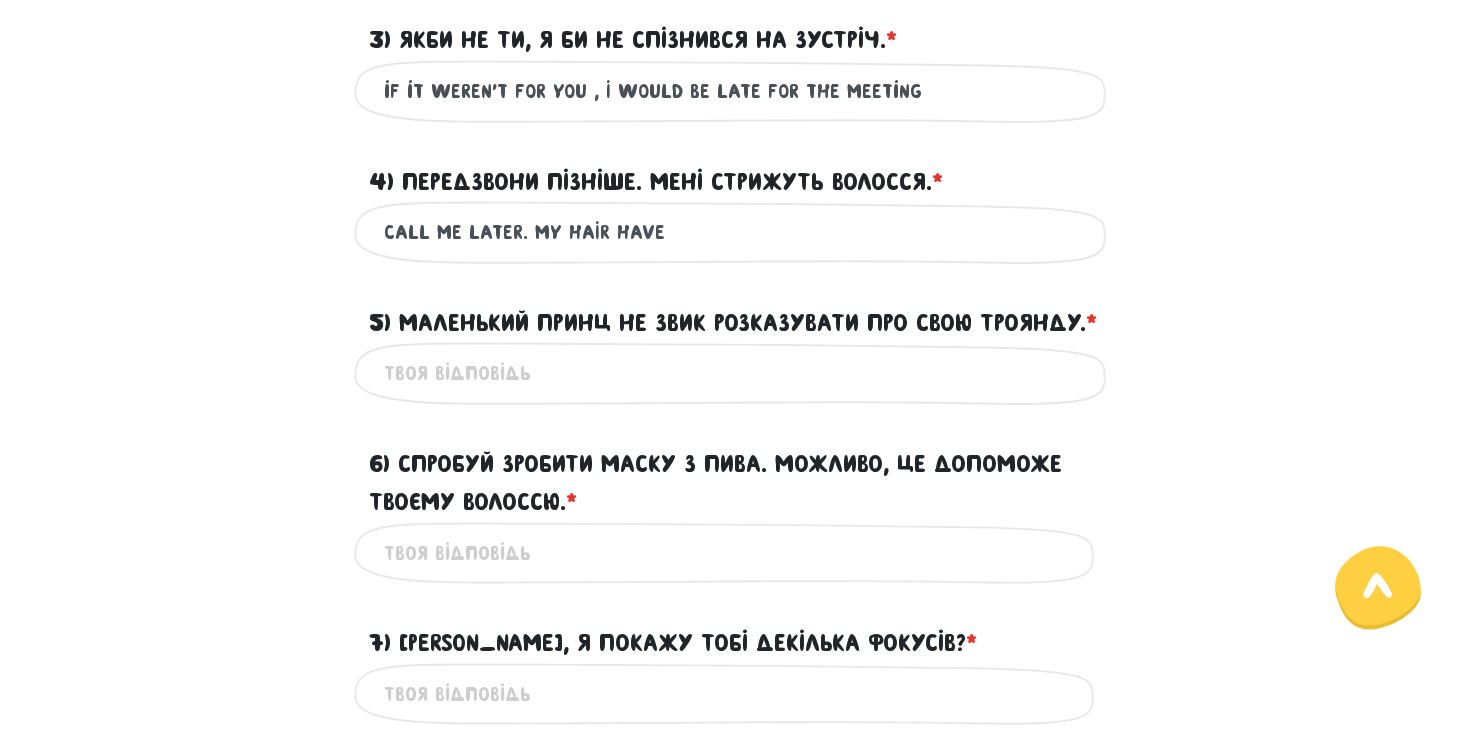 click on "4) Передзвони пізніше. Мені стрижуть волосся. *
?" at bounding box center [656, 182] 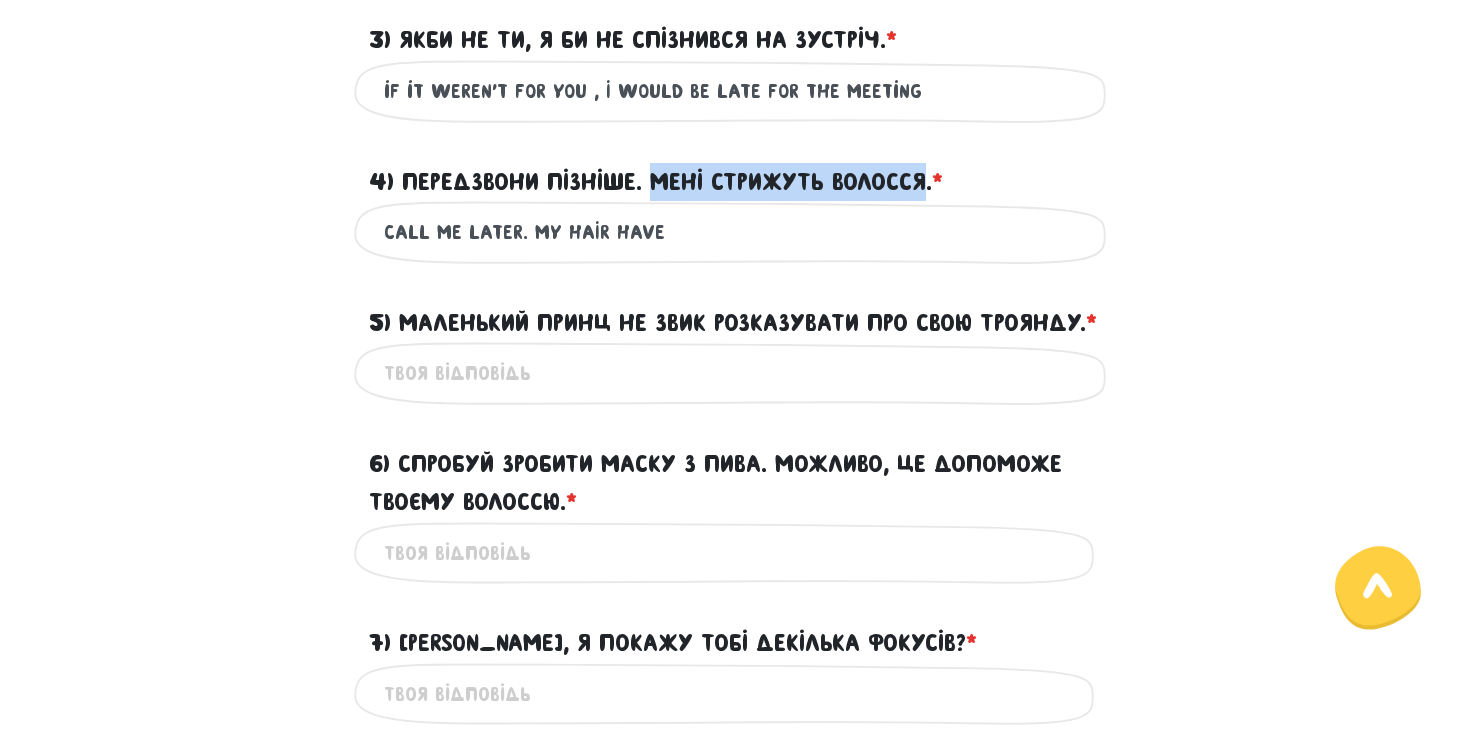 drag, startPoint x: 690, startPoint y: 185, endPoint x: 874, endPoint y: 179, distance: 184.0978 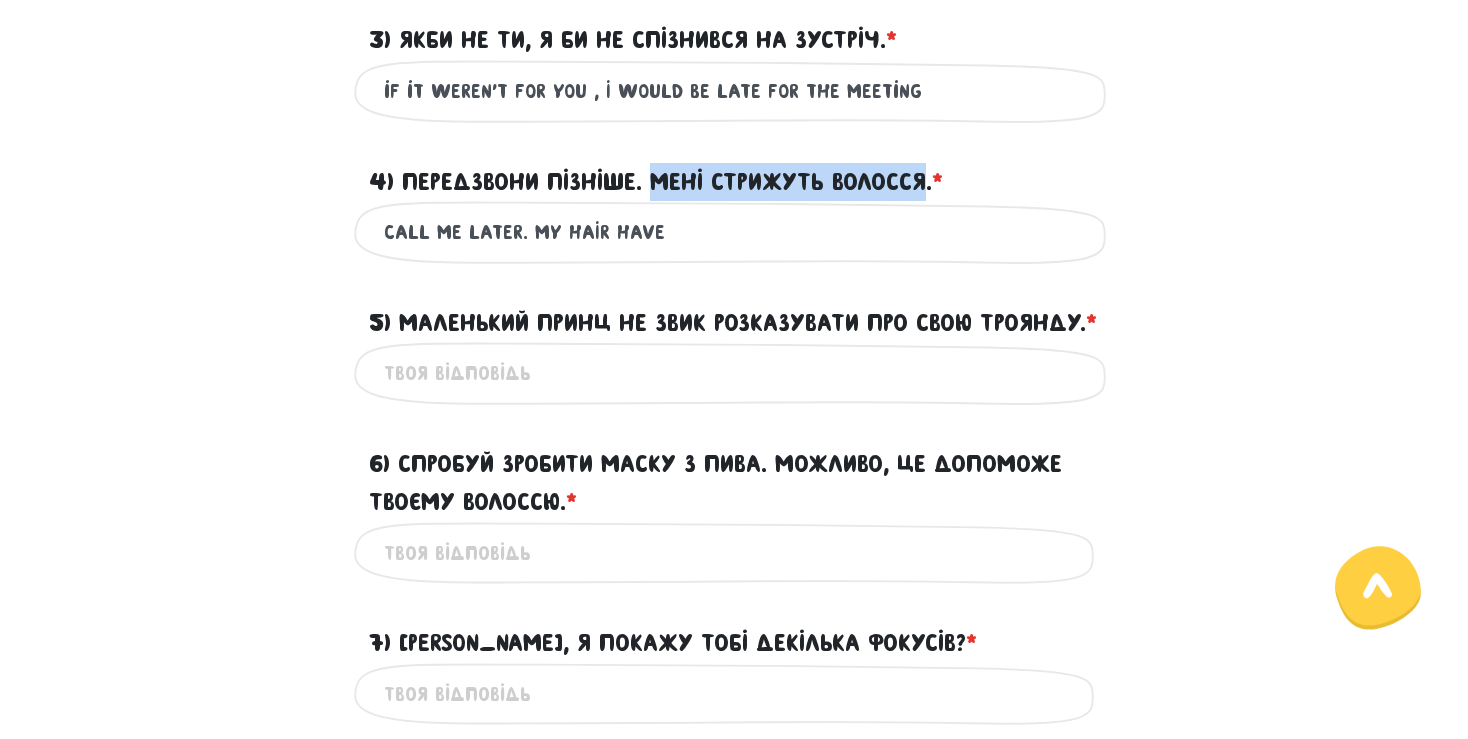 click on "4) Передзвони пізніше. Мені стрижуть волосся. *
?" at bounding box center (656, 182) 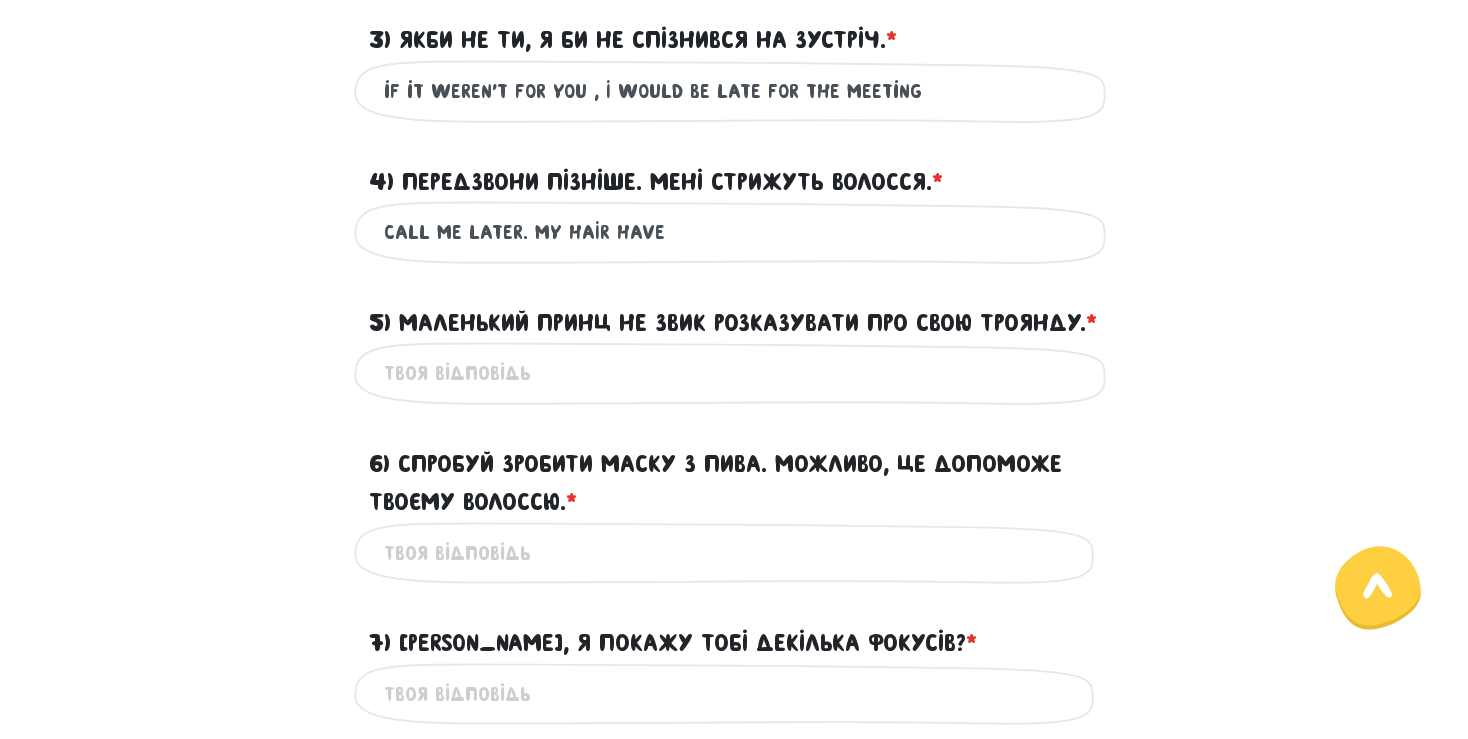 click on "4) Передзвони пізніше. Мені стрижуть волосся. *
?" at bounding box center [656, 182] 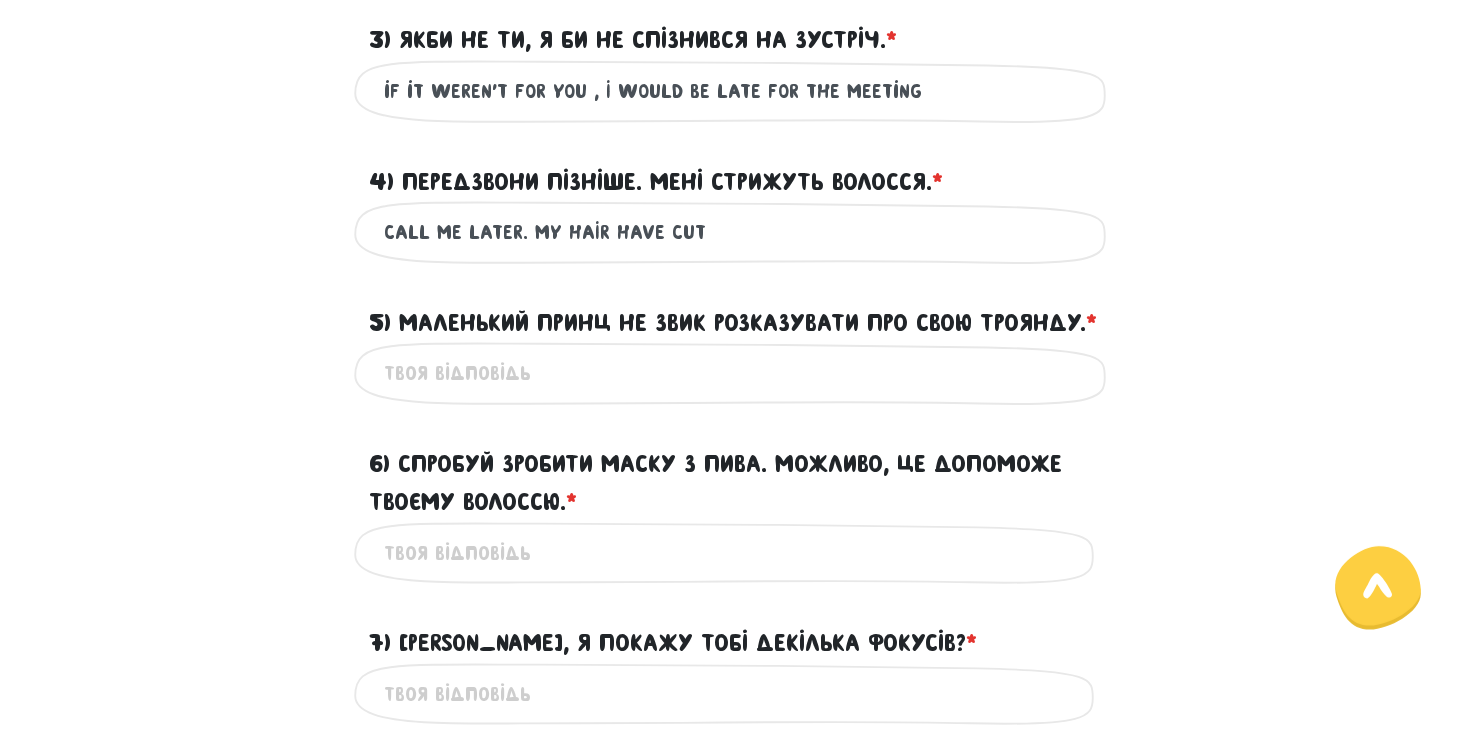 click on "Call me later. mY HAIR HAVE CUT" at bounding box center (734, 232) 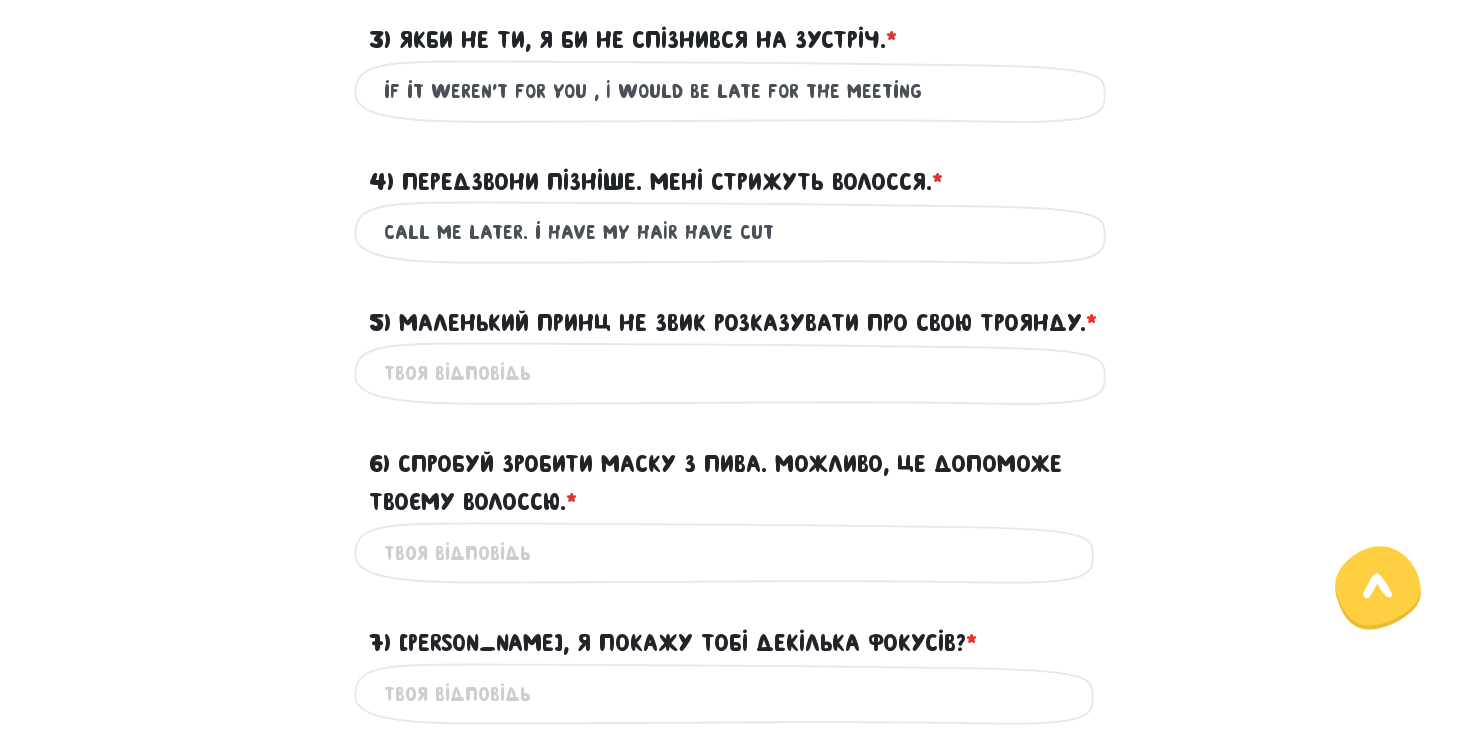 click on "Call me later. i HAVE mY HAIR HAVE CUT" at bounding box center [734, 232] 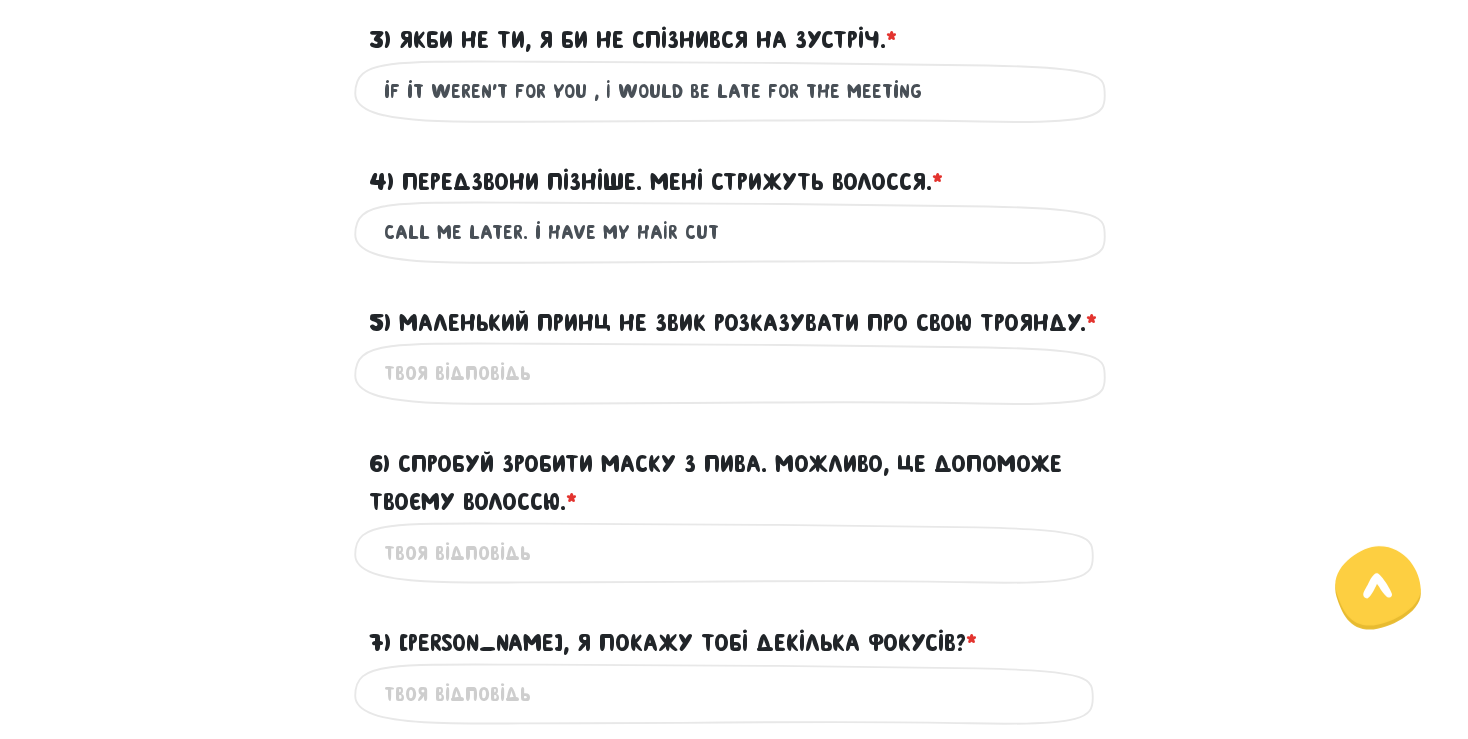 click on "Call me later. i HAVE mY HAIR CUT" at bounding box center (734, 232) 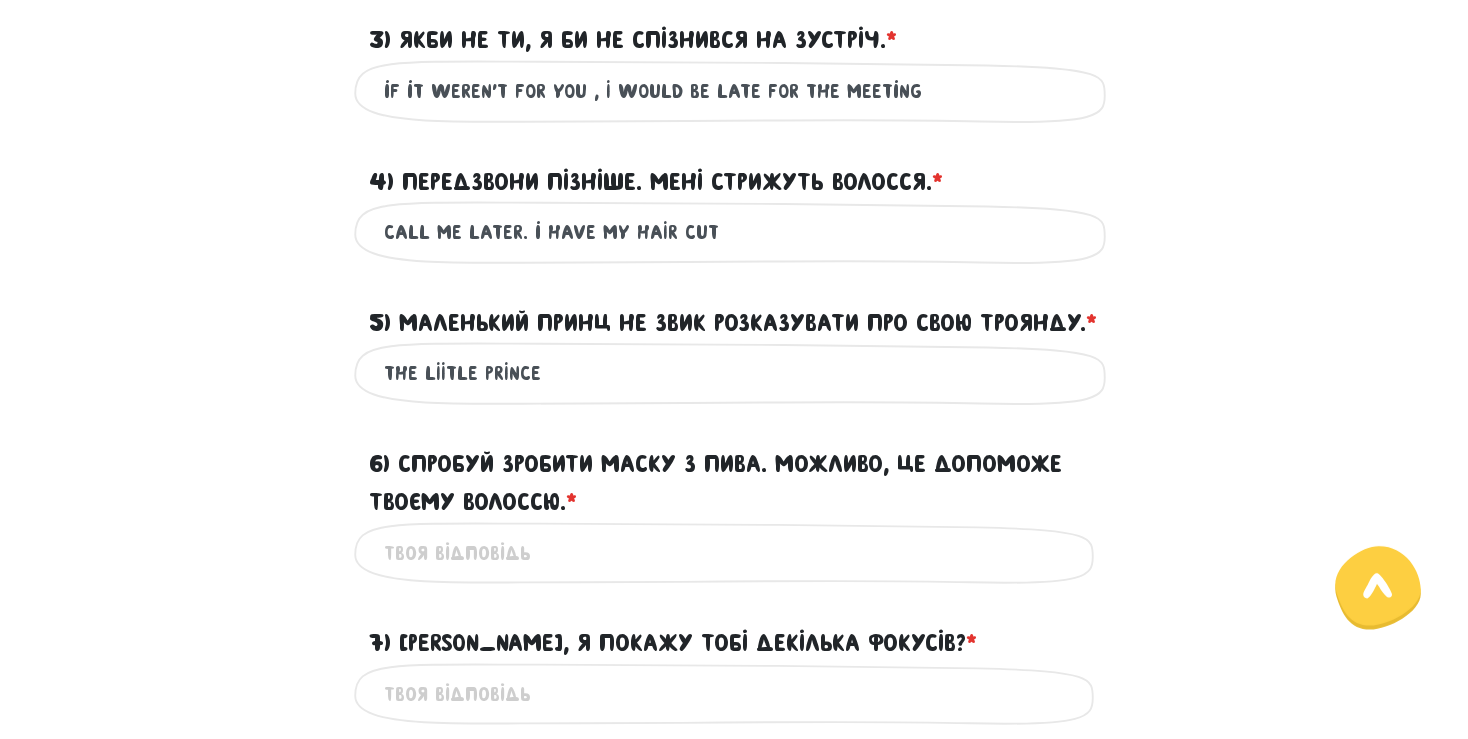 scroll, scrollTop: 1132, scrollLeft: 0, axis: vertical 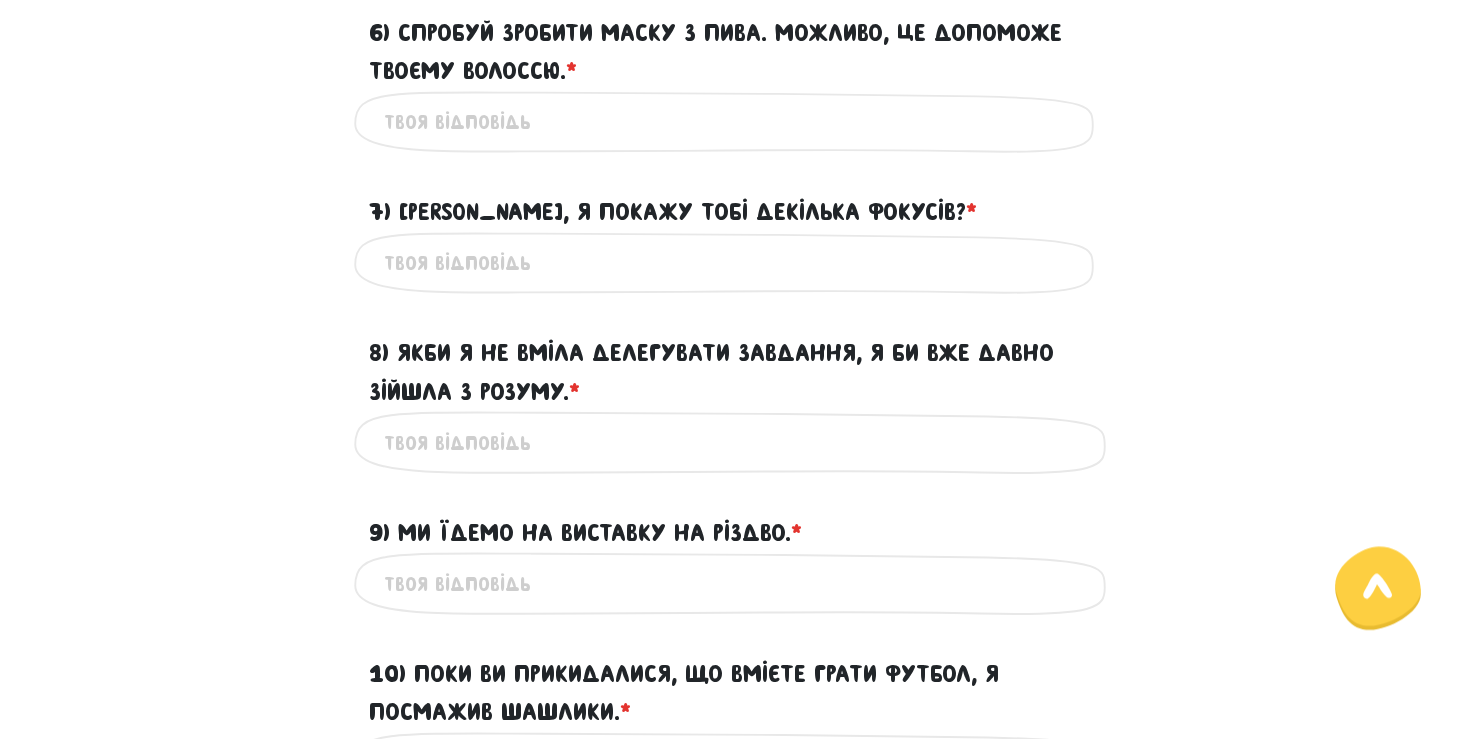 type on "THE LIITLE PRINCE ISN'T USED TO RETELL ABOUT HIS ROSE" 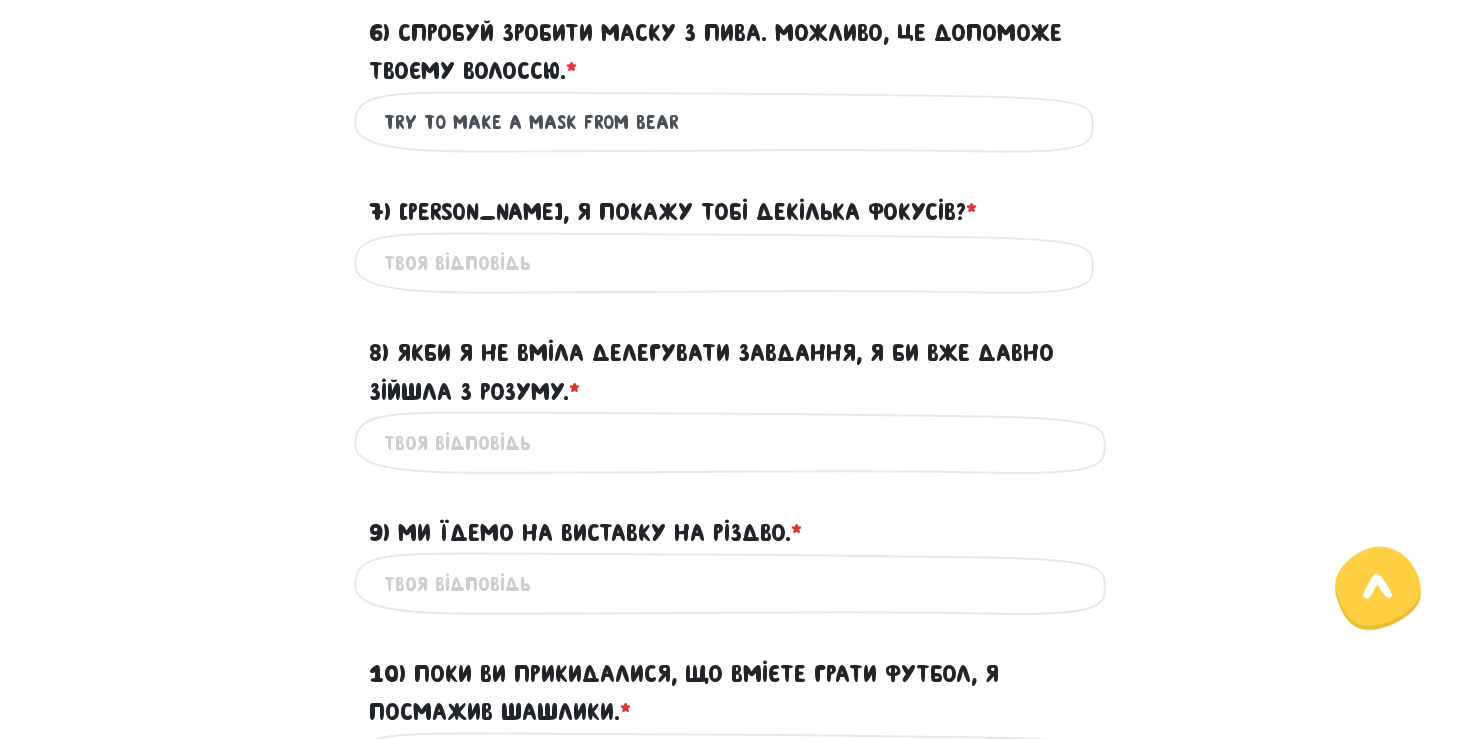 click on "Try to make a mask from bear" at bounding box center (734, 122) 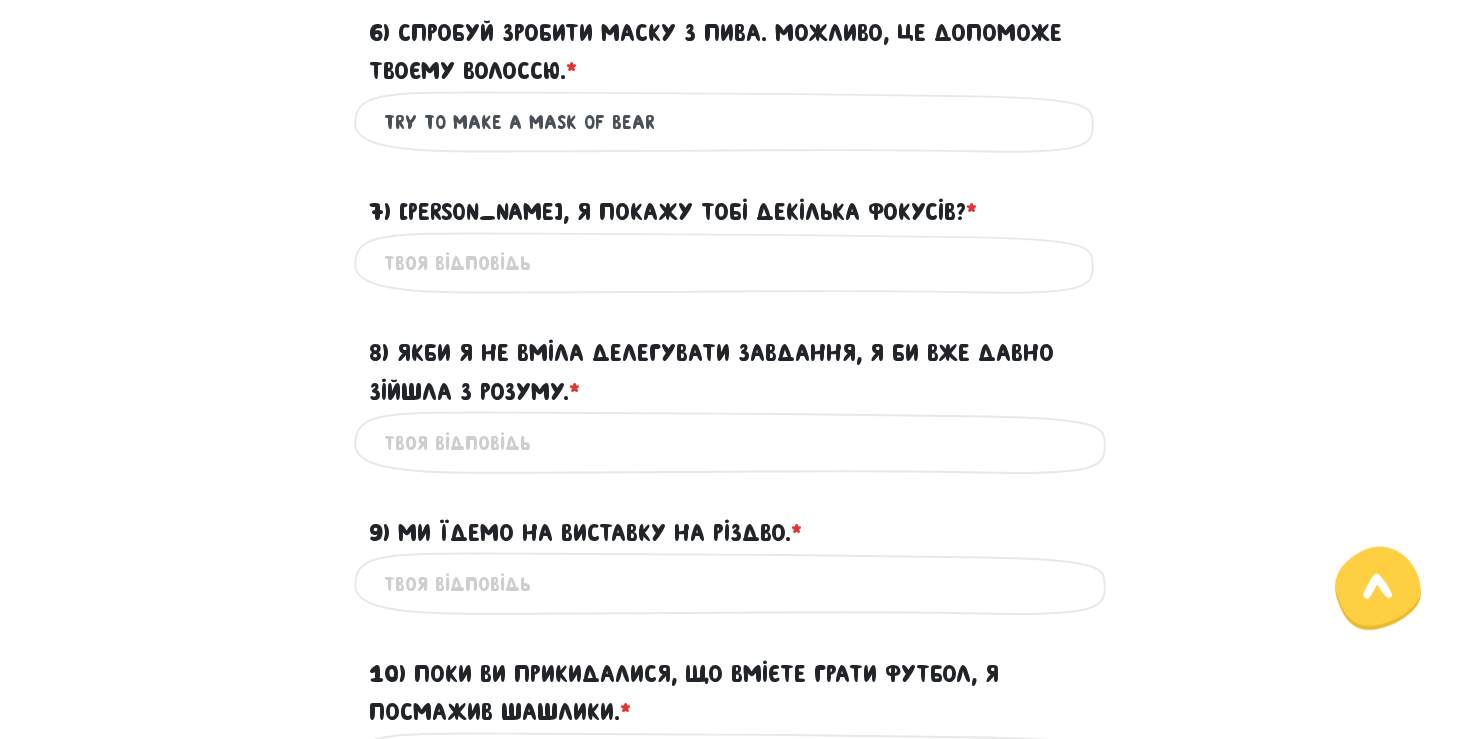 click on "Try to make a mask of bear" at bounding box center [734, 122] 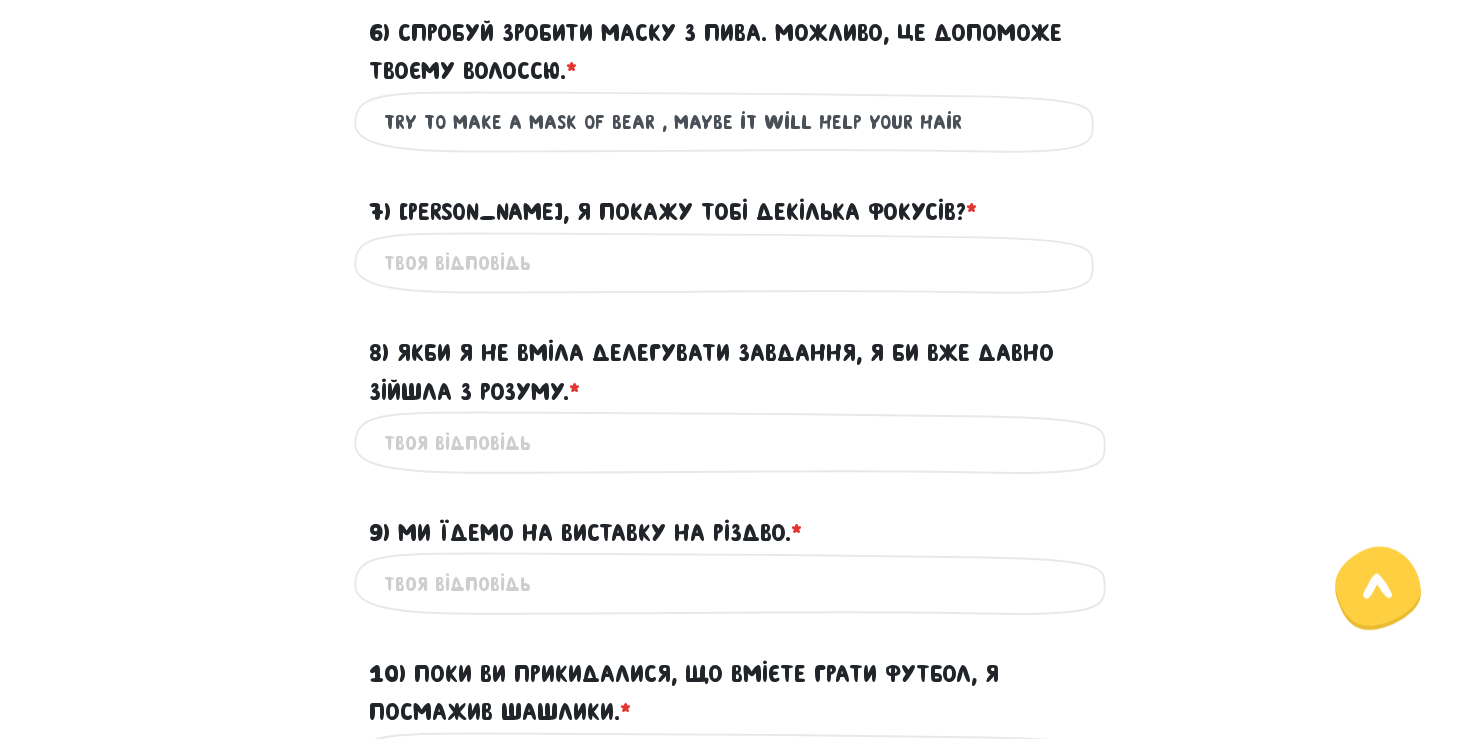 click on "Try to make a mask of bear , maybe it will help your hair" at bounding box center [734, 122] 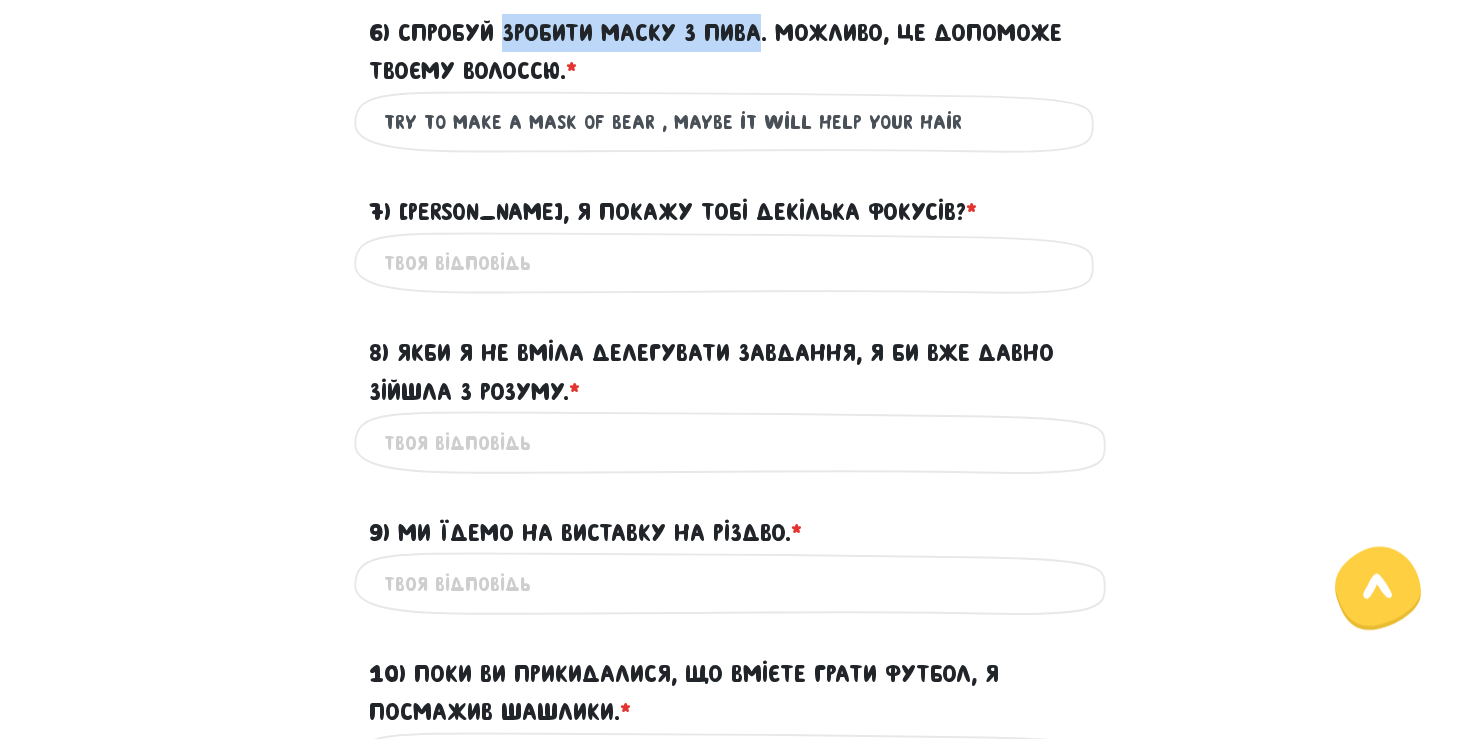 drag, startPoint x: 533, startPoint y: 69, endPoint x: 724, endPoint y: 72, distance: 191.02356 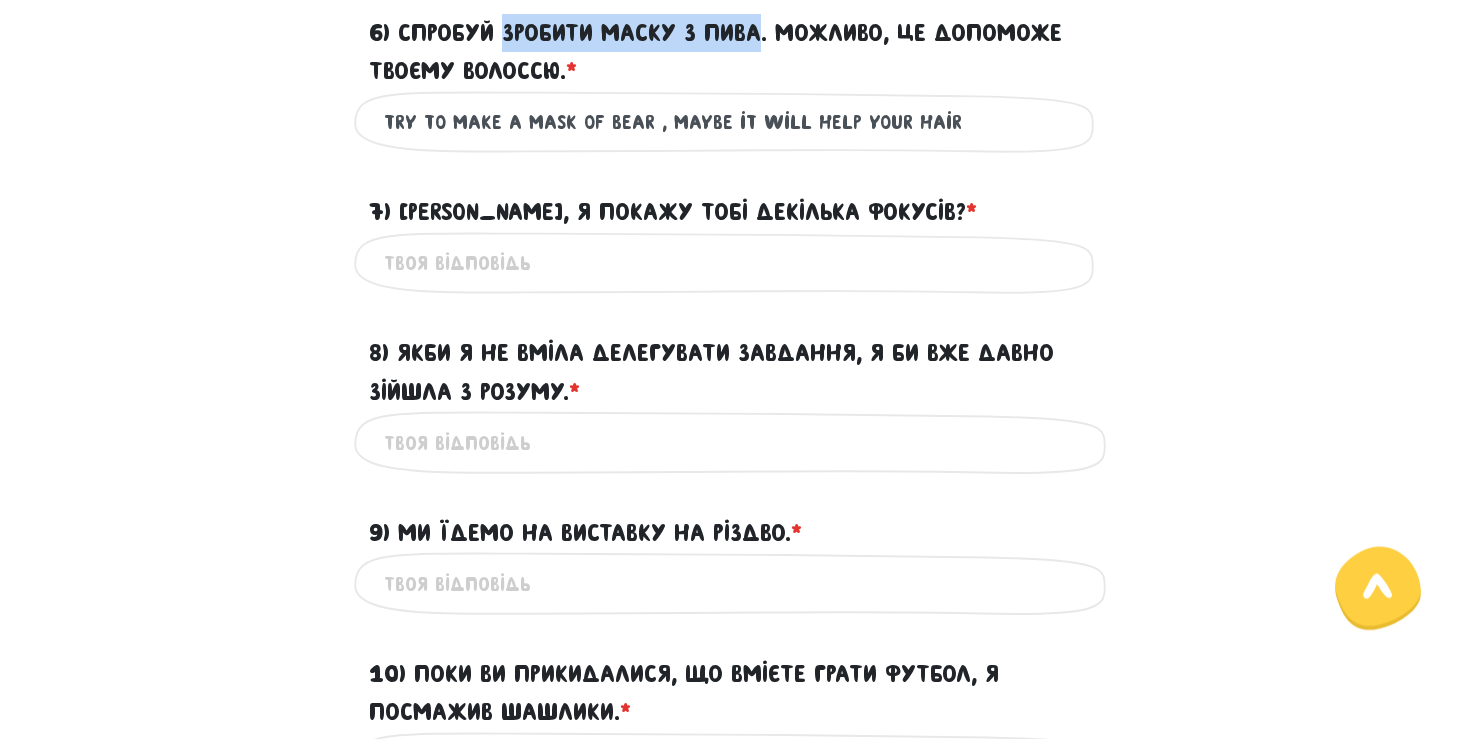 click on "6) Спробуй зробити маску з пива. Можливо, це допоможе твоєму волоссю. *
?" at bounding box center [734, 52] 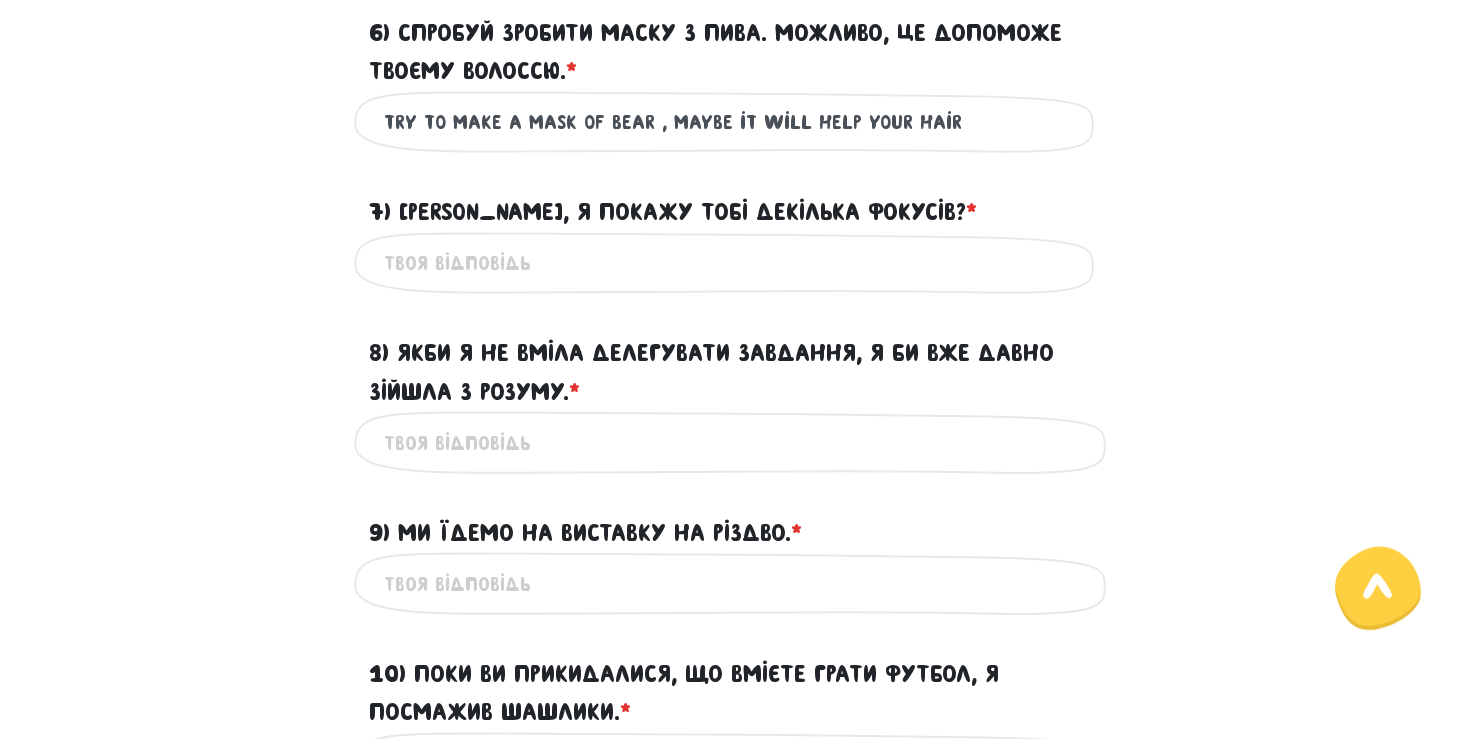 click on "6) Спробуй зробити маску з пива. Можливо, це допоможе твоєму волоссю. *
?" at bounding box center (734, 52) 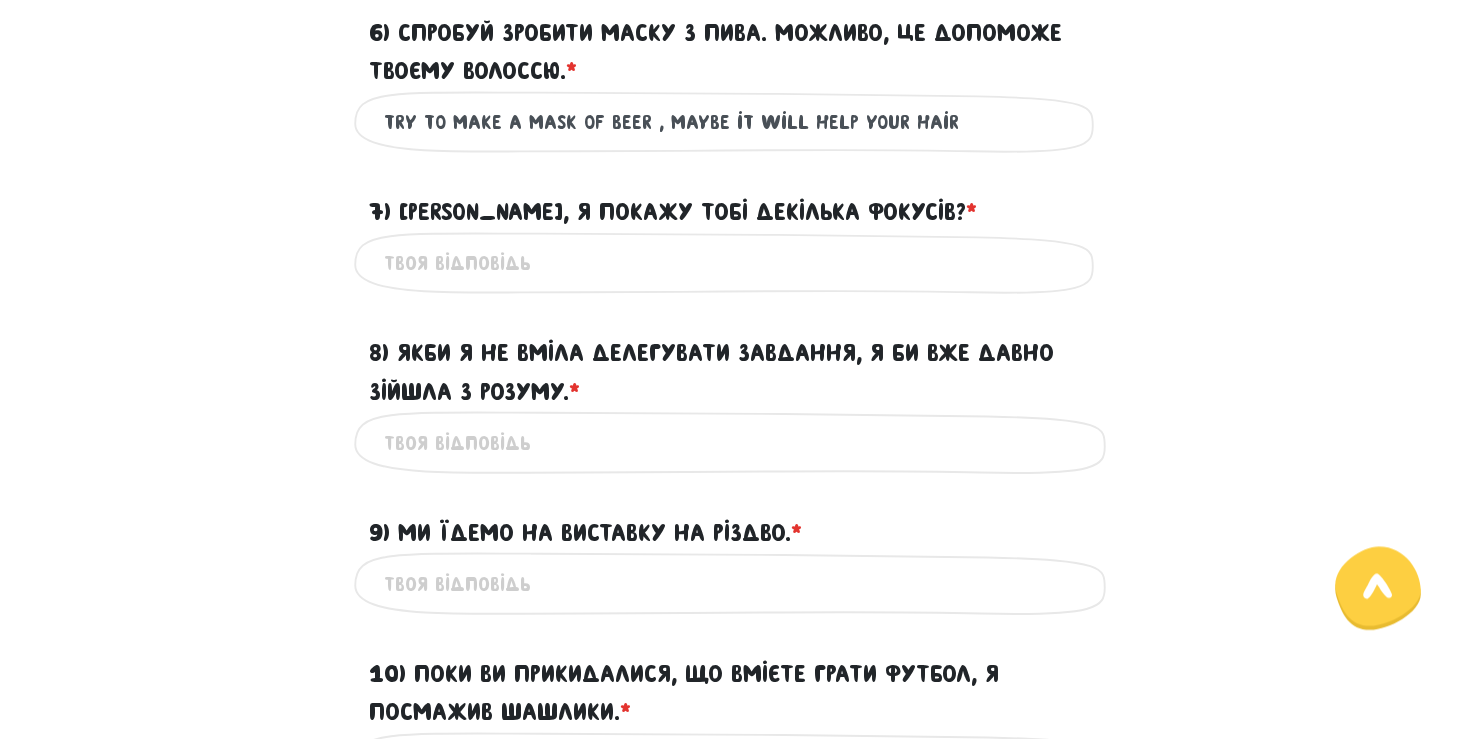 click on "Try to make a mask of beEr , maybe it will help your hair" at bounding box center (734, 122) 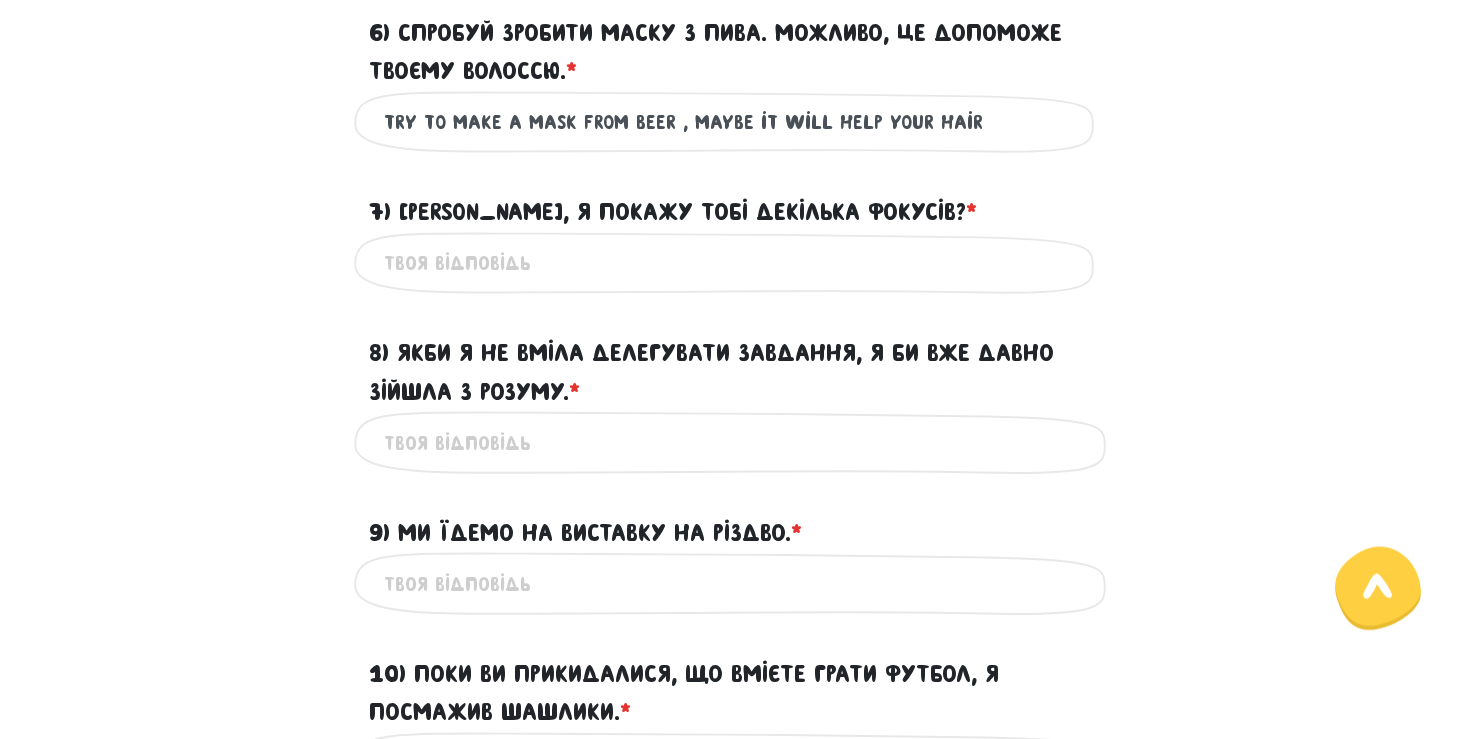 type on "Try to make a mask FROM beEr , maybe it will help your hair" 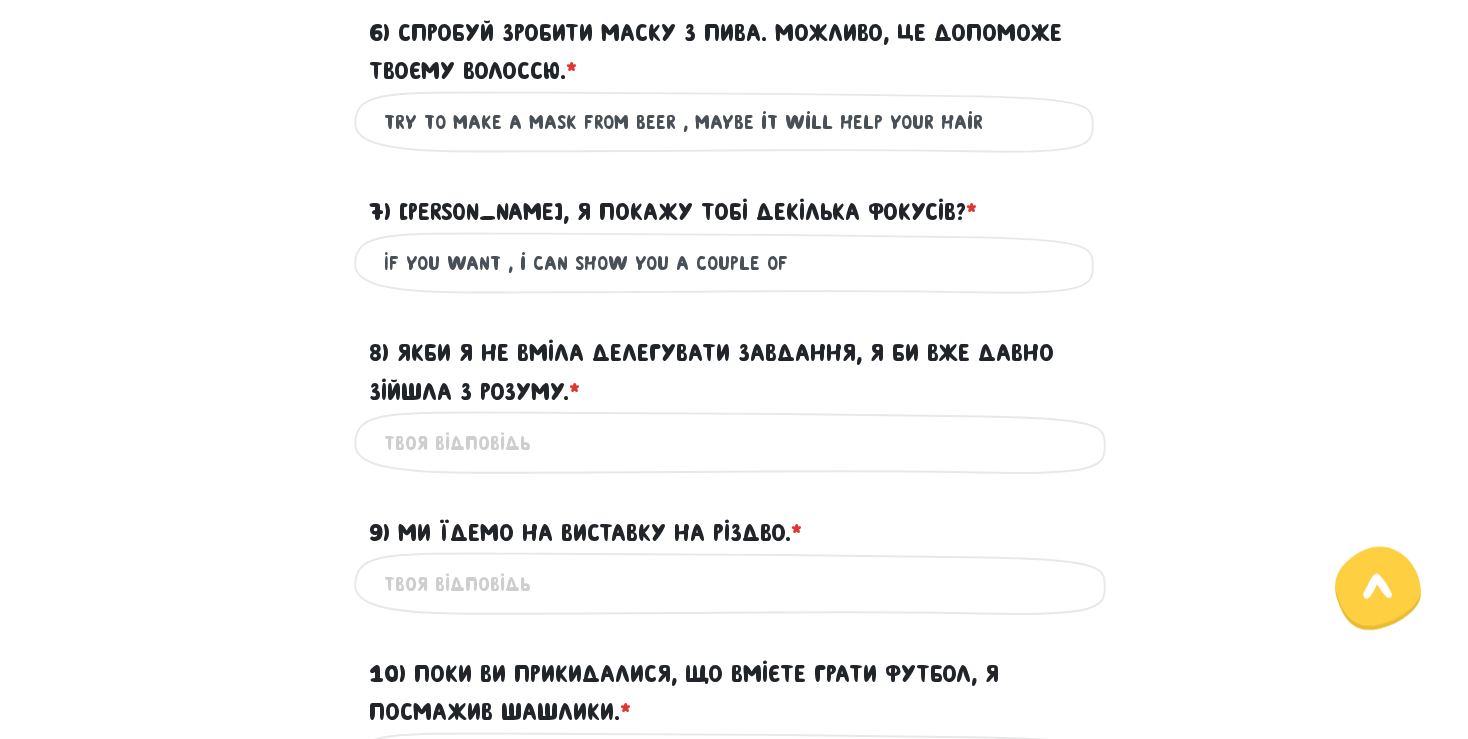 click on "7) [PERSON_NAME], я покажу тобі декілька фокусів? *
?" at bounding box center (673, 212) 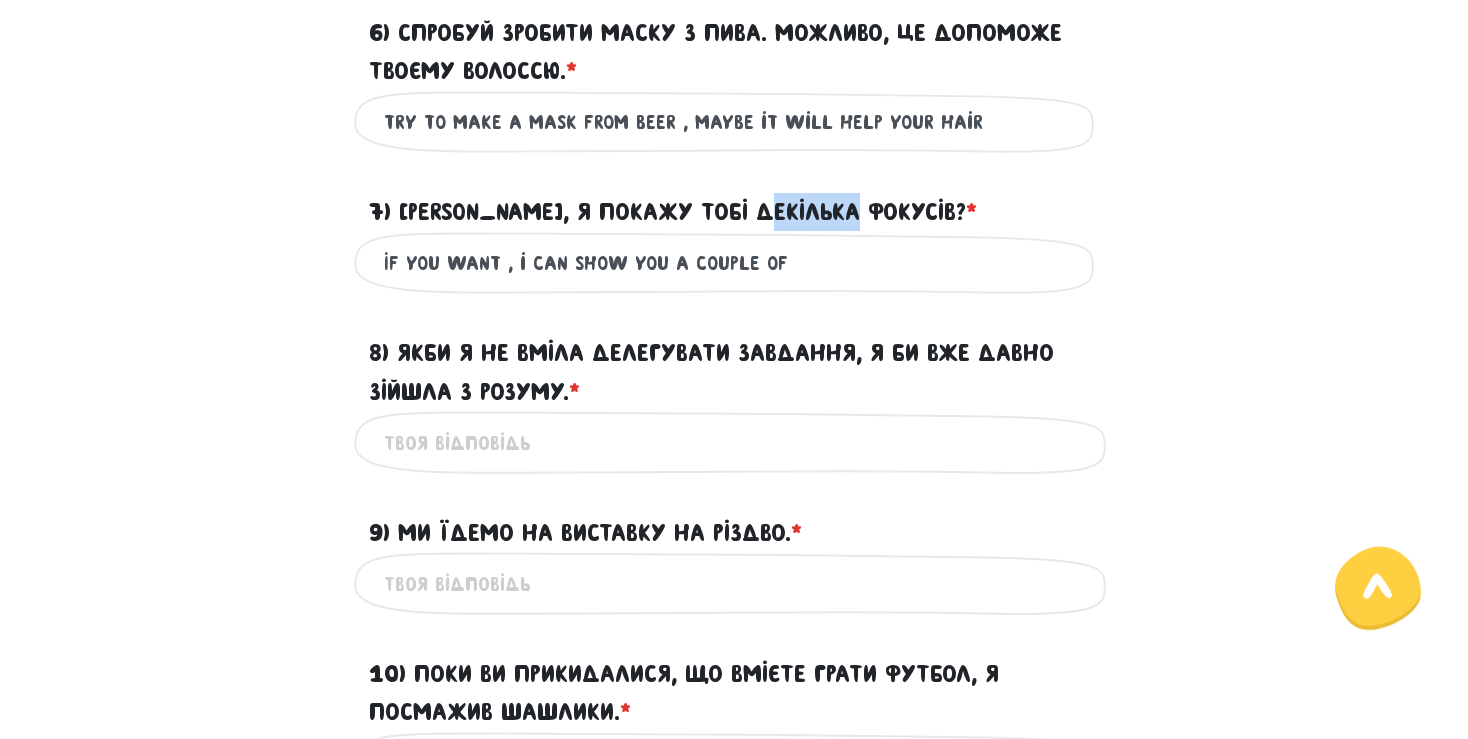 click on "7) [PERSON_NAME], я покажу тобі декілька фокусів? *
?" at bounding box center [673, 212] 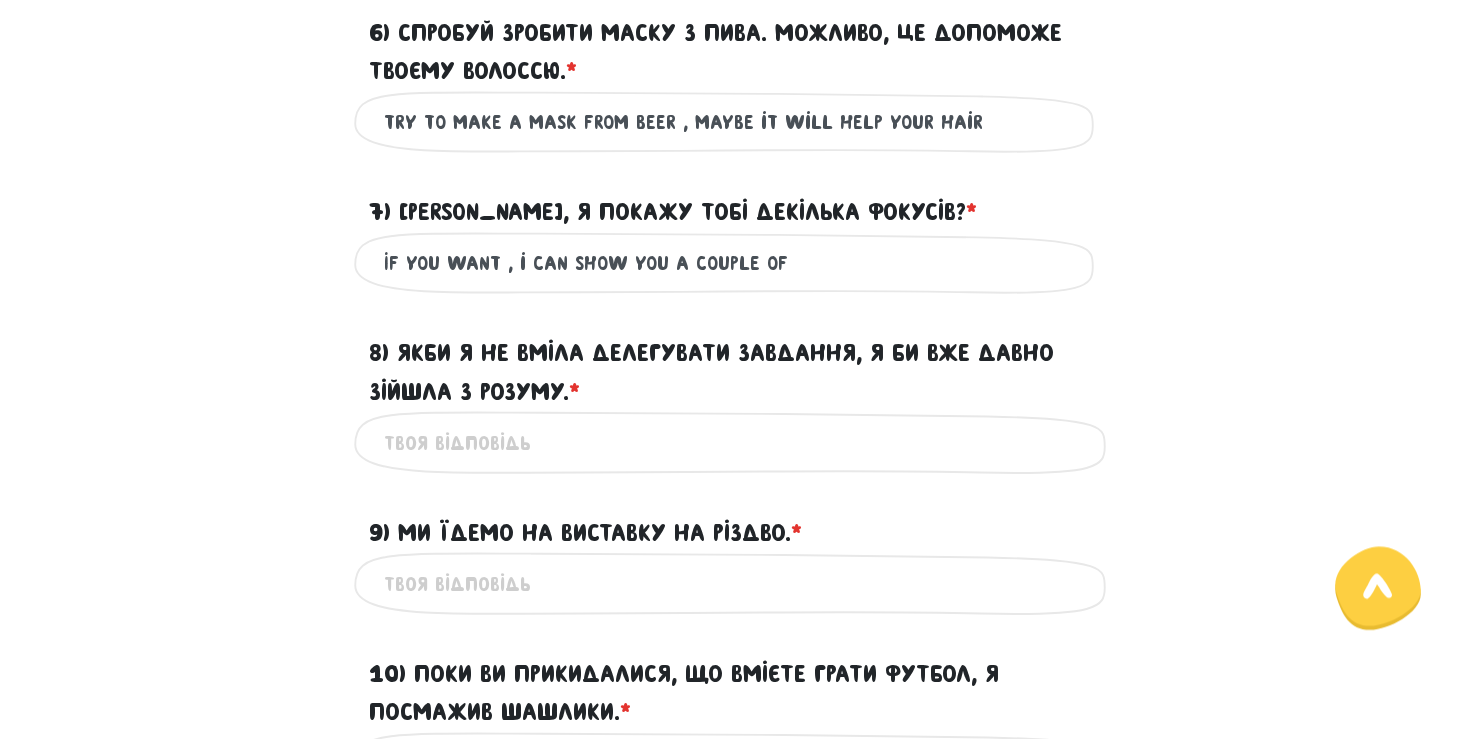 click on "IF YOU WANT , i CAN SHOW YOU A COUPLE OF" at bounding box center [734, 263] 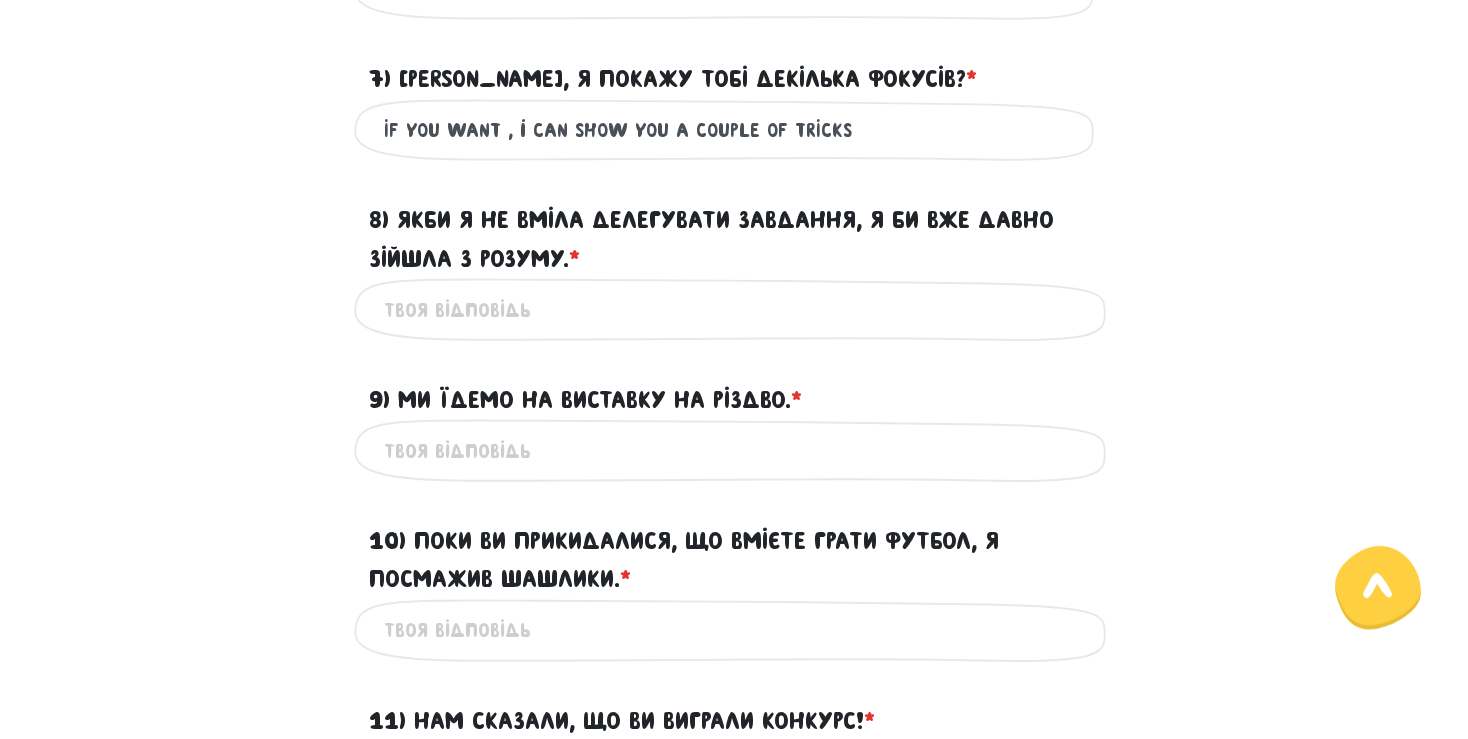 scroll, scrollTop: 1576, scrollLeft: 0, axis: vertical 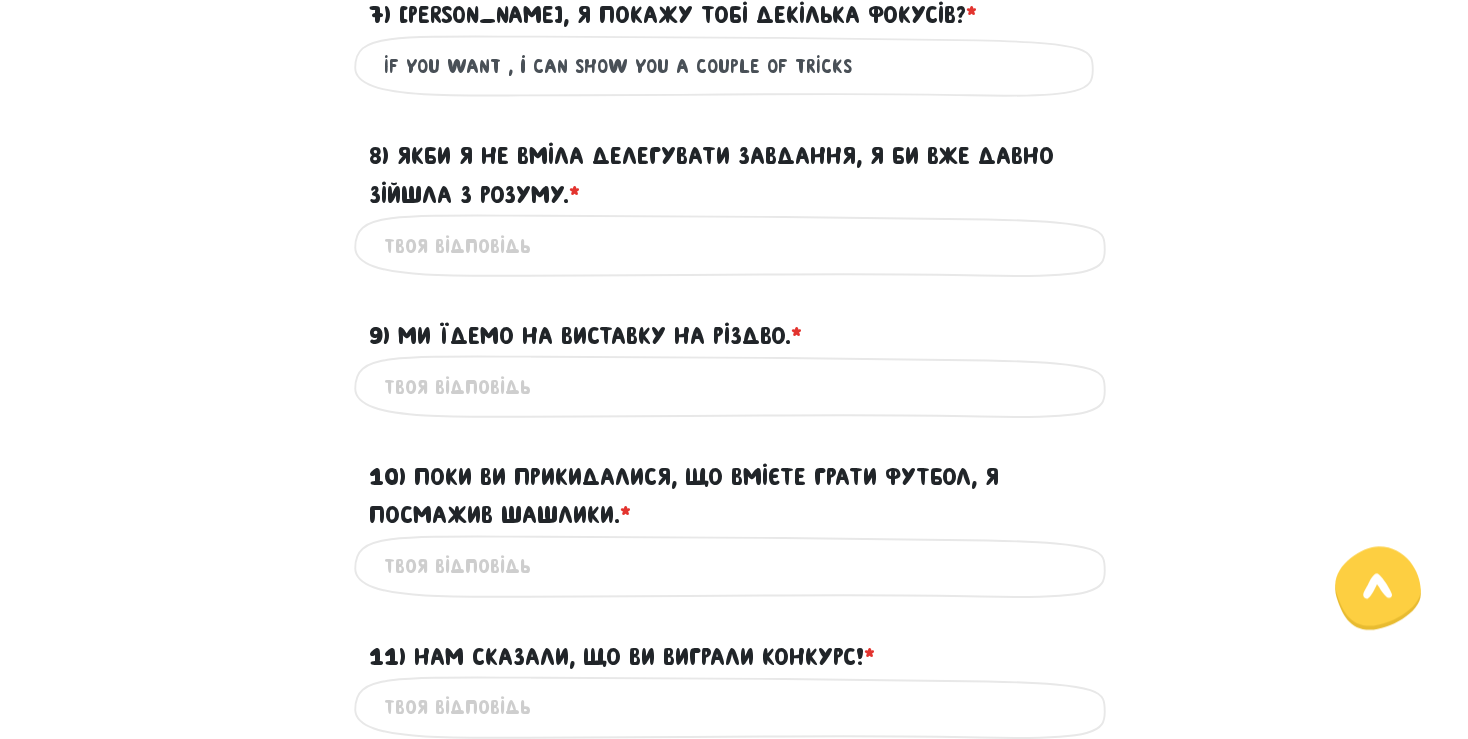 type on "IF YOU WANT , i CAN SHOW YOU A COUPLE OF TRICKS" 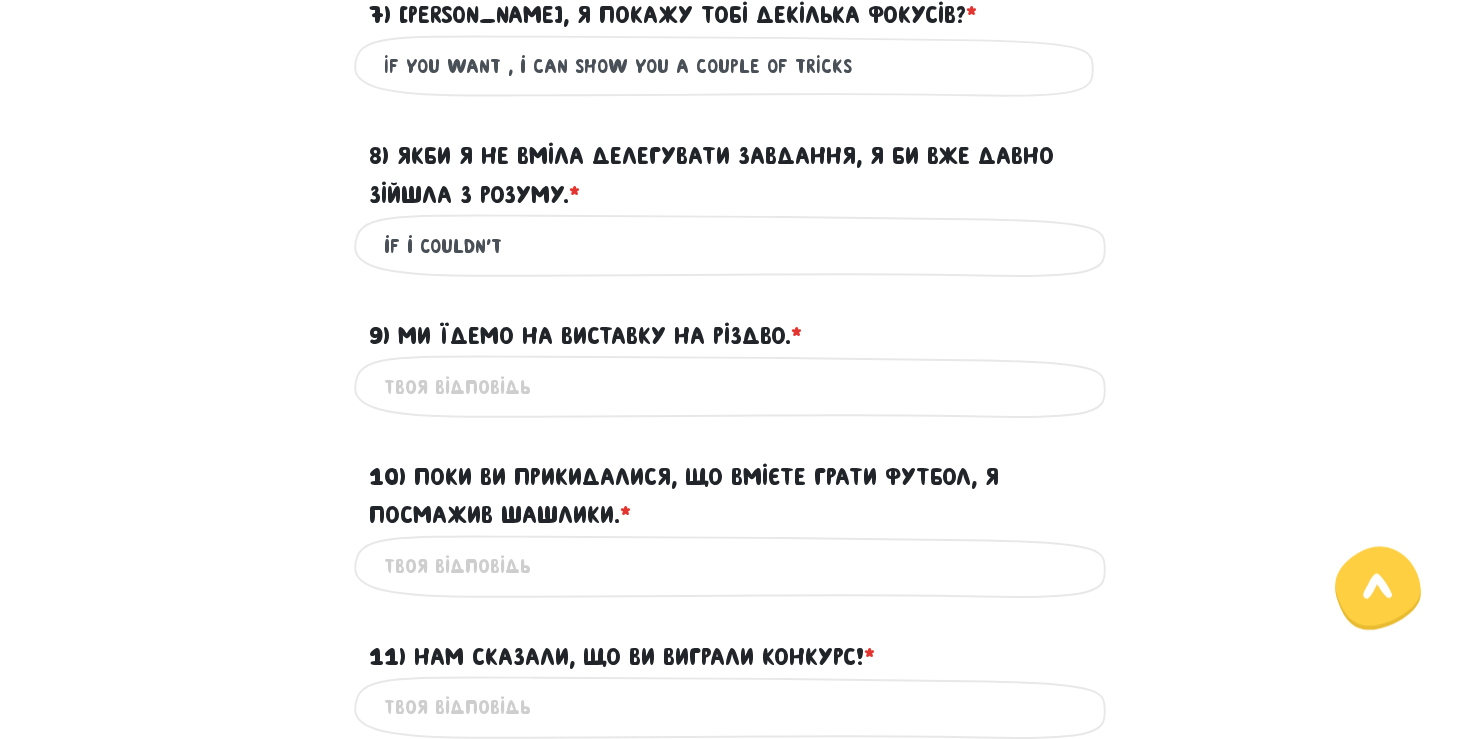 click on "8) Якби я не вміла делегувати завдання, я би вже давно зійшла з розуму. *
?" at bounding box center [734, 175] 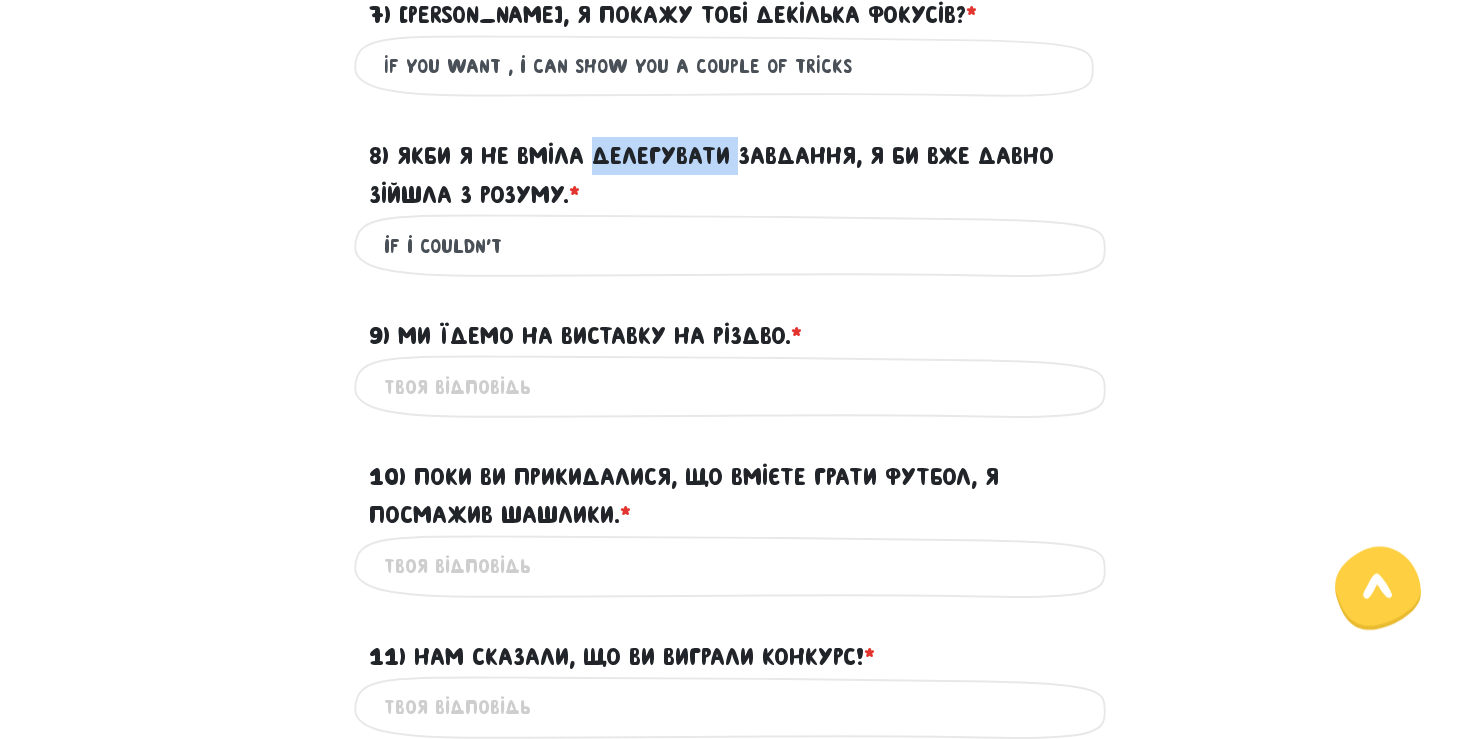 click on "8) Якби я не вміла делегувати завдання, я би вже давно зійшла з розуму. *
?" at bounding box center (734, 175) 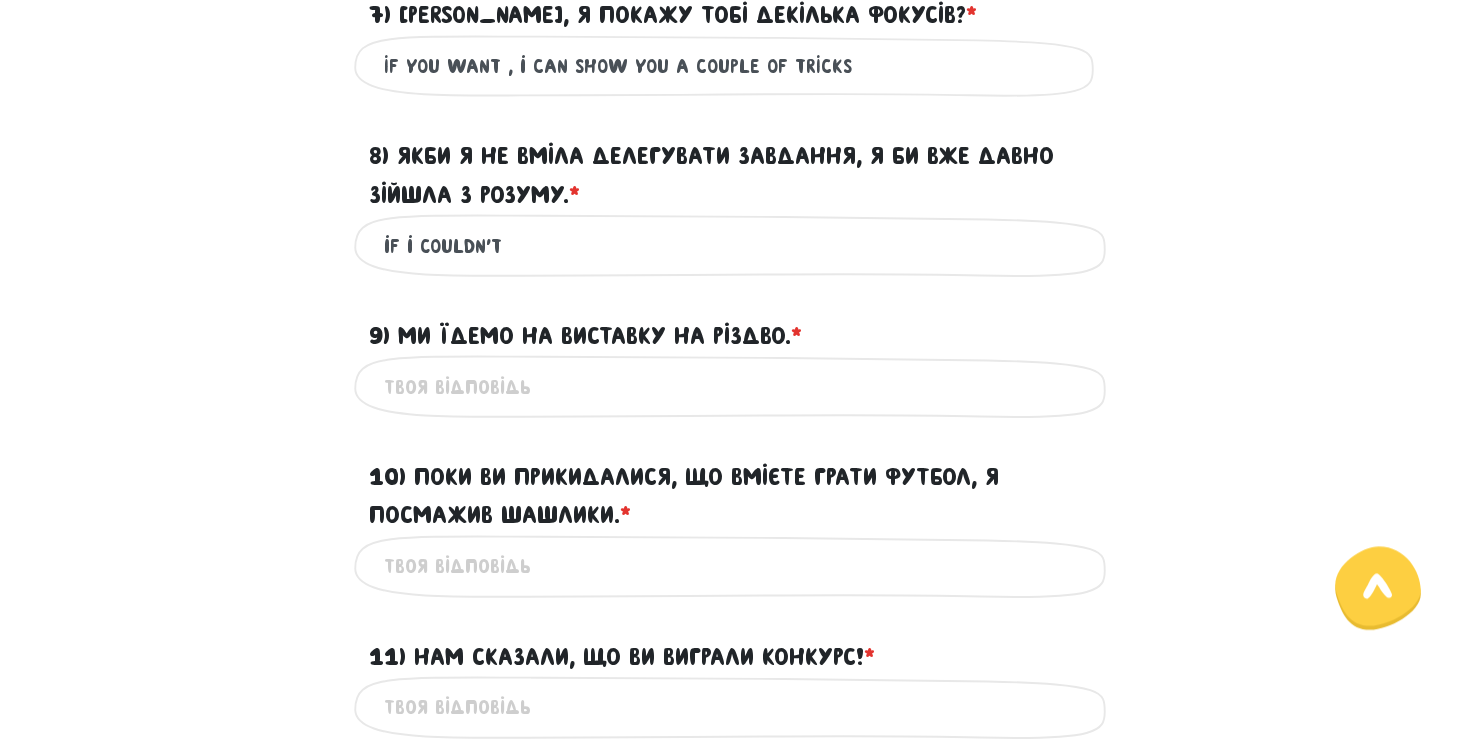 click on "if i couldn't" at bounding box center [734, 245] 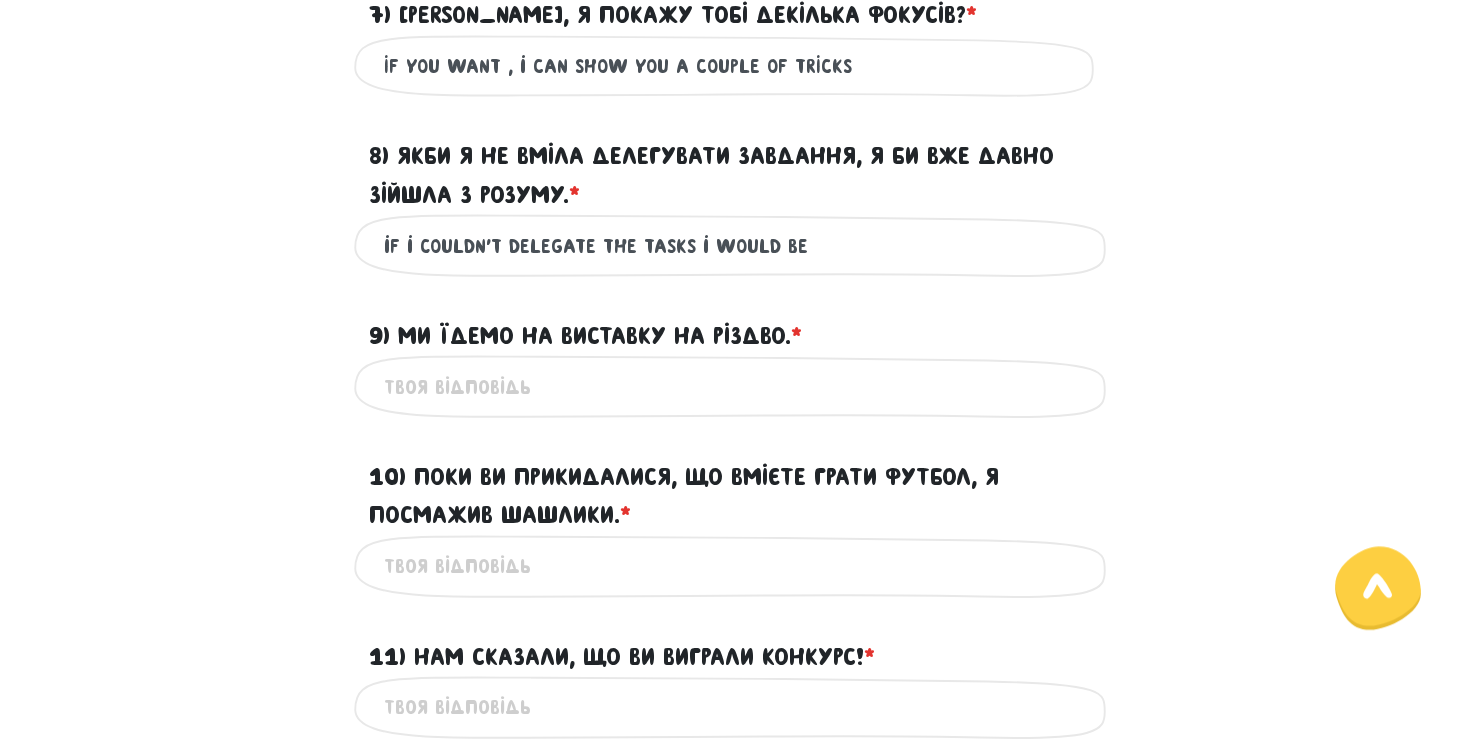 click on "8) Якби я не вміла делегувати завдання, я би вже давно зійшла з розуму. *
?" at bounding box center [734, 175] 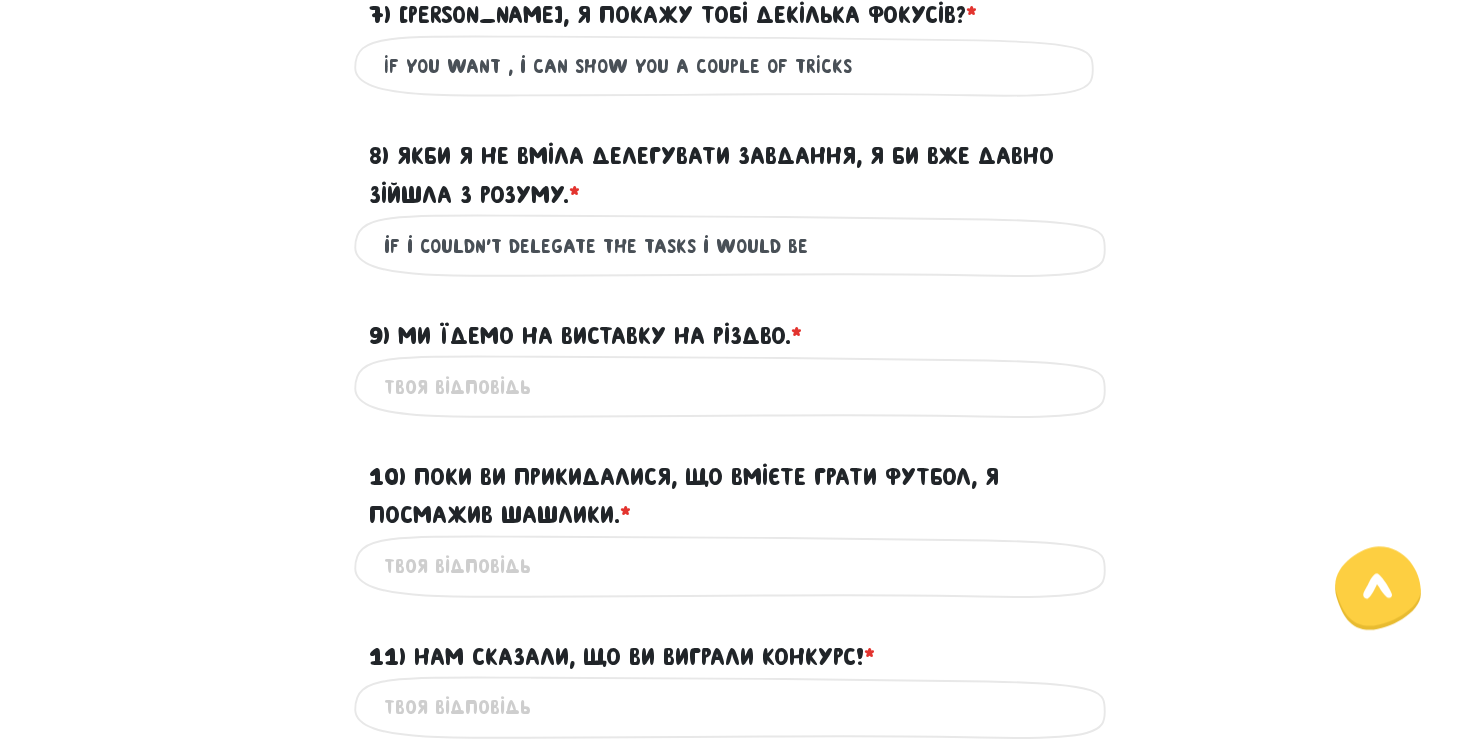 click on "if i couldn't delegate the tasks i would be" at bounding box center [734, 245] 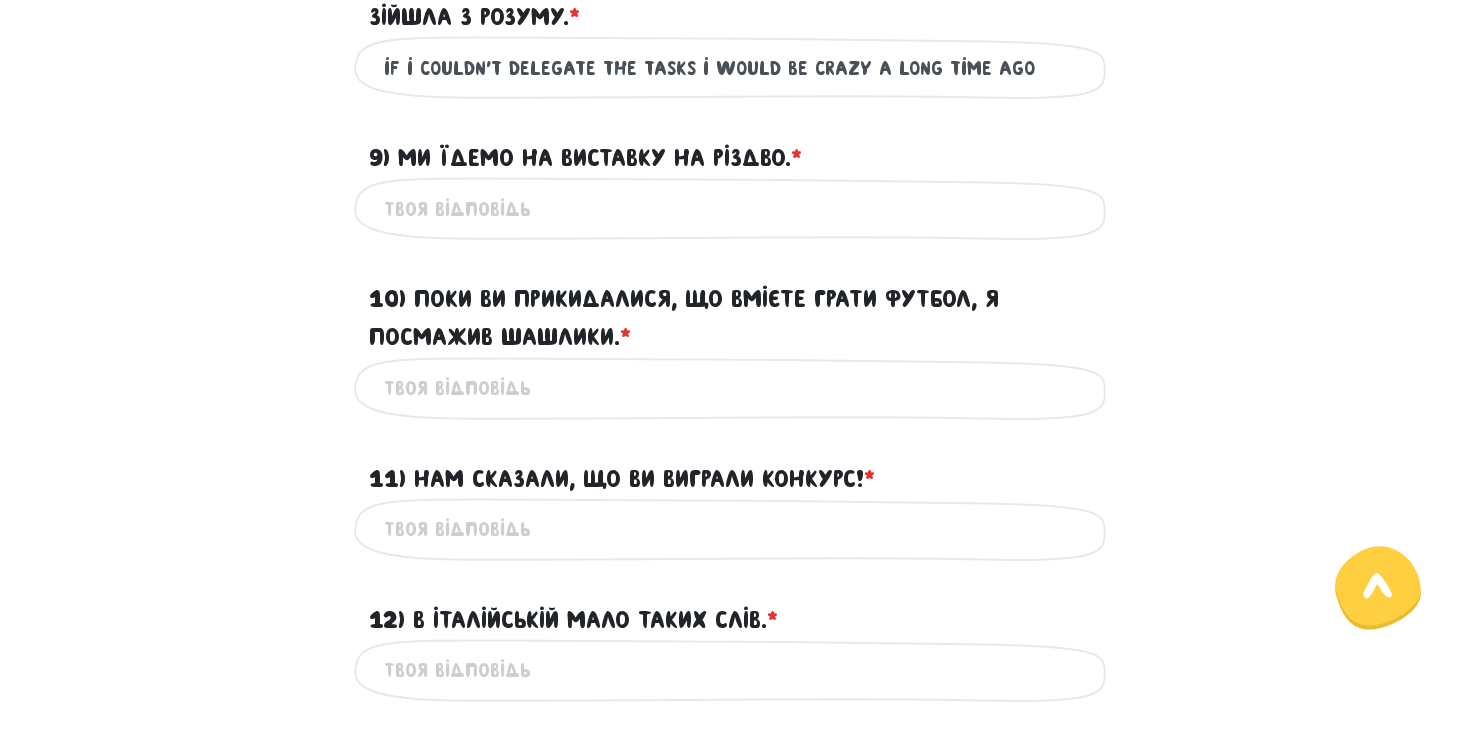 scroll, scrollTop: 1769, scrollLeft: 0, axis: vertical 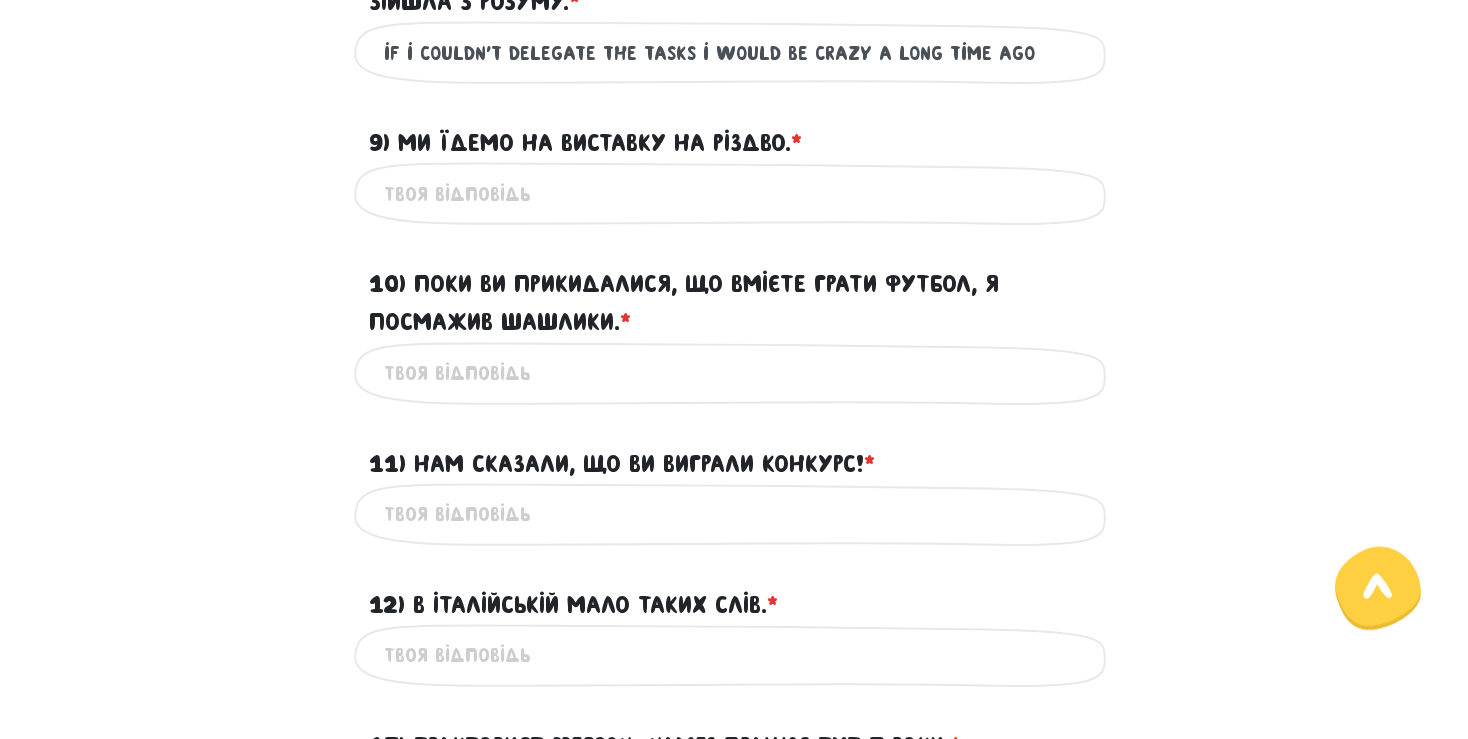 type on "if i couldn't delegate the tasks i would be crazy a long time ago" 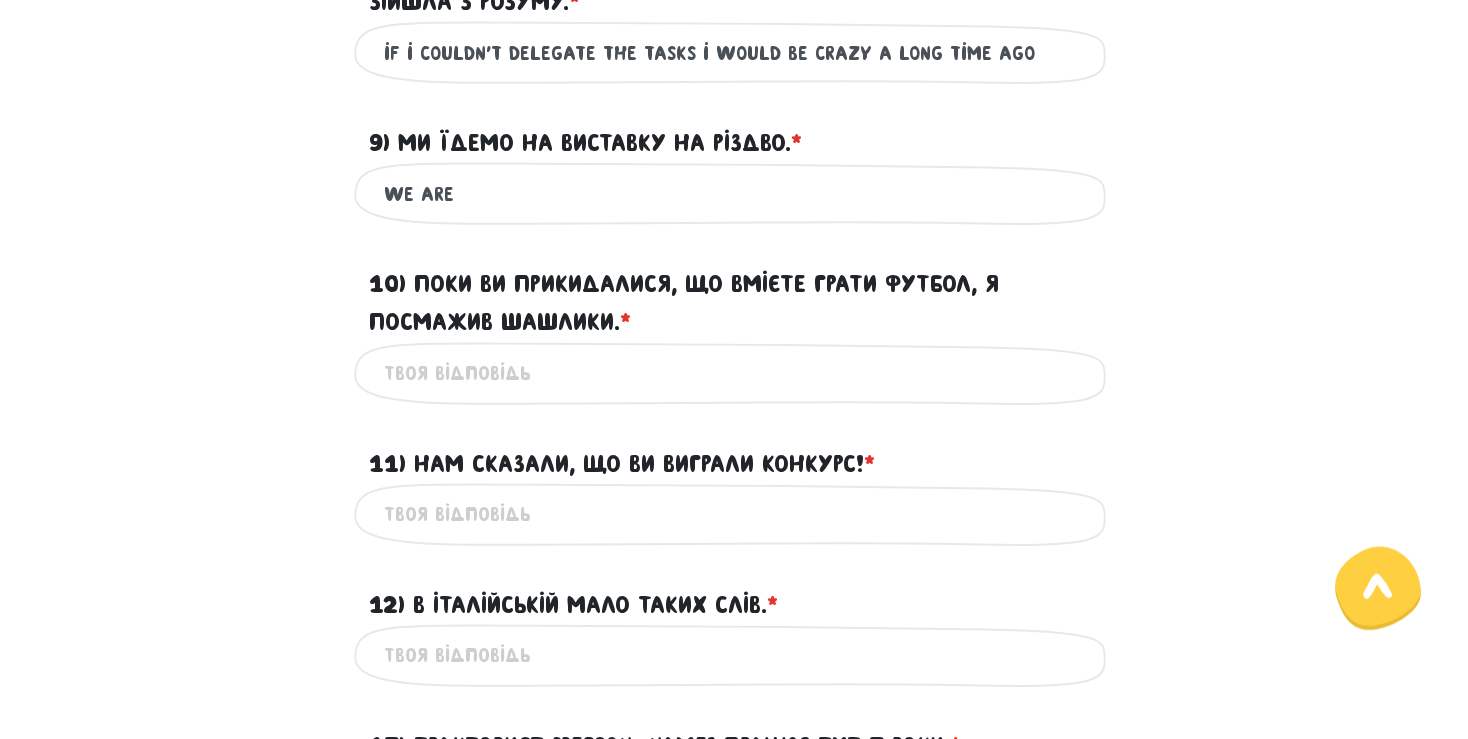 click on "9) Ми їдемо на виставку на Різдво. *
?" at bounding box center (585, 143) 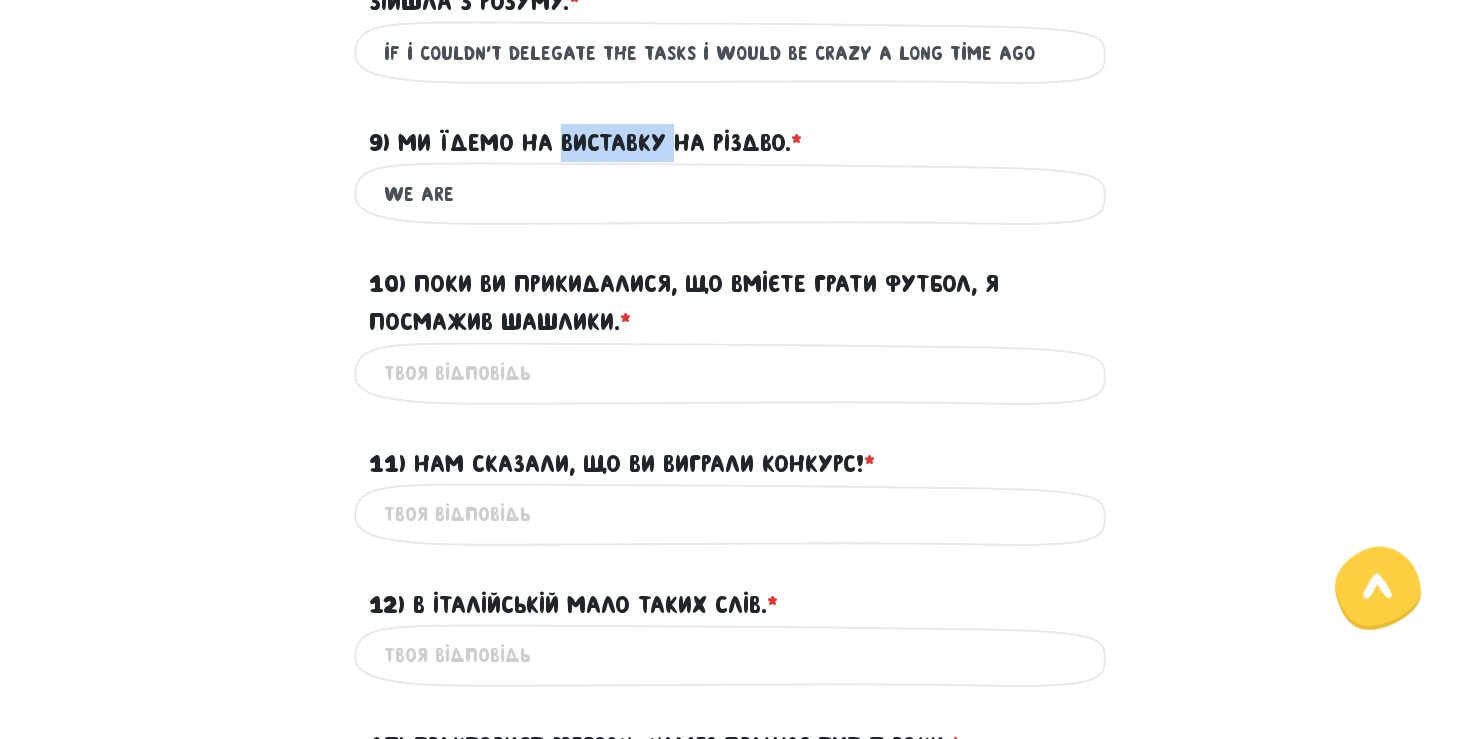 click on "9) Ми їдемо на виставку на Різдво. *
?" at bounding box center [585, 143] 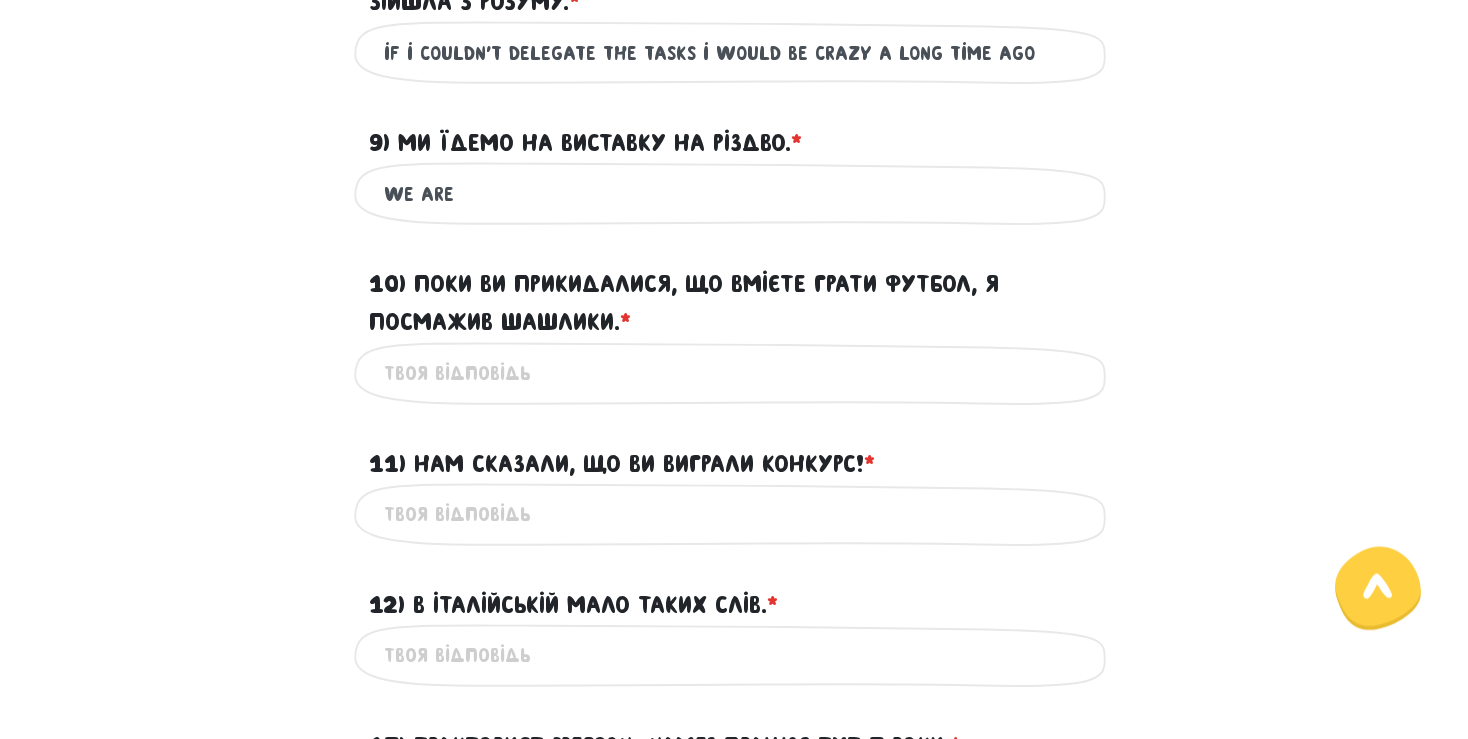 click on "9) Ми їдемо на виставку на Різдво. *
?" at bounding box center [585, 143] 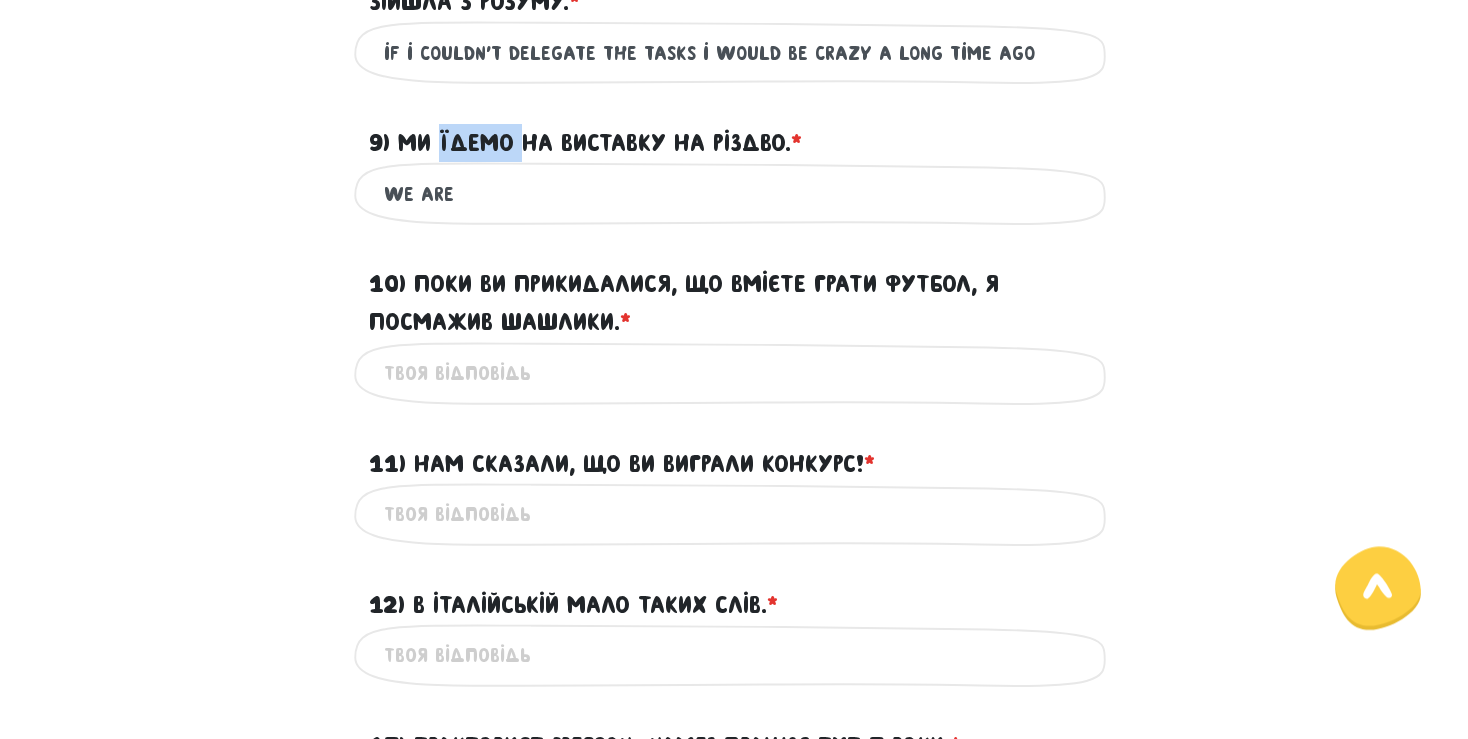 click on "9) Ми їдемо на виставку на Різдво. *
?" at bounding box center [585, 143] 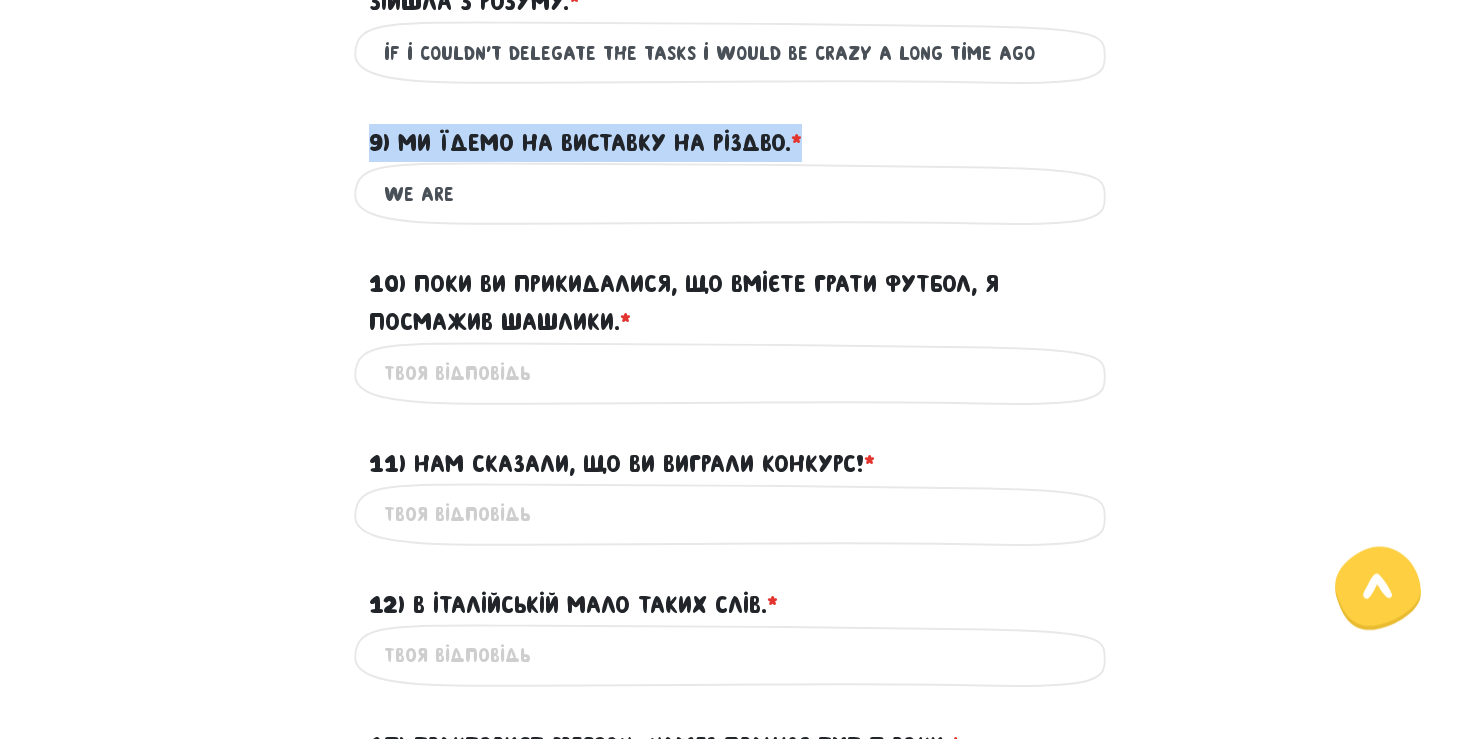 drag, startPoint x: 454, startPoint y: 180, endPoint x: 472, endPoint y: 180, distance: 18 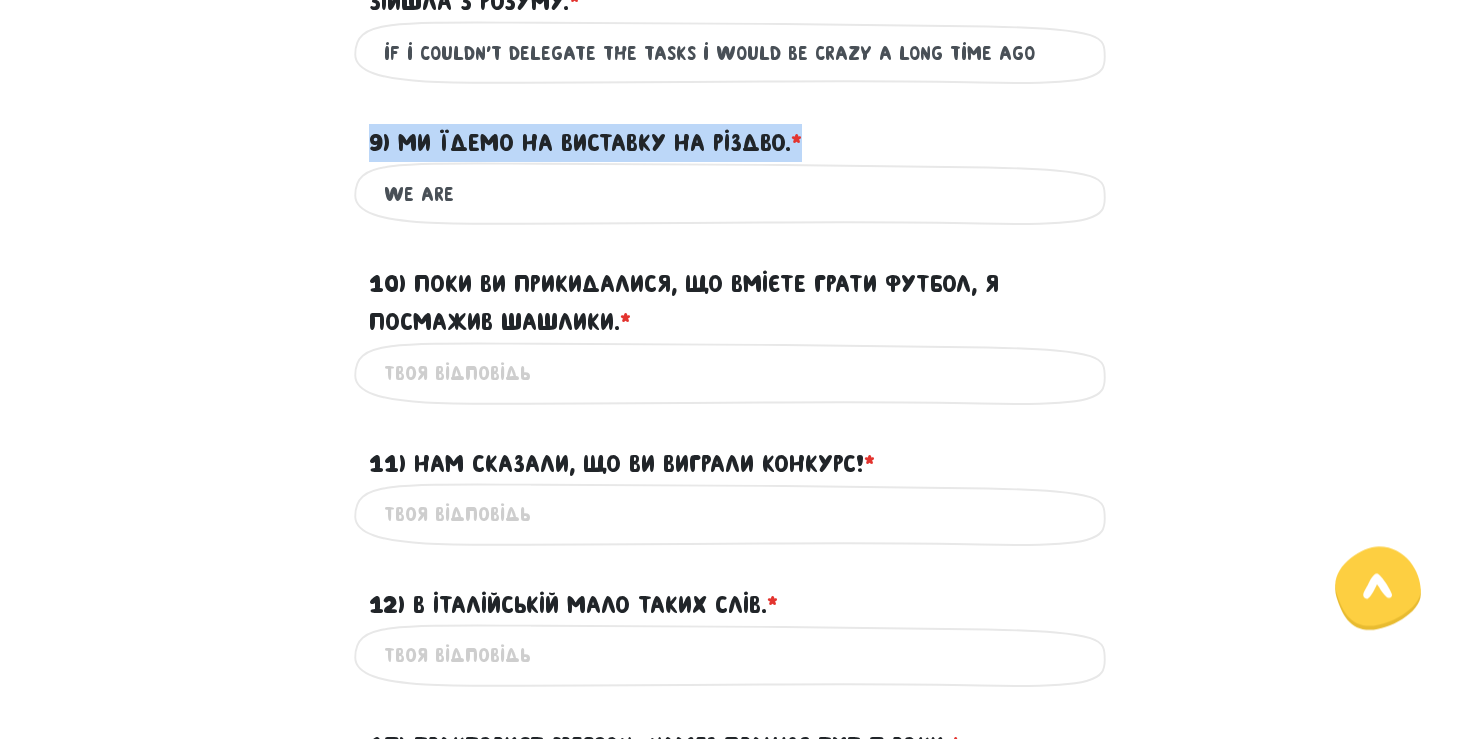click on "9) Ми їдемо на виставку на Різдво. *
?" at bounding box center [585, 143] 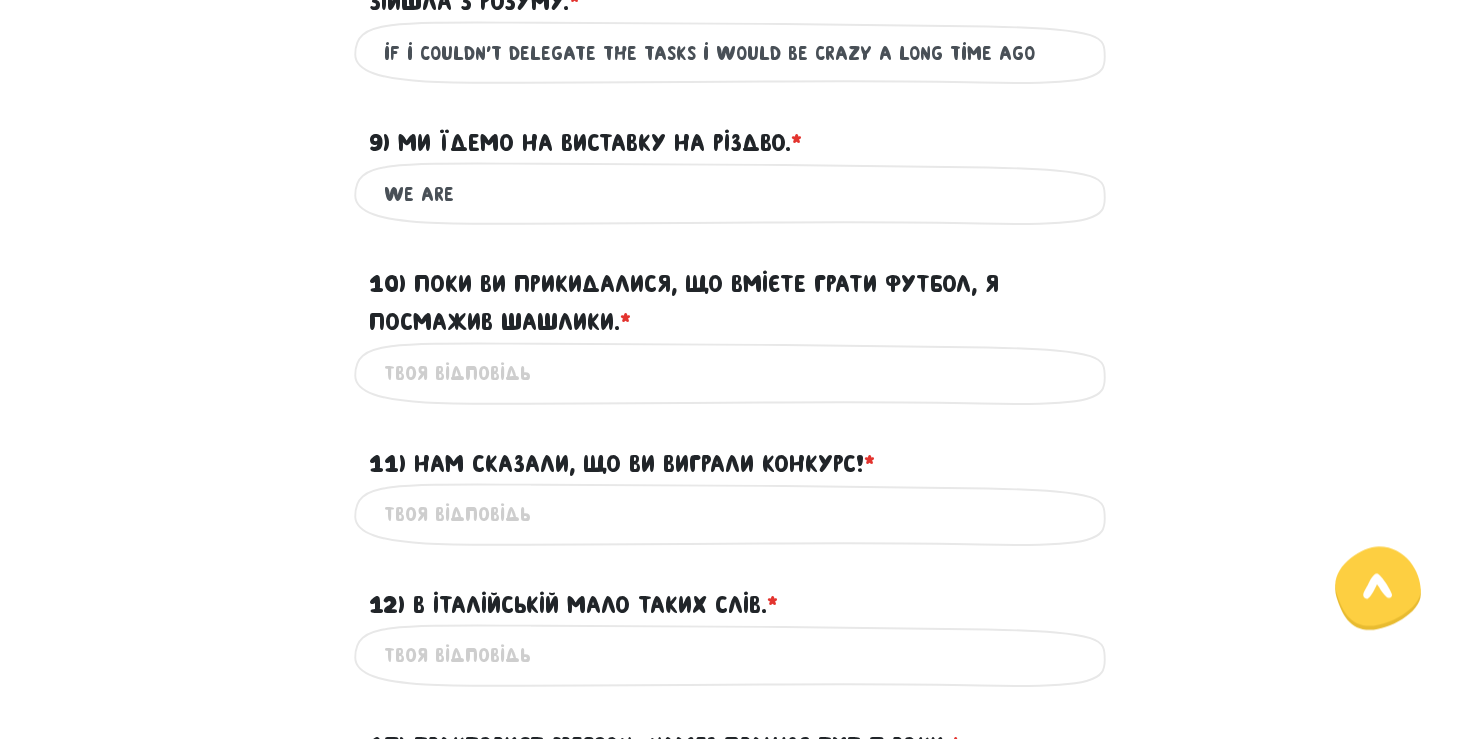 click on "we are" at bounding box center [734, 193] 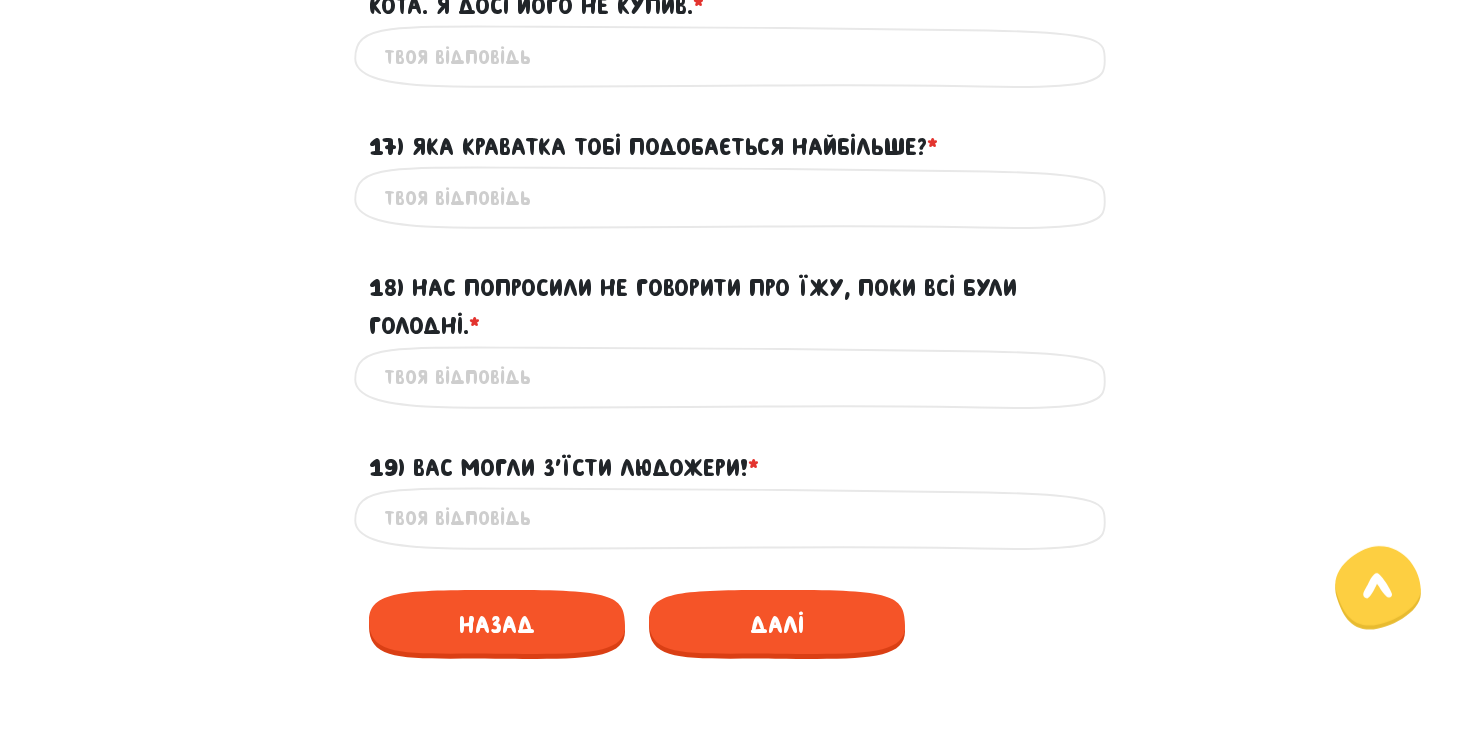 scroll, scrollTop: 3113, scrollLeft: 0, axis: vertical 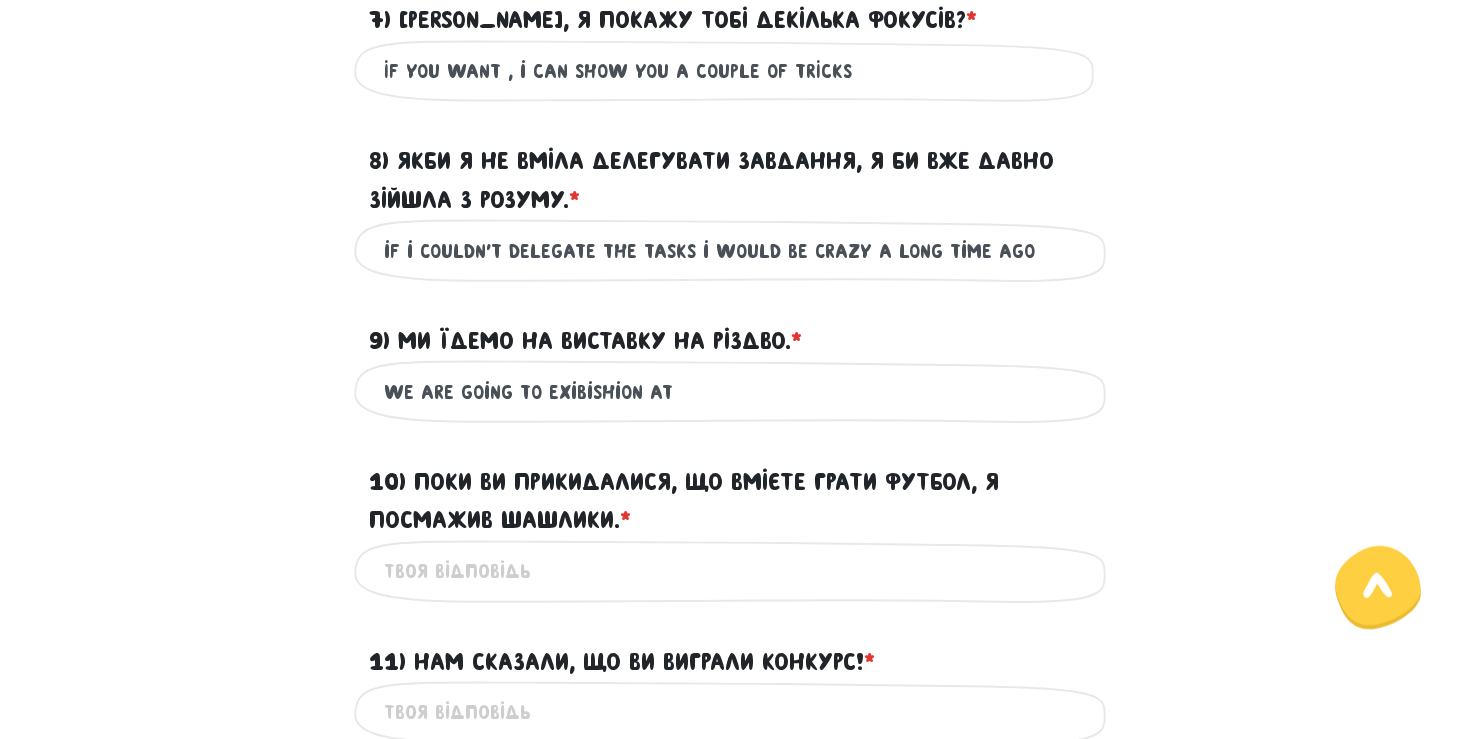 click on "9) Ми їдемо на виставку на Різдво. *
?" at bounding box center (734, 329) 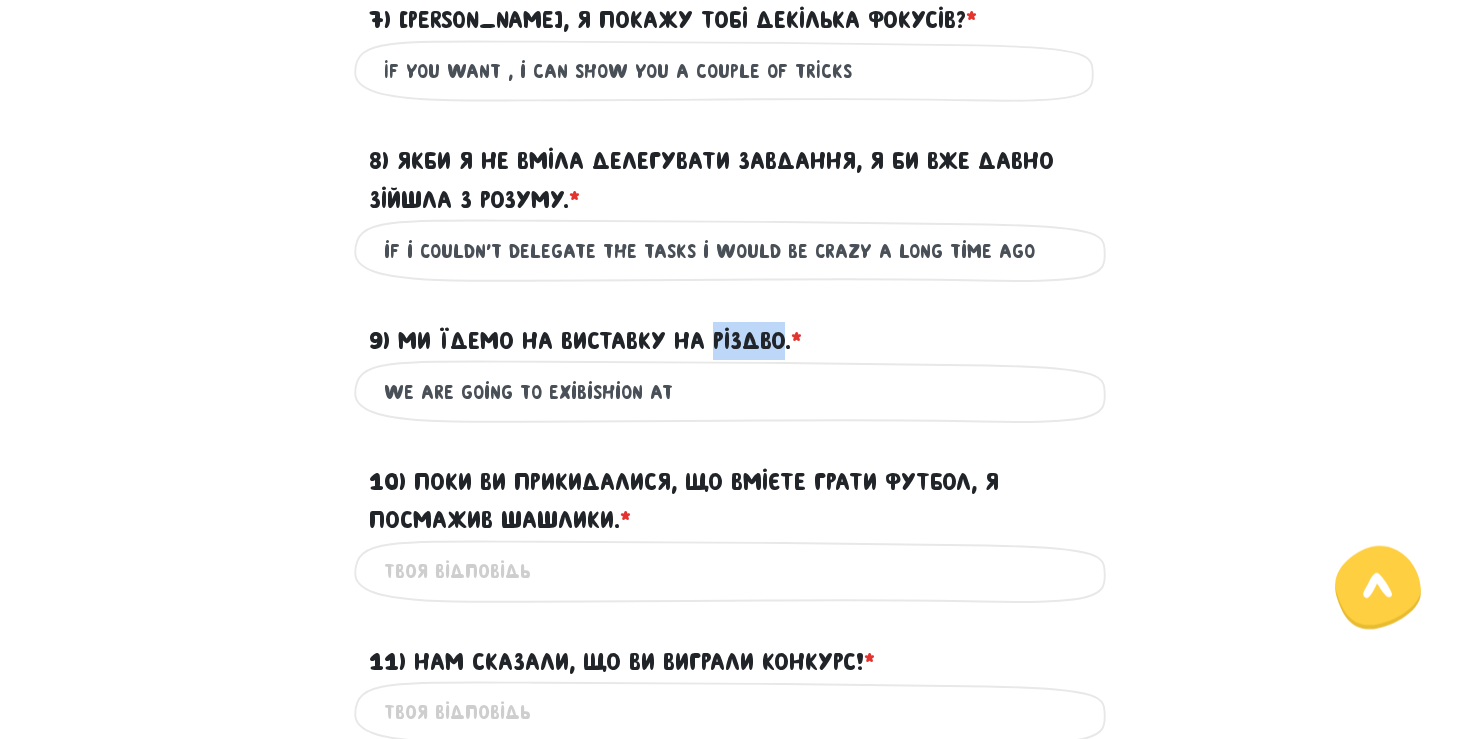 click on "9) Ми їдемо на виставку на Різдво. *
?" at bounding box center (734, 329) 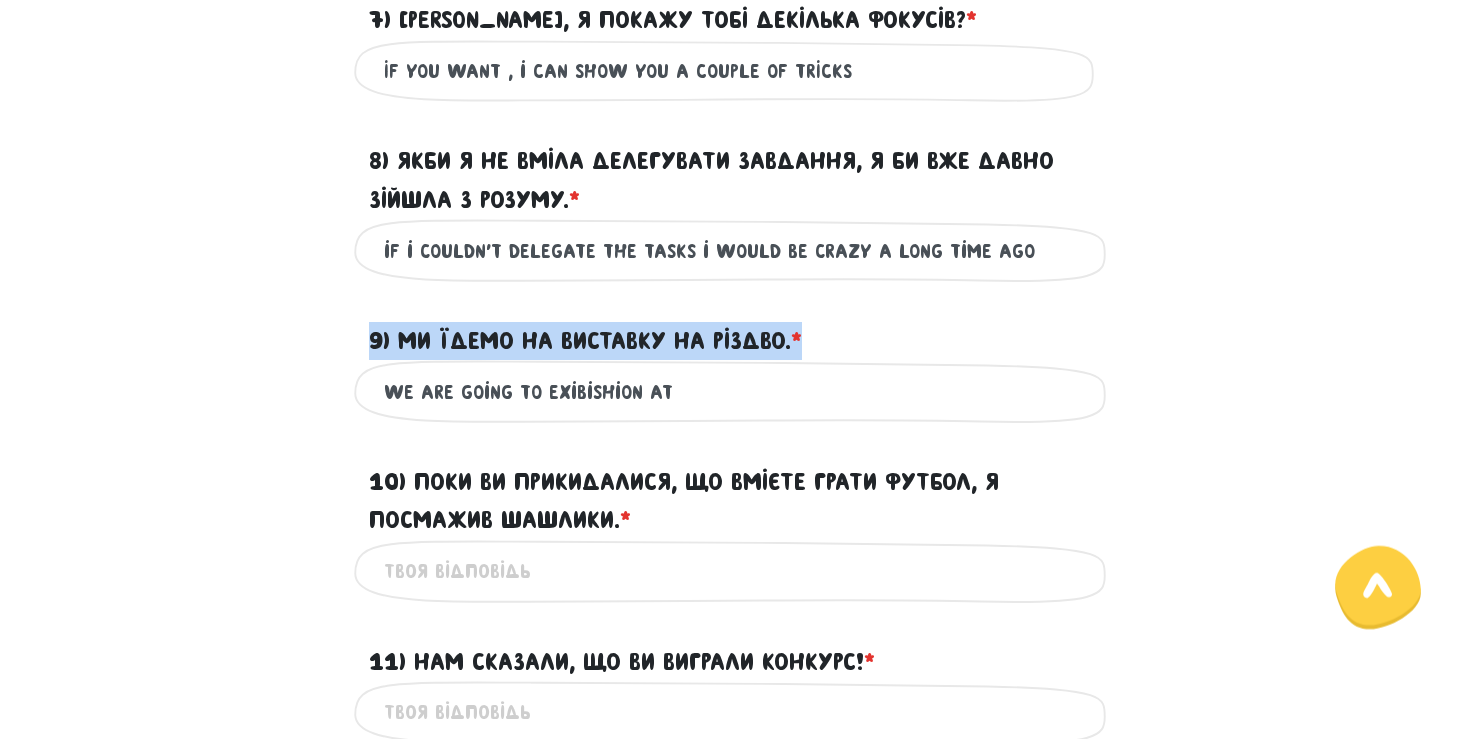 click on "9) Ми їдемо на виставку на Різдво. *
?" at bounding box center (734, 329) 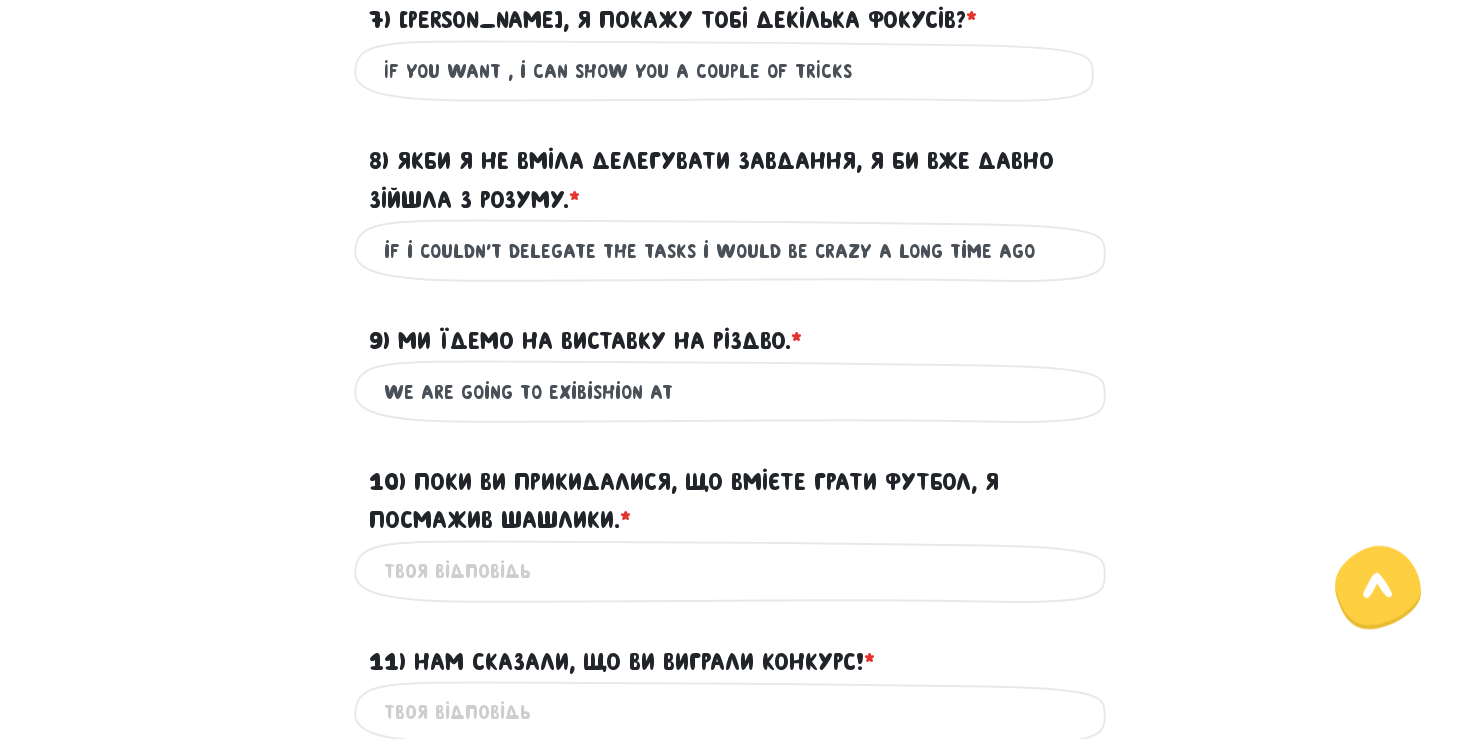 click on "we are going to exibishion at" at bounding box center (734, 391) 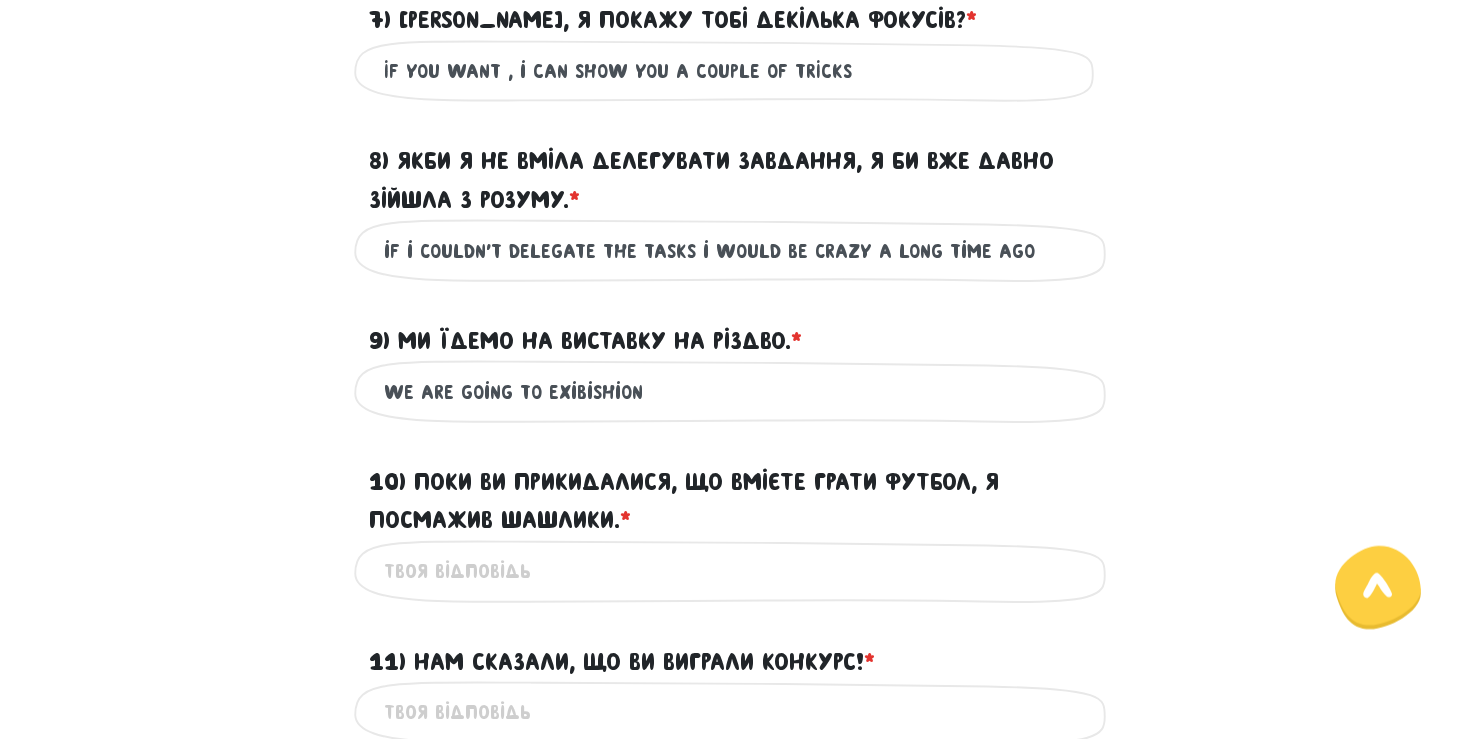 click on "we are going to exibishion" at bounding box center (734, 391) 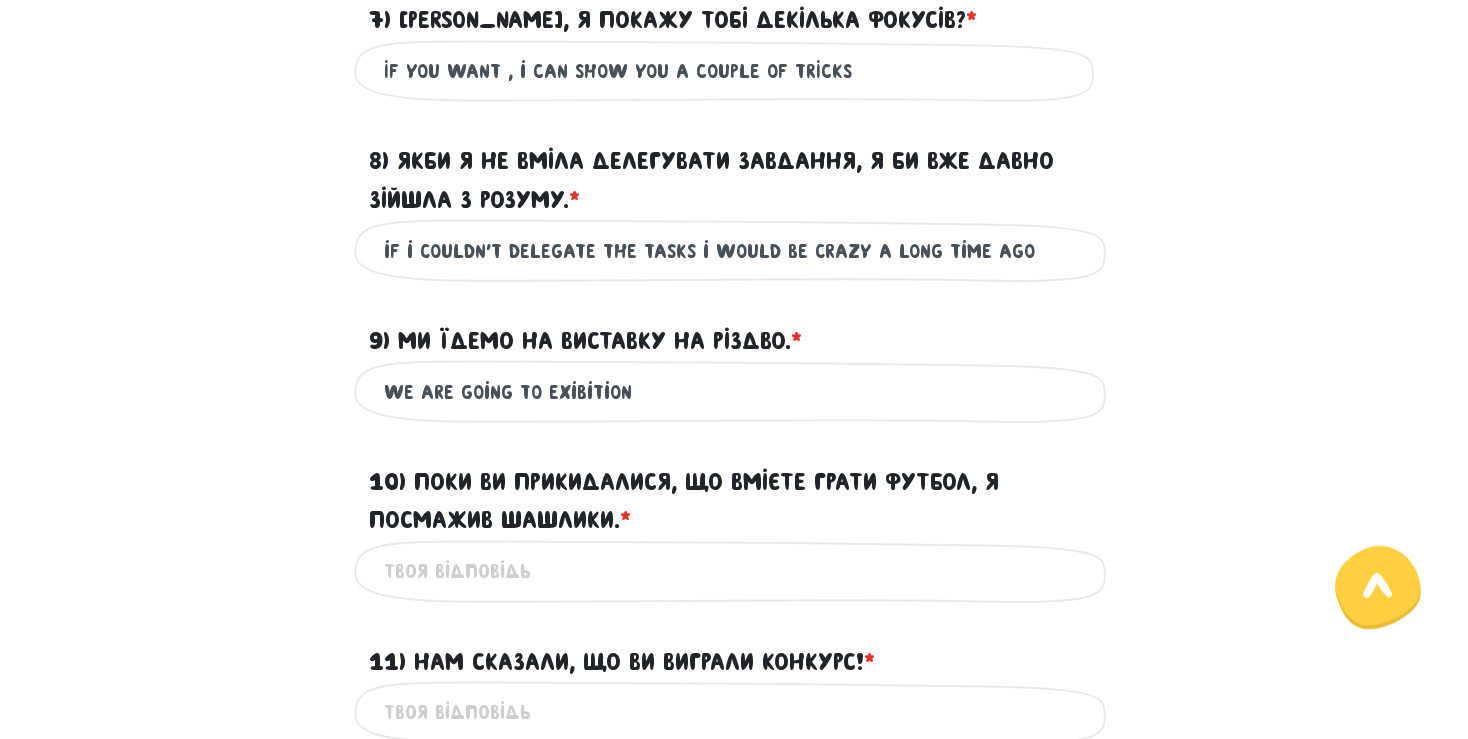 click on "we are going to exibition" at bounding box center (734, 391) 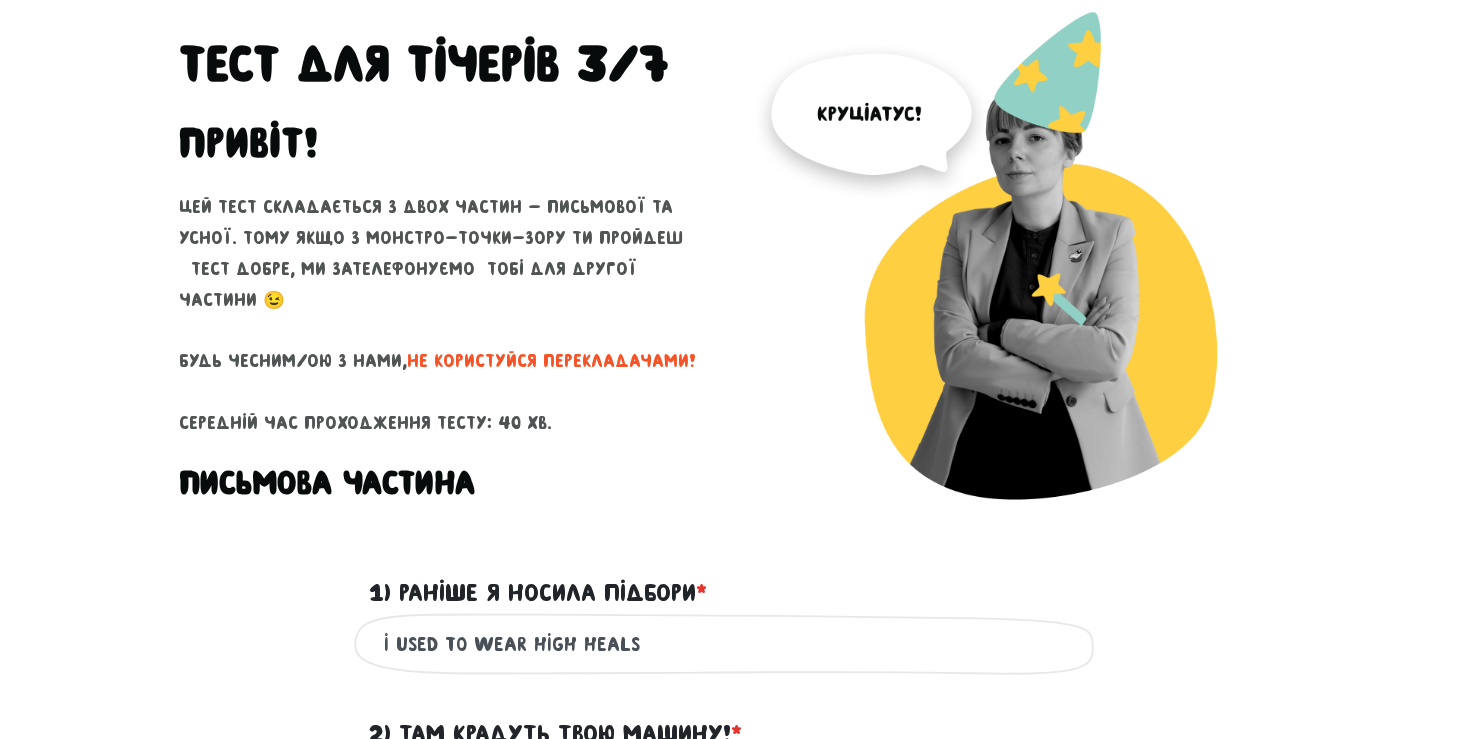 scroll, scrollTop: 0, scrollLeft: 0, axis: both 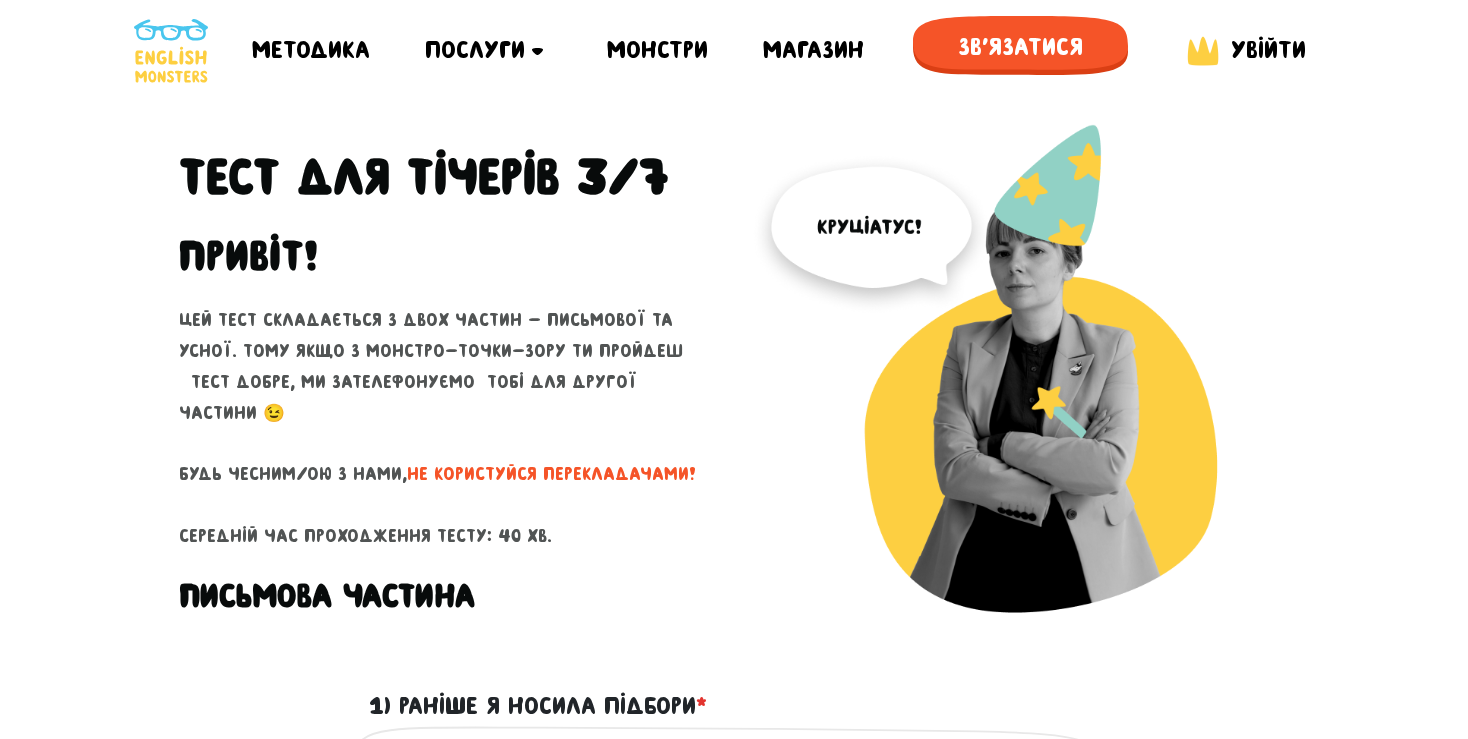 type on "we are going to exibition  for christmas" 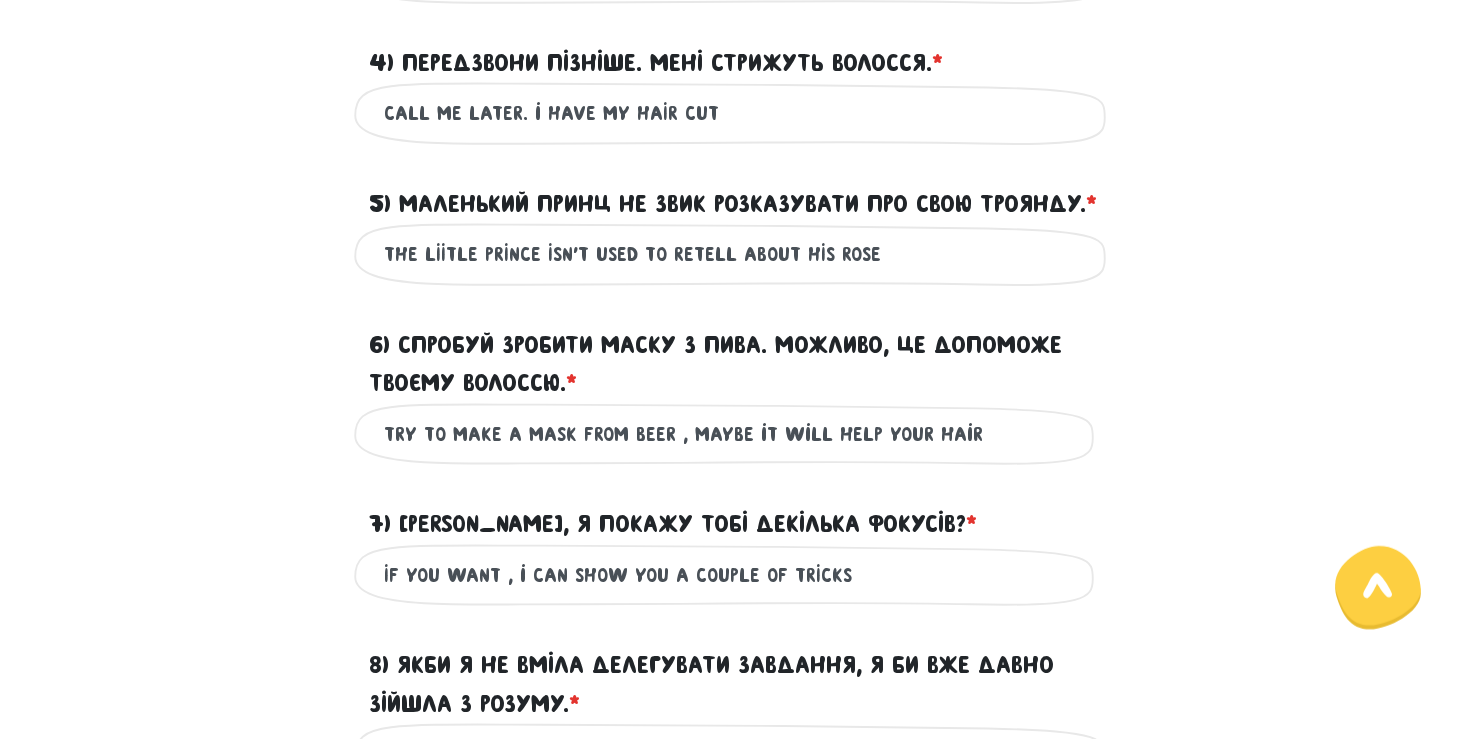 scroll, scrollTop: 1359, scrollLeft: 0, axis: vertical 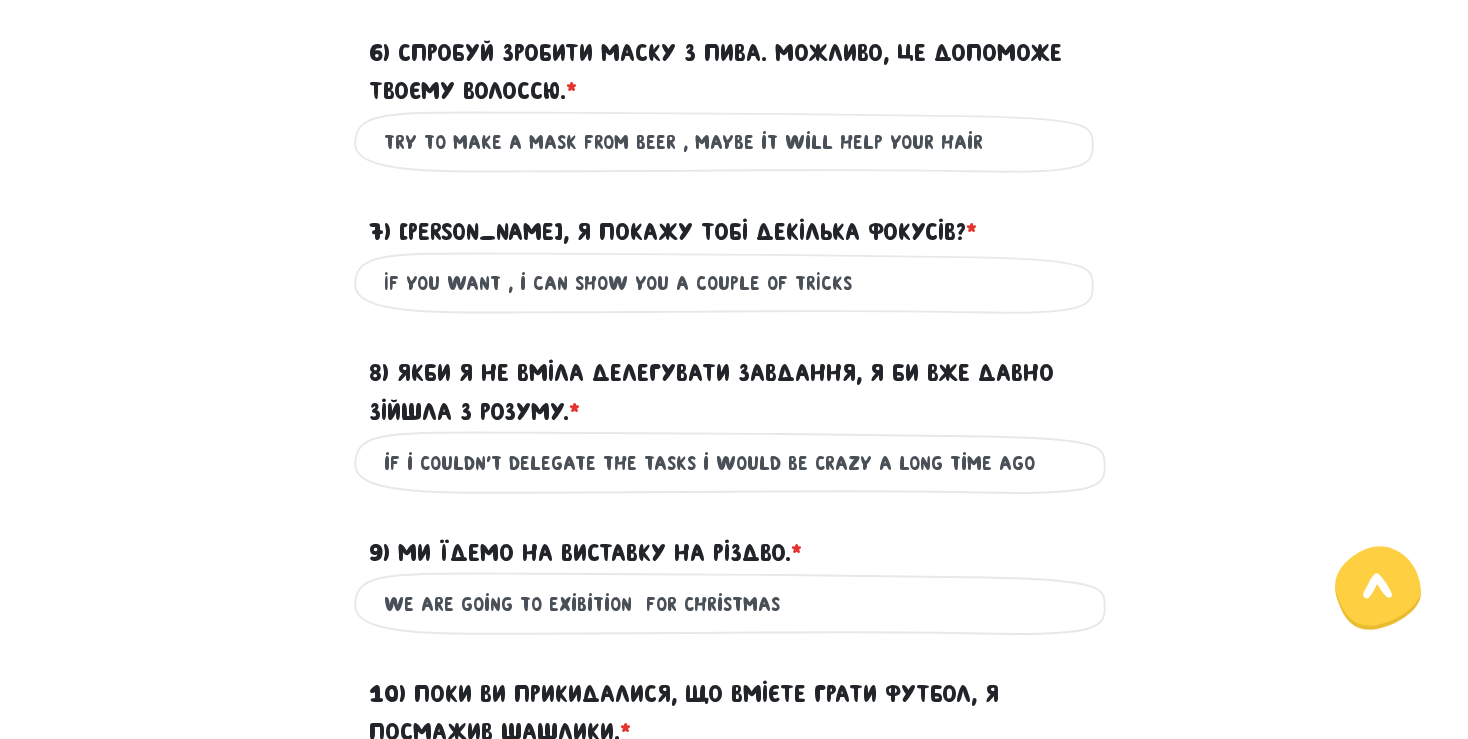 click on "if i couldn't delegate the tasks i would be crazy a long time ago" at bounding box center (734, 462) 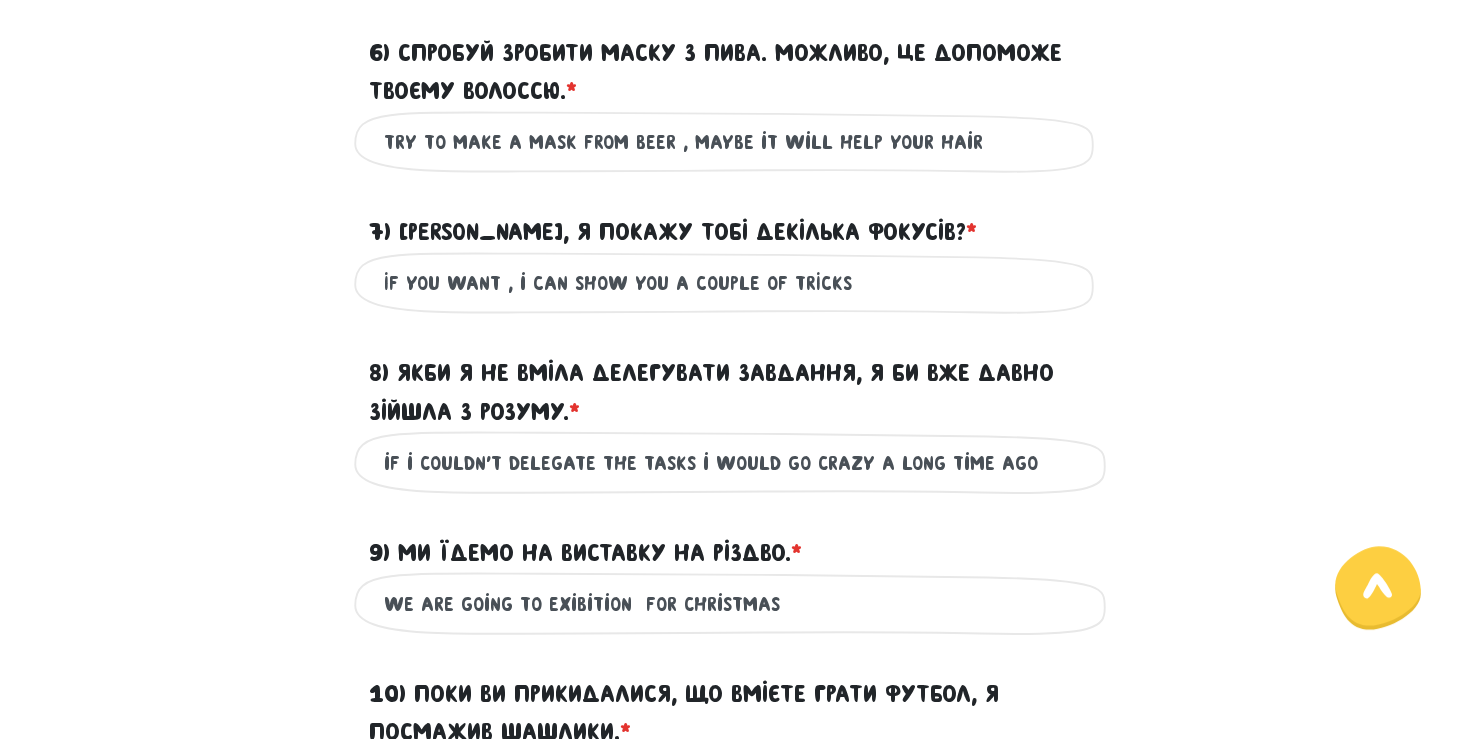 type on "if i couldn't delegate the tasks i would go crazy a long time ago" 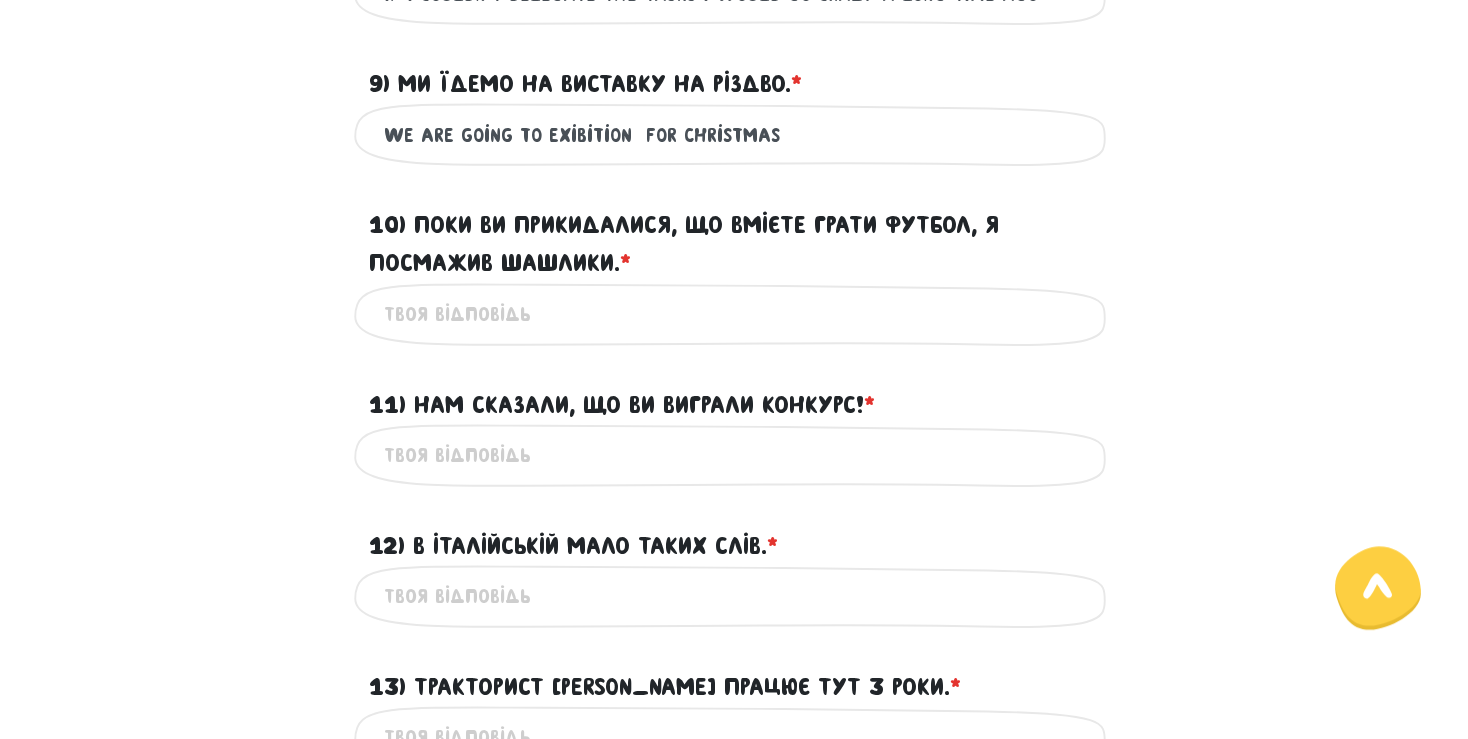 scroll, scrollTop: 1868, scrollLeft: 0, axis: vertical 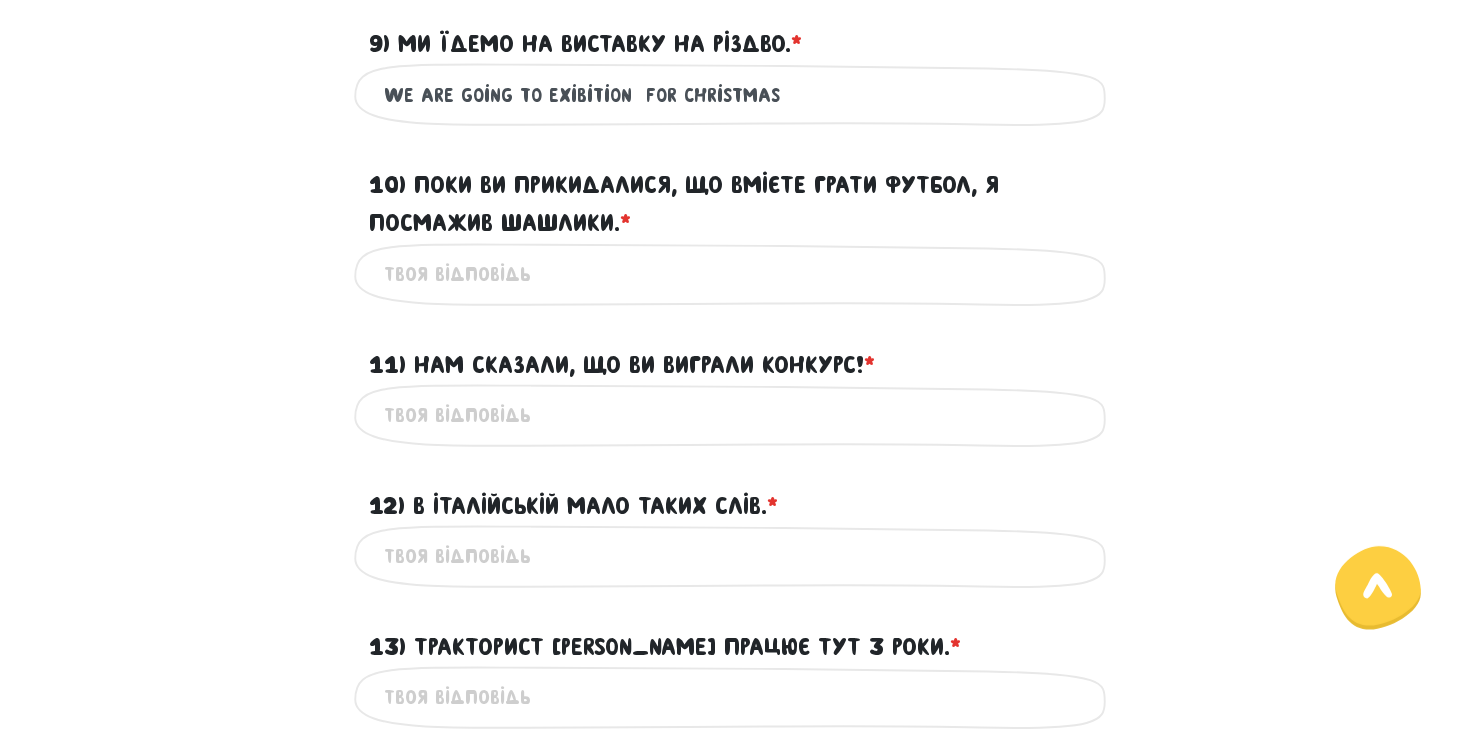 click on "10) Поки ви прикидалися, що вмієте грати футбол, я посмажив шашлики. *
?" at bounding box center [734, 274] 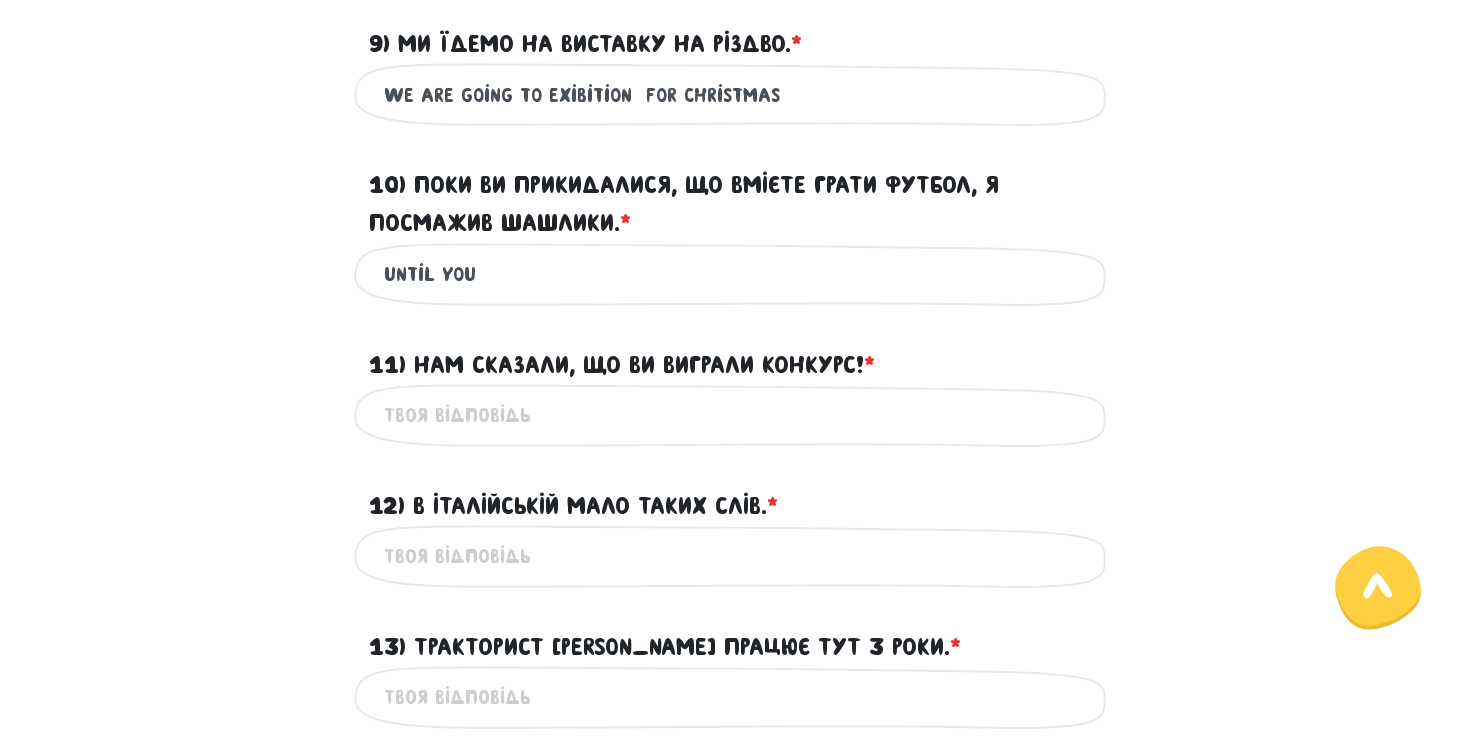 click on "10) Поки ви прикидалися, що вмієте грати футбол, я посмажив шашлики. *
?" at bounding box center [734, 204] 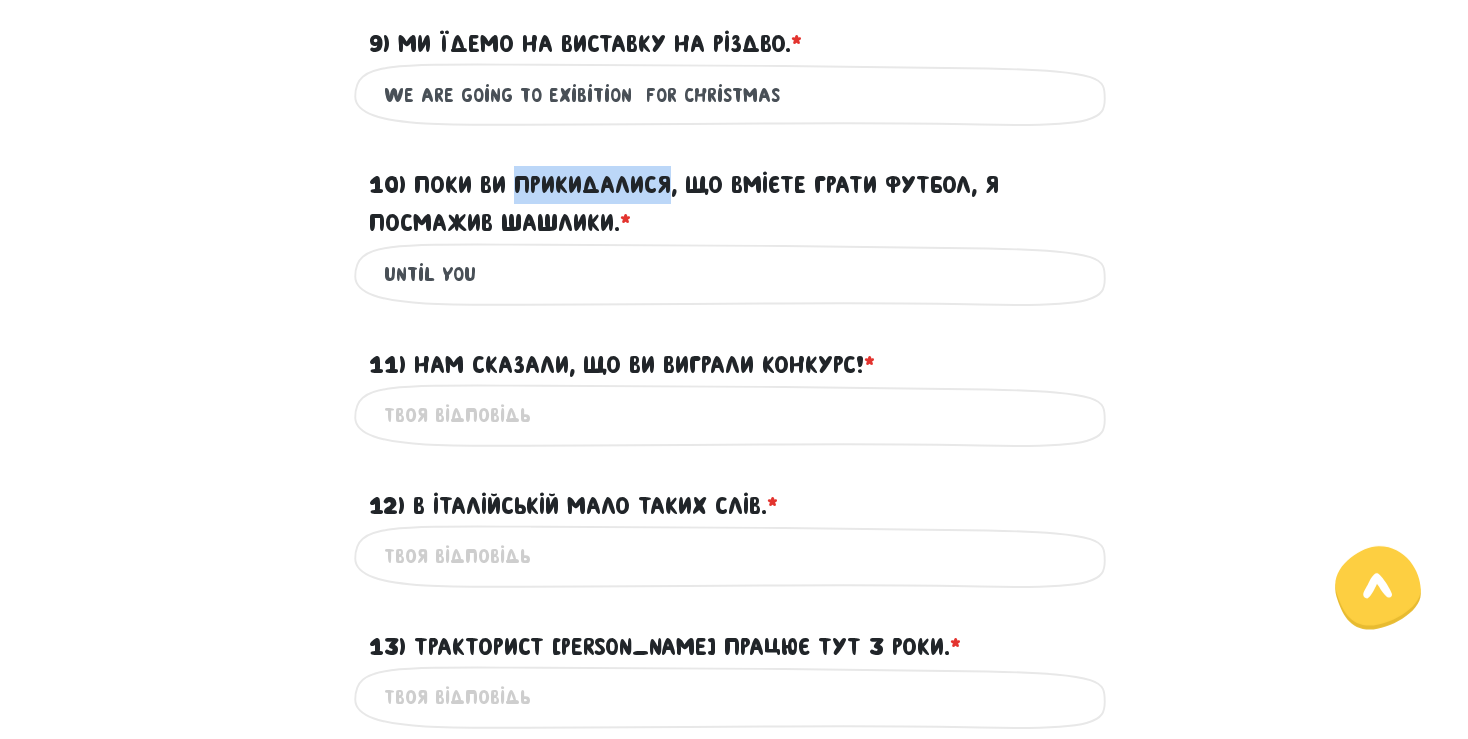 click on "10) Поки ви прикидалися, що вмієте грати футбол, я посмажив шашлики. *
?" at bounding box center [734, 204] 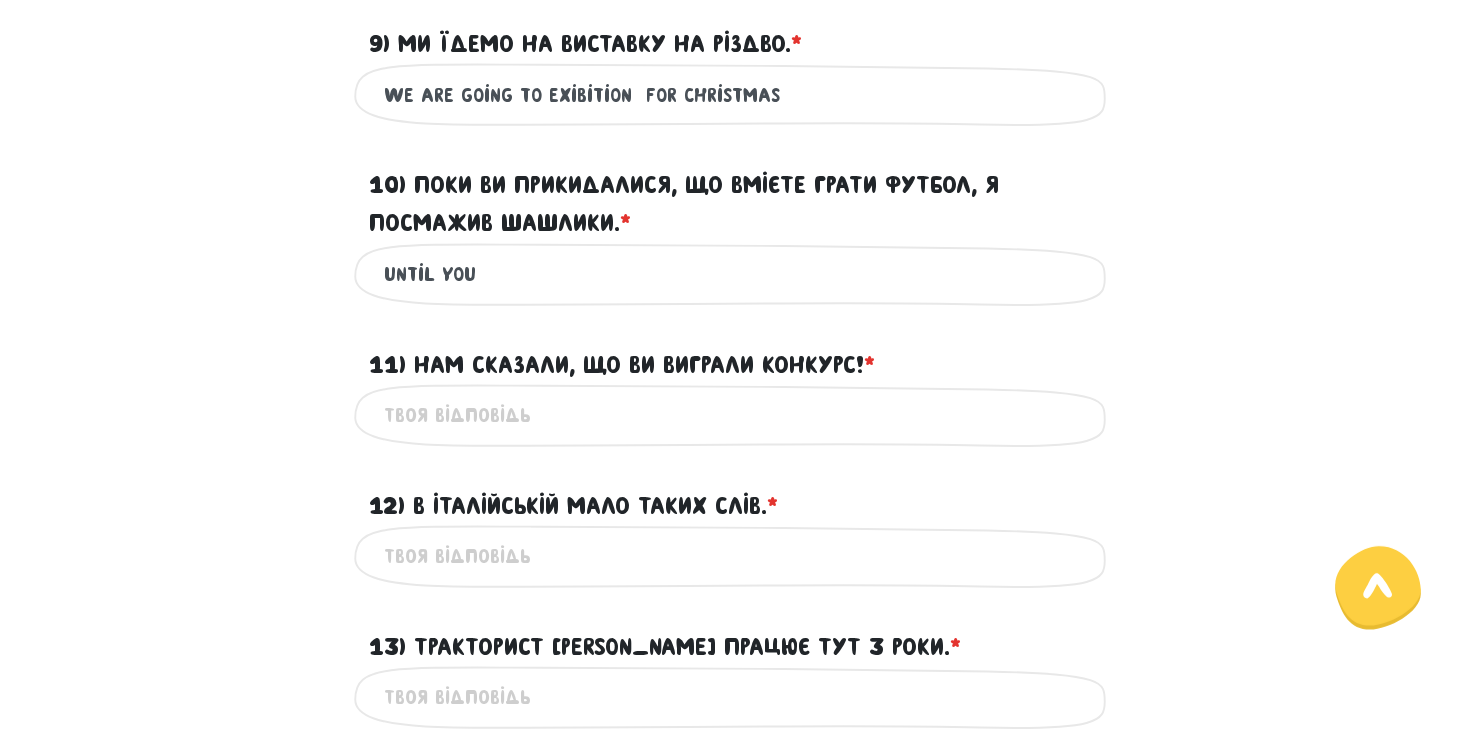 click on "until you" at bounding box center [734, 274] 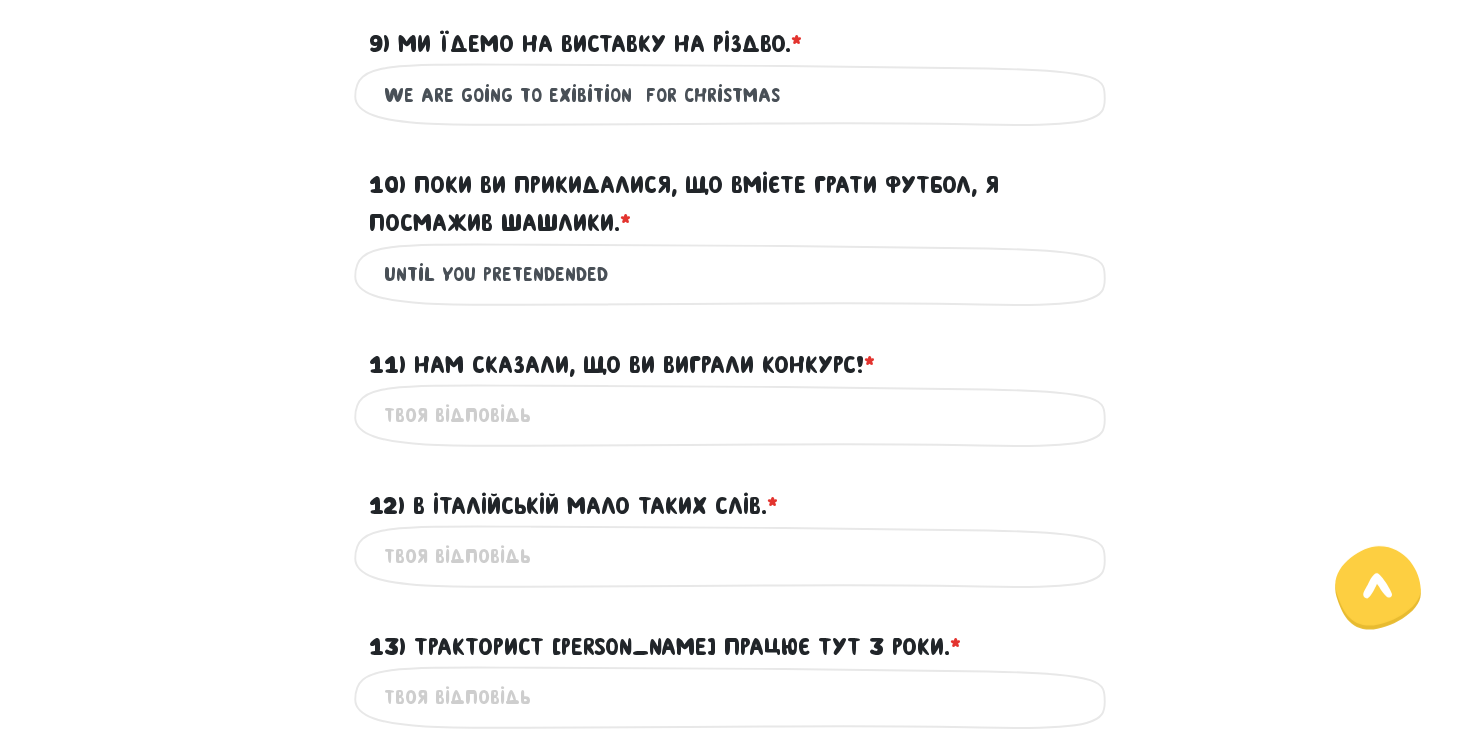 click on "until you pretendended" at bounding box center (734, 274) 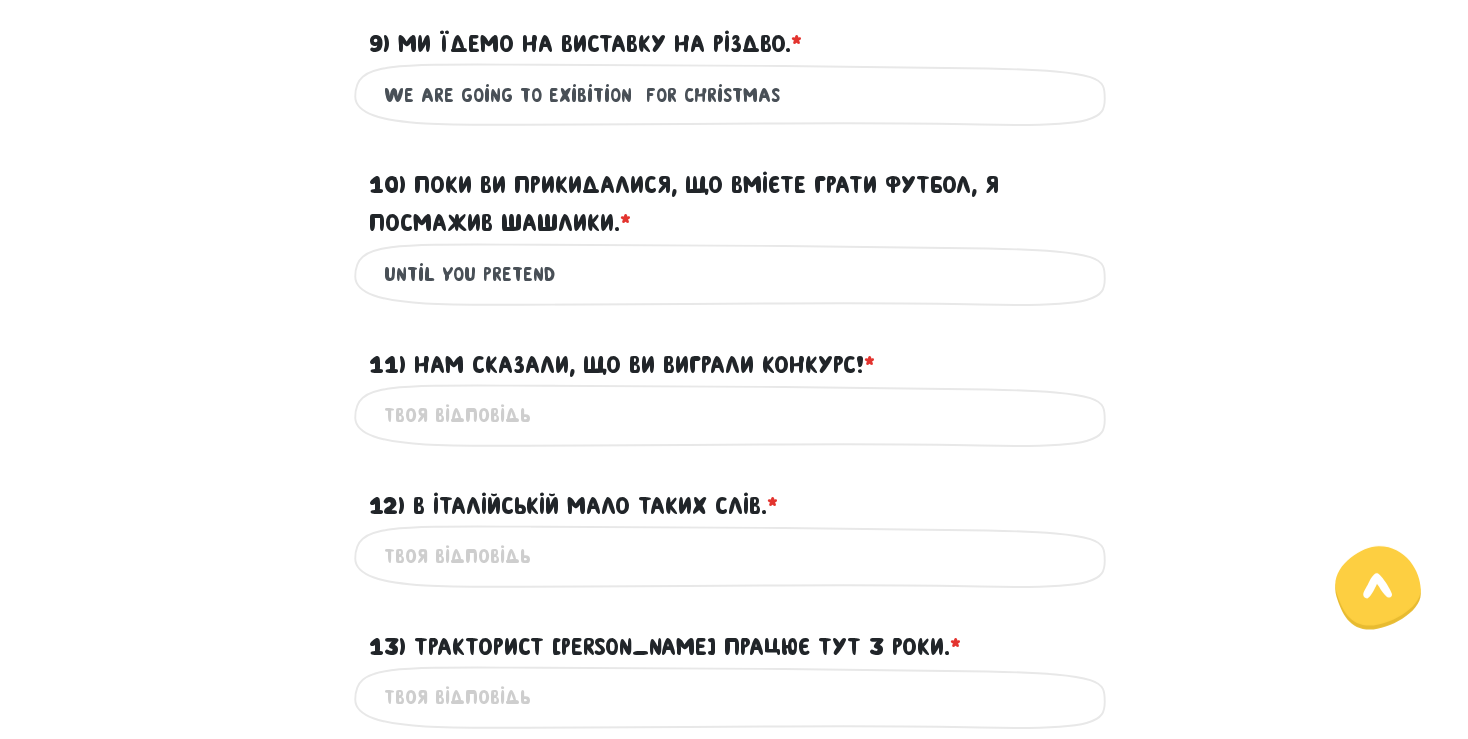 click on "until you pretend" at bounding box center (734, 274) 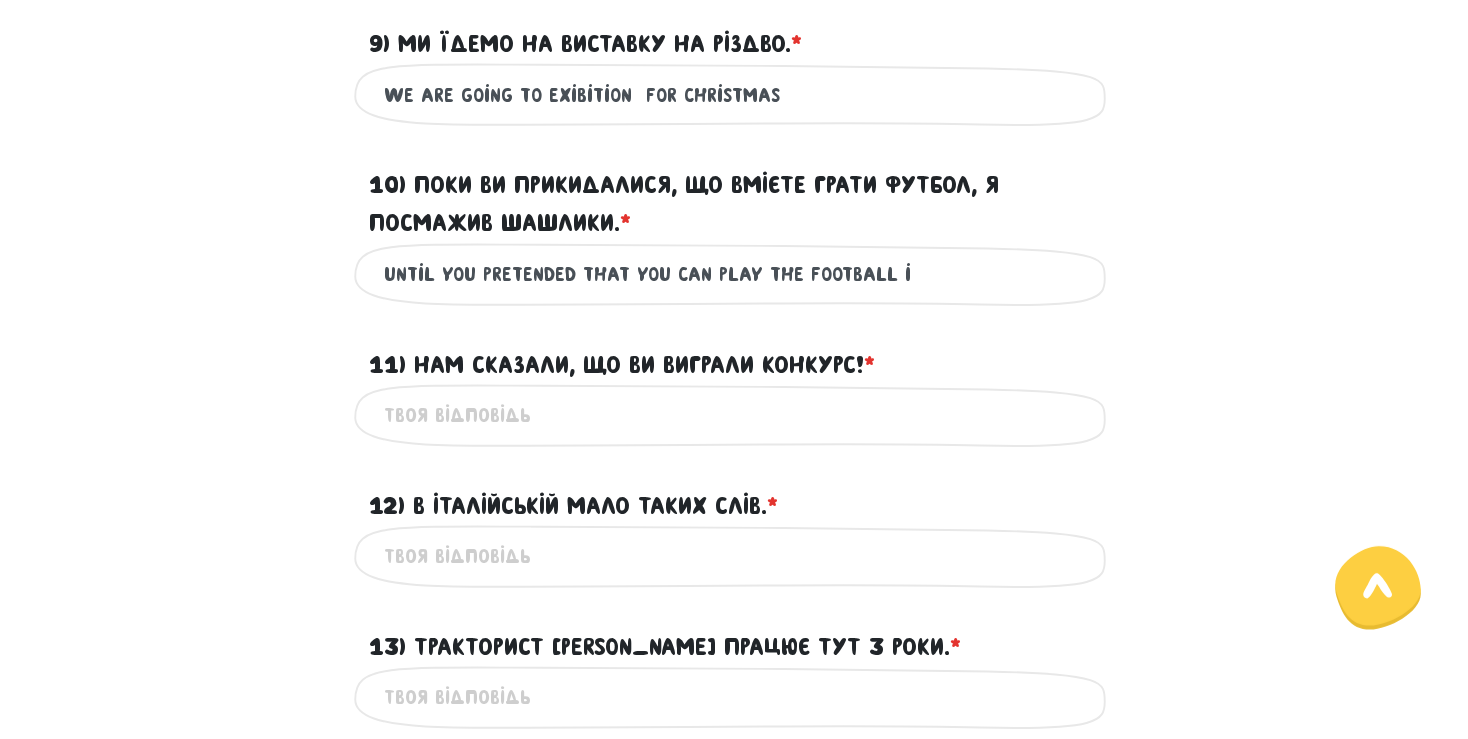 click on "10) Поки ви прикидалися, що вмієте грати футбол, я посмажив шашлики. *
?" at bounding box center (734, 204) 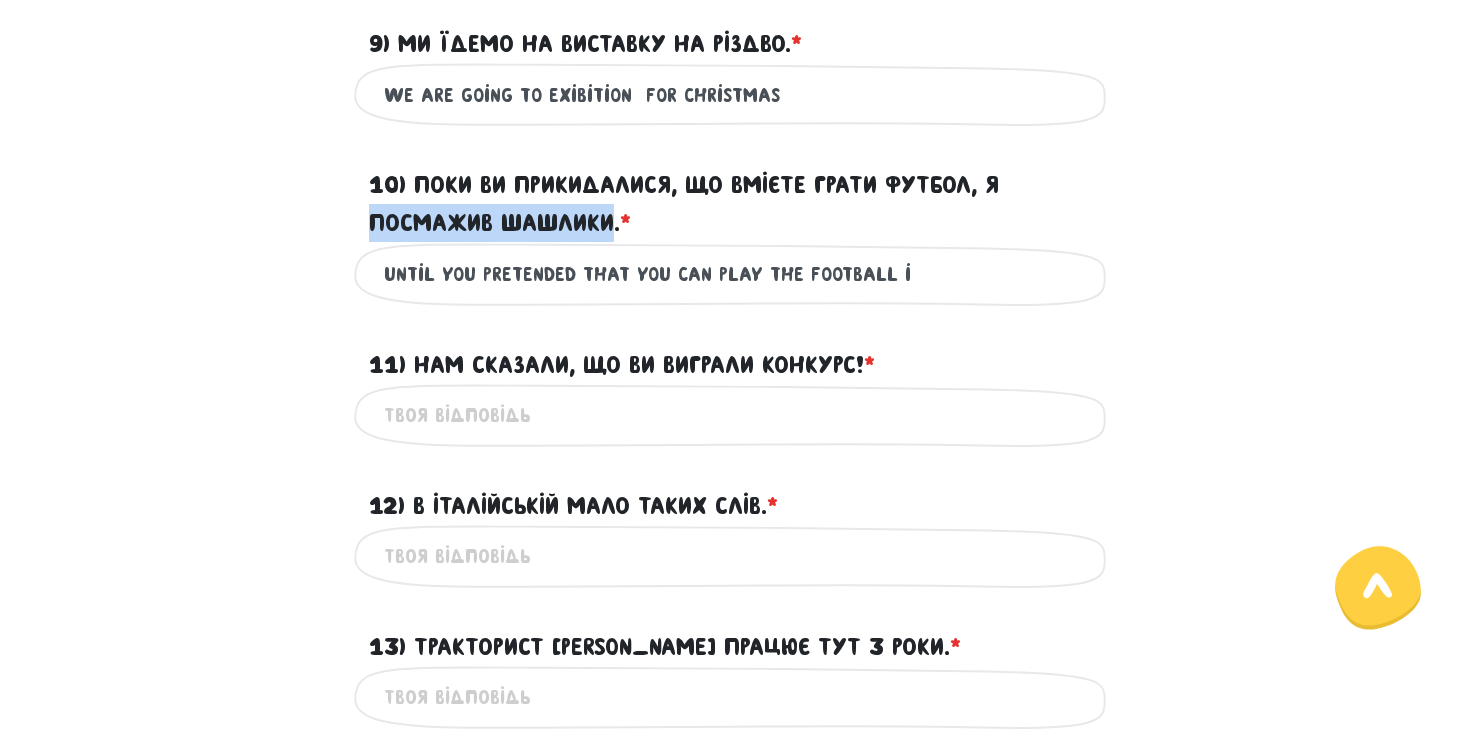 drag, startPoint x: 411, startPoint y: 256, endPoint x: 550, endPoint y: 258, distance: 139.01439 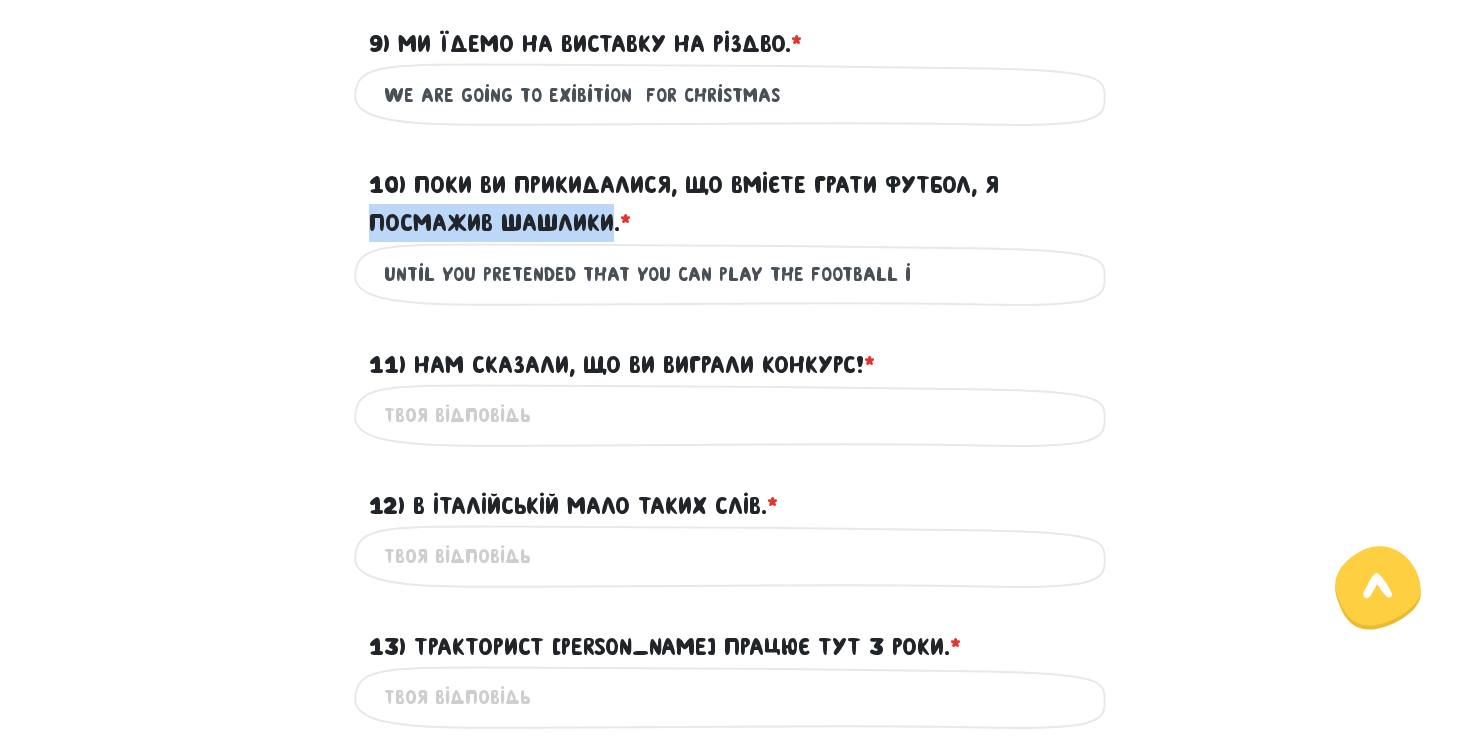click on "10) Поки ви прикидалися, що вмієте грати футбол, я посмажив шашлики. *
?" at bounding box center (734, 204) 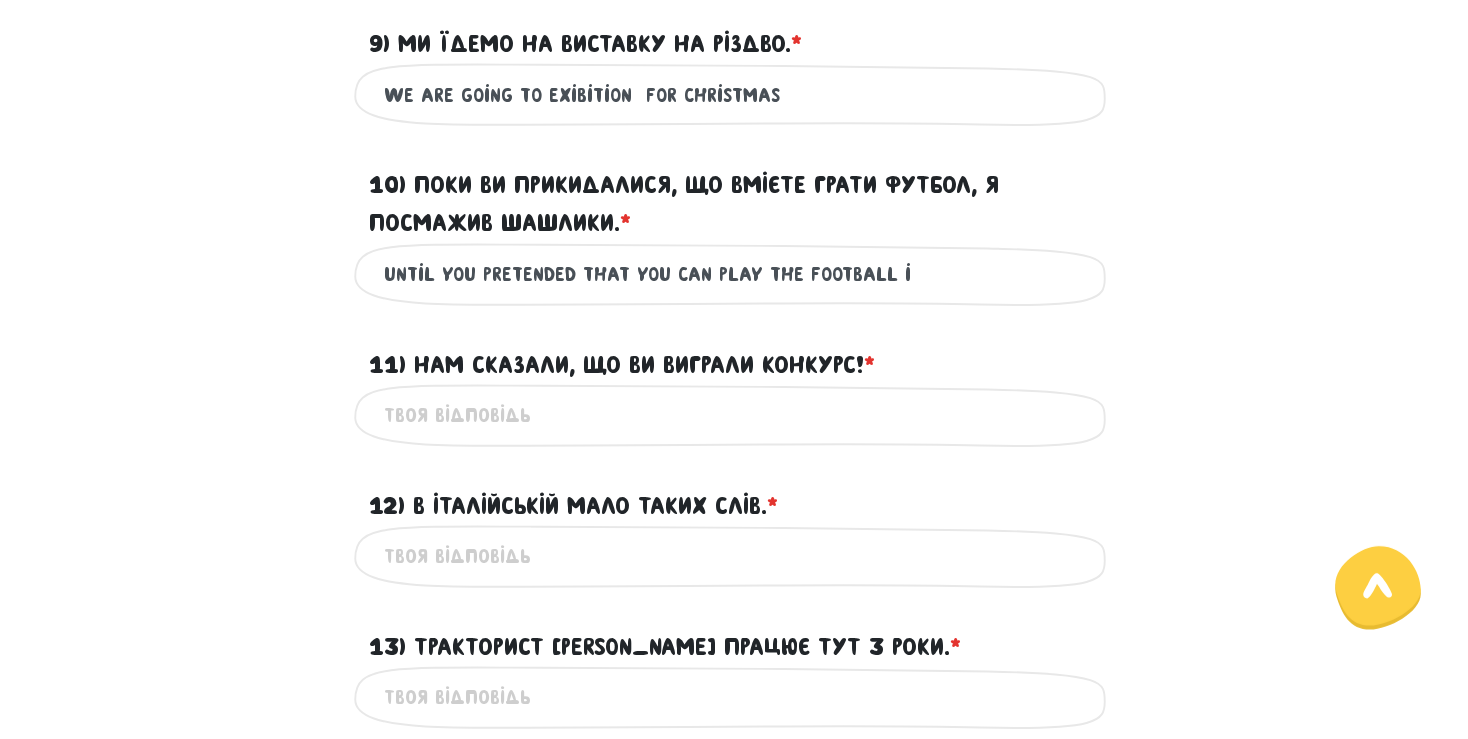 click on "until you pretended that you can play the football i" at bounding box center (734, 274) 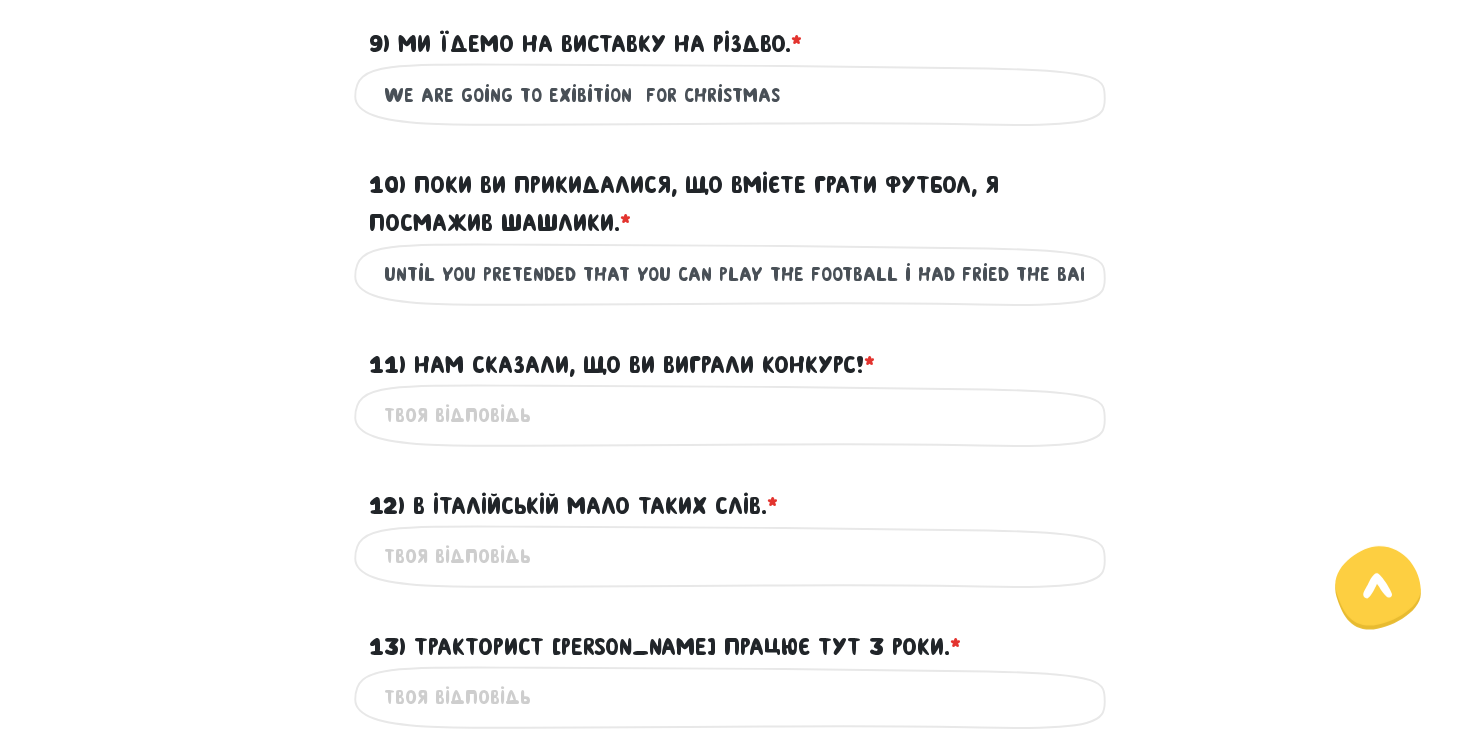 scroll, scrollTop: 0, scrollLeft: 1, axis: horizontal 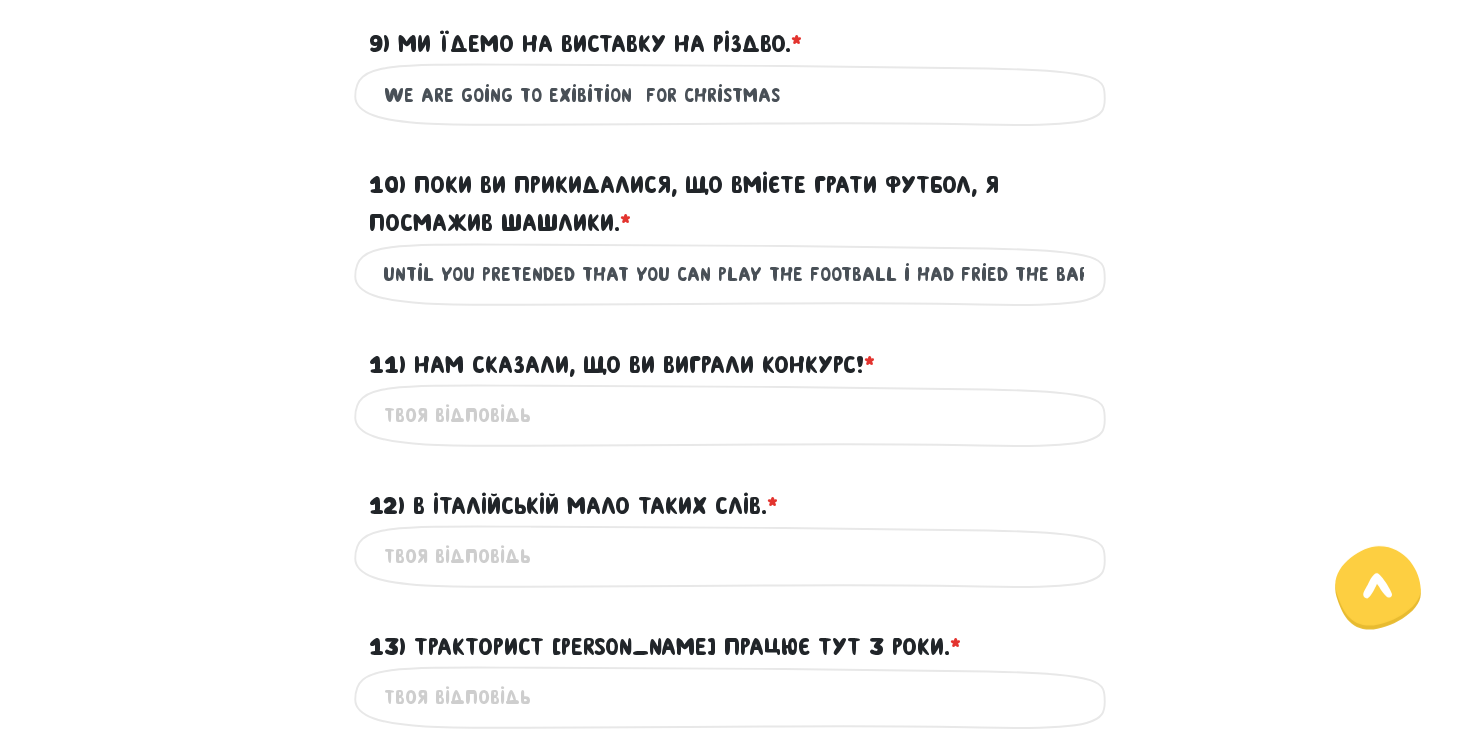 click on "10) Поки ви прикидалися, що вмієте грати футбол, я посмажив шашлики. *
?" at bounding box center (734, 204) 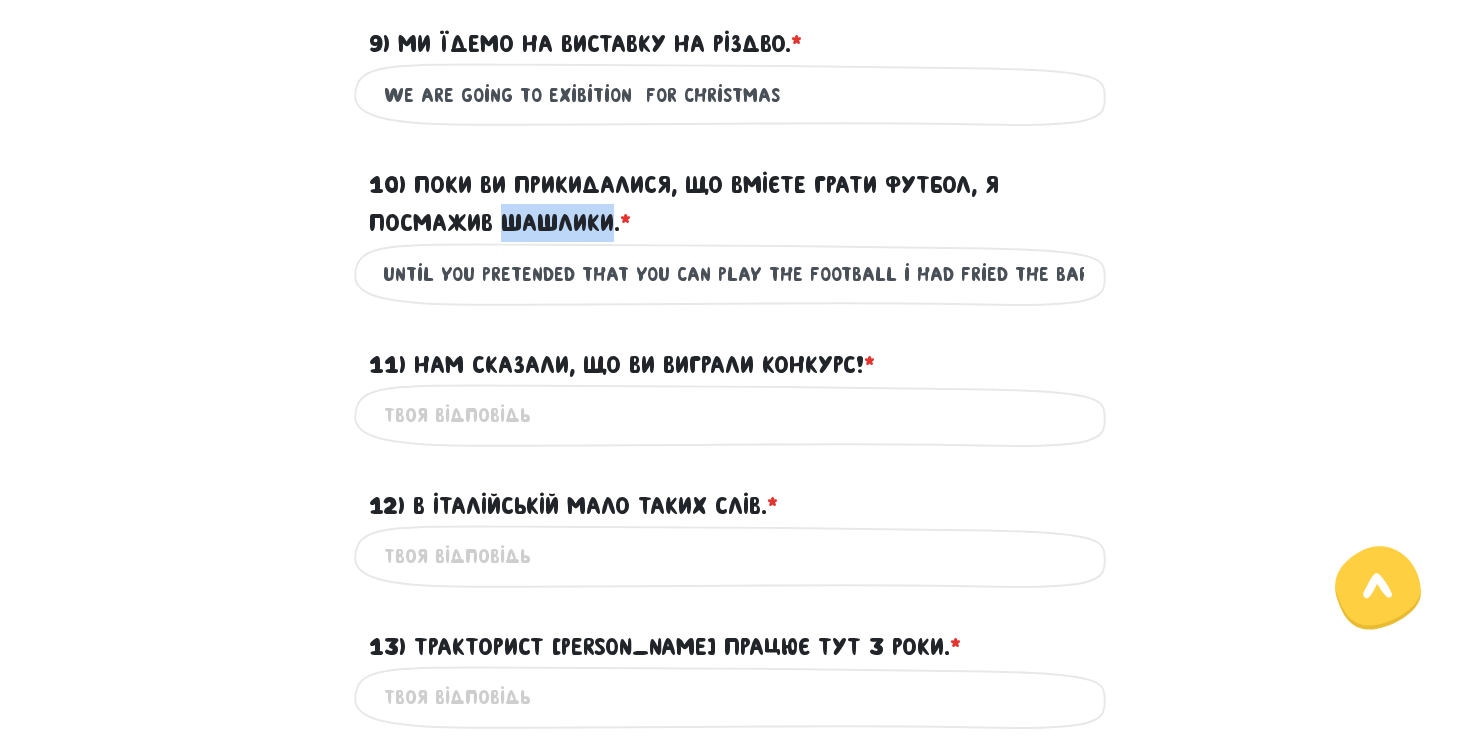 click on "10) Поки ви прикидалися, що вмієте грати футбол, я посмажив шашлики. *
?" at bounding box center (734, 204) 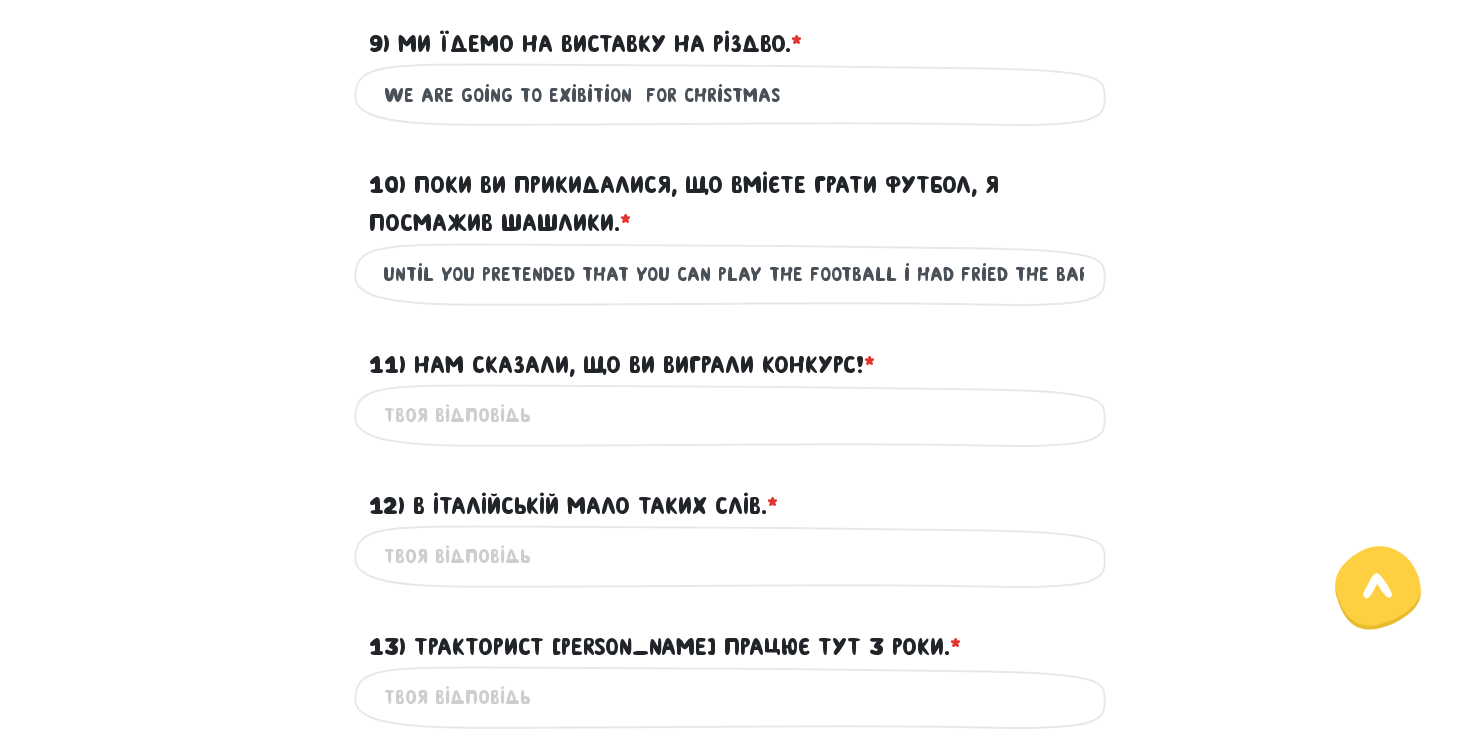 click on "until you pretended that you can play the football i had fried the barbe" at bounding box center (734, 274) 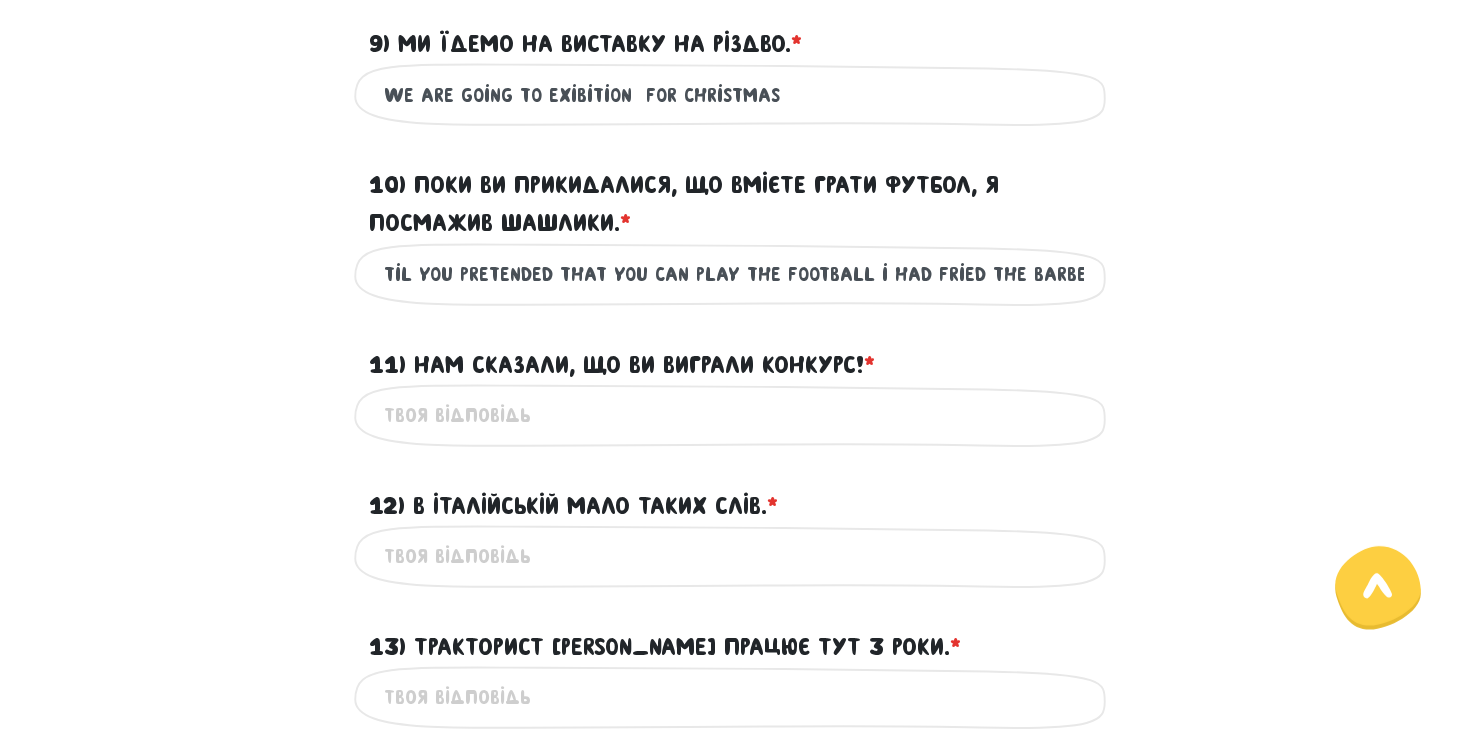 scroll, scrollTop: 0, scrollLeft: 33, axis: horizontal 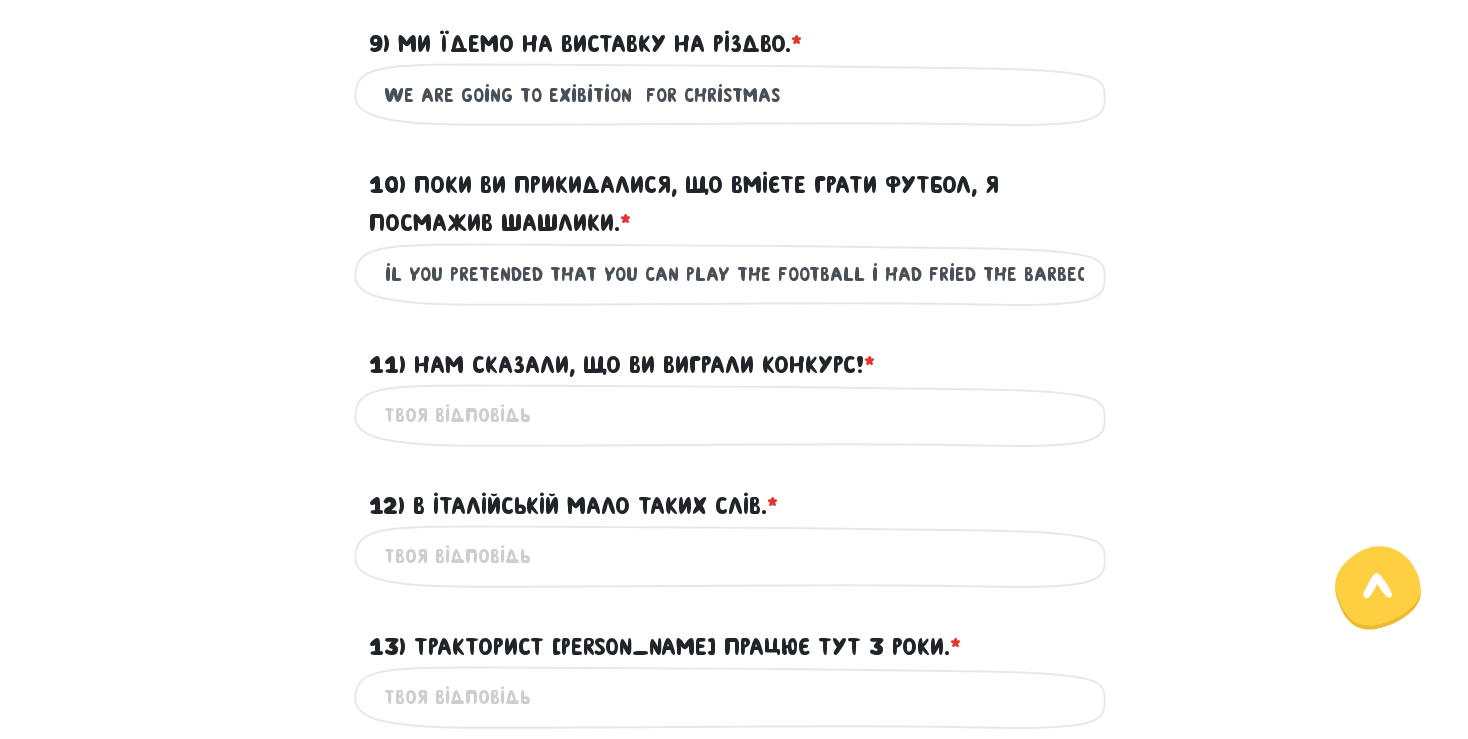 click on "until you pretended that you can play the football i had fried the barbecue" at bounding box center (734, 274) 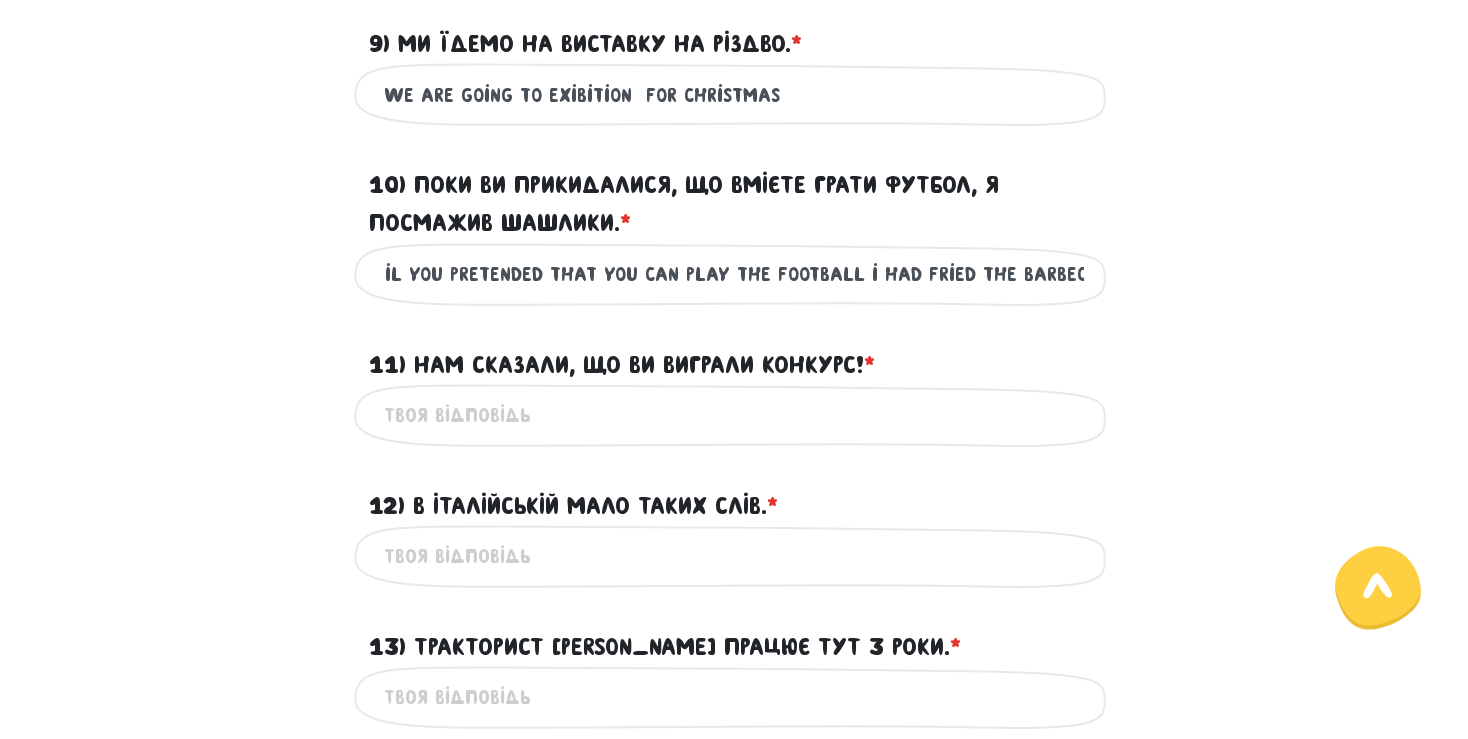 scroll, scrollTop: 0, scrollLeft: 0, axis: both 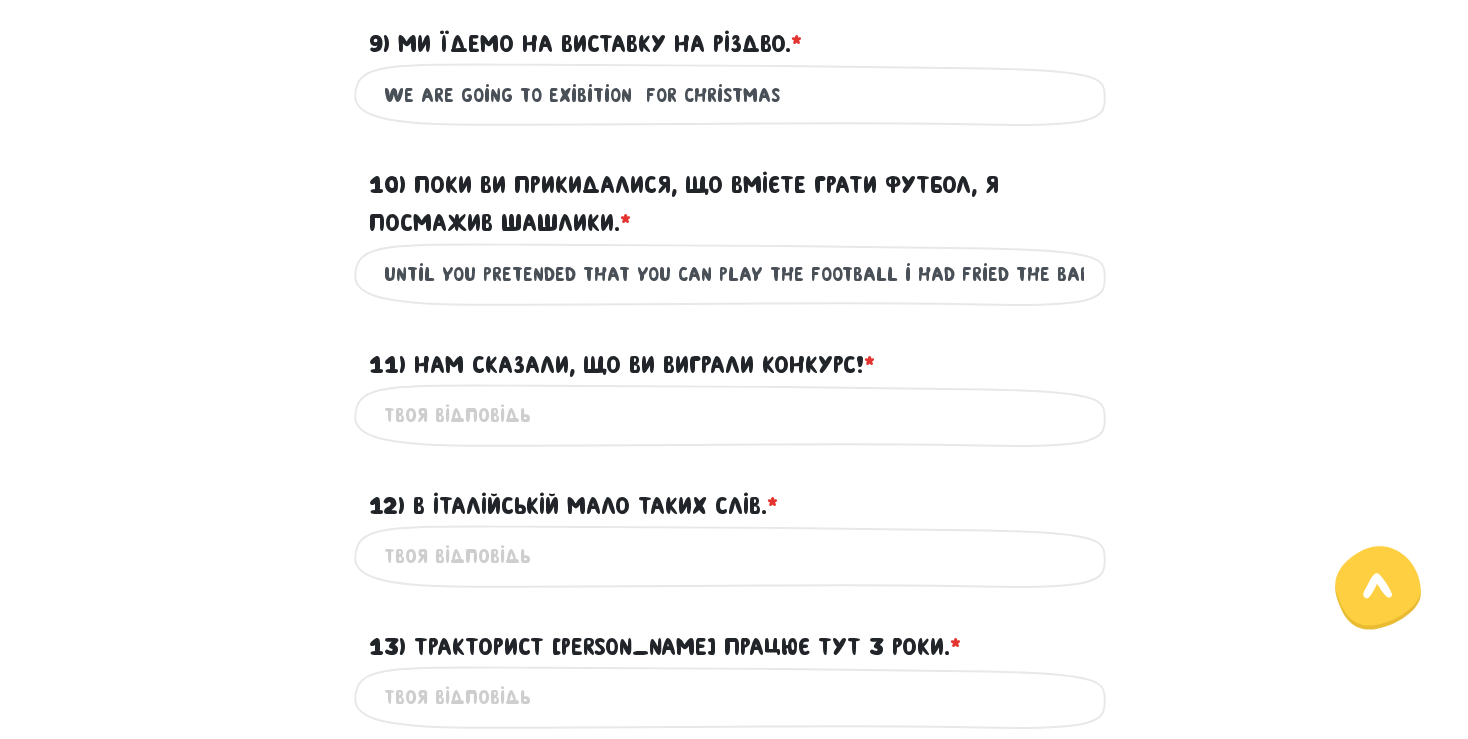 type on "until you pretended that you can play the football i had fried the barbecue" 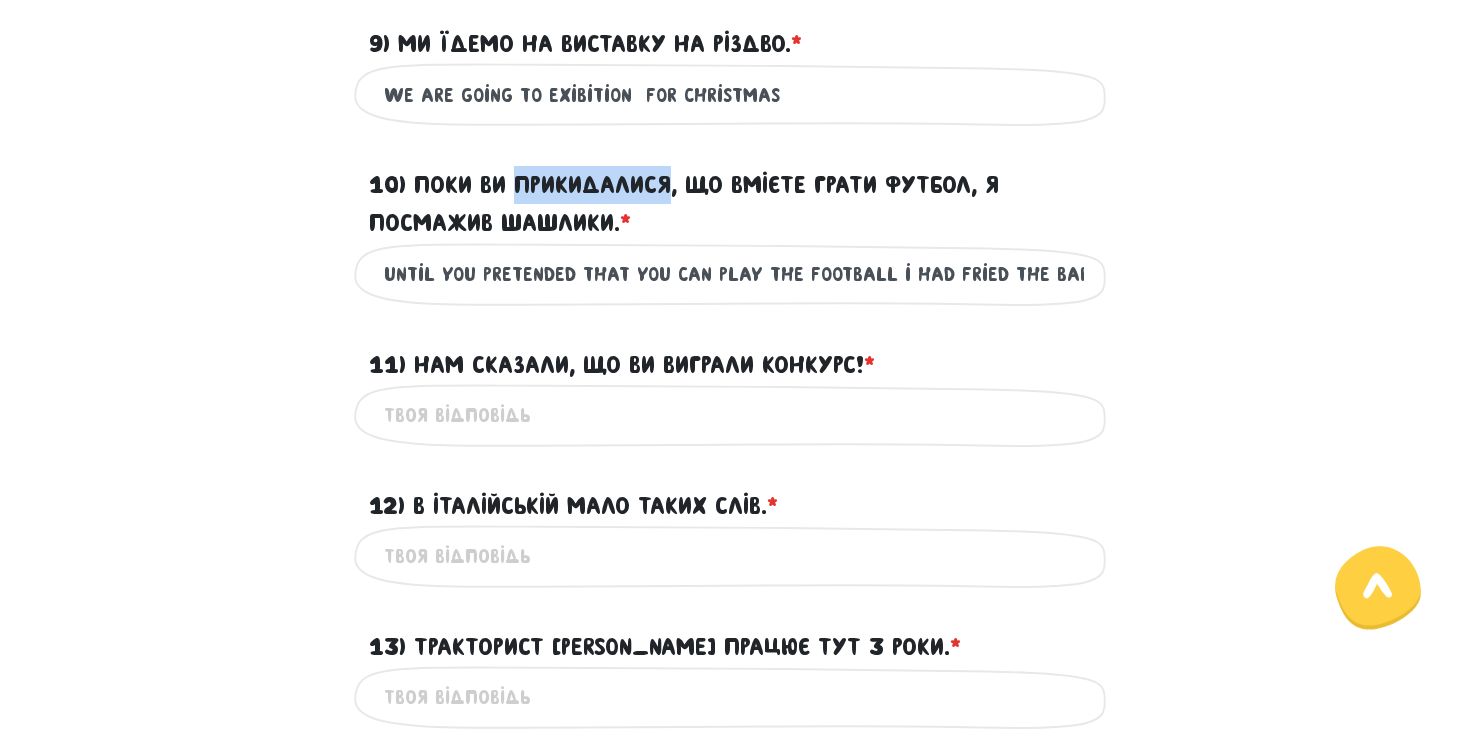 scroll, scrollTop: 0, scrollLeft: 33, axis: horizontal 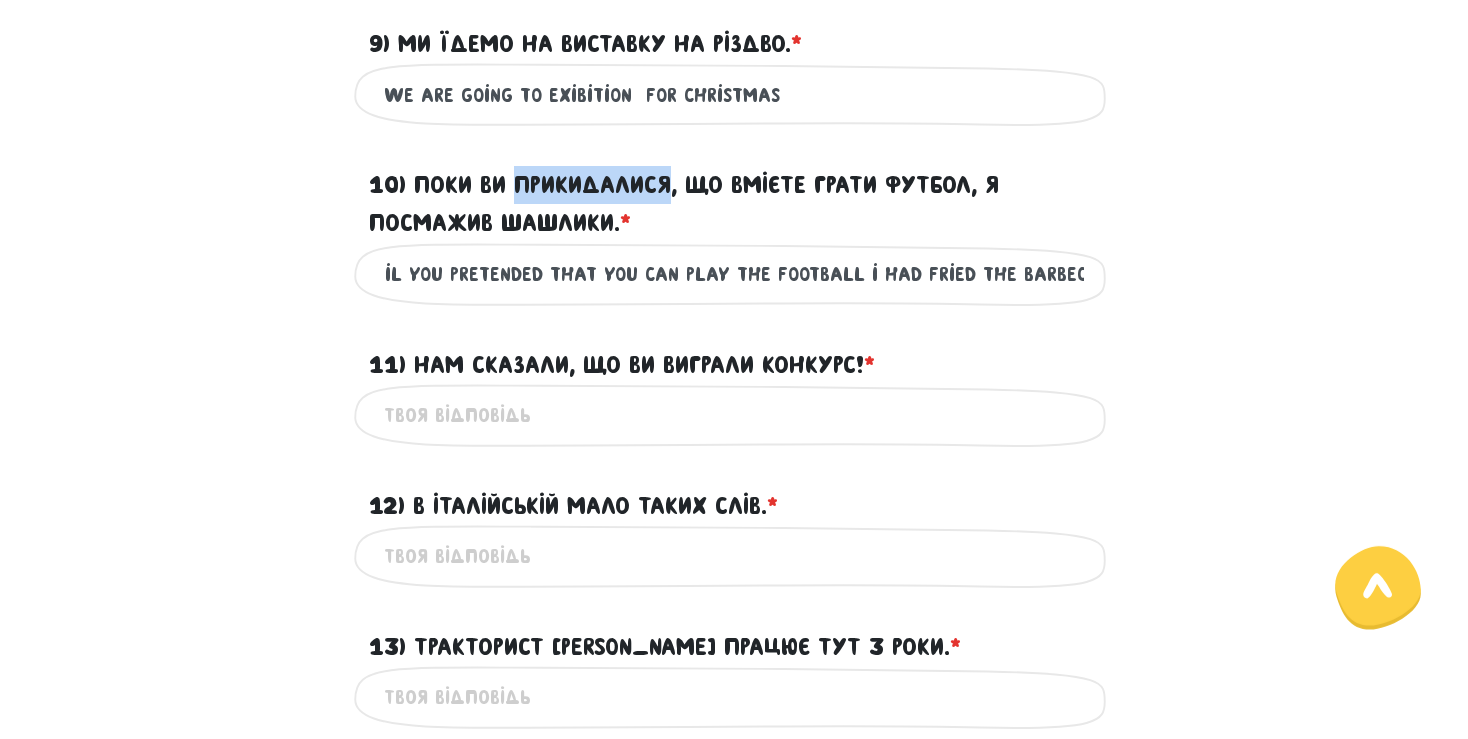 click on "10) Поки ви прикидалися, що вмієте грати футбол, я посмажив шашлики. *
?" at bounding box center [734, 204] 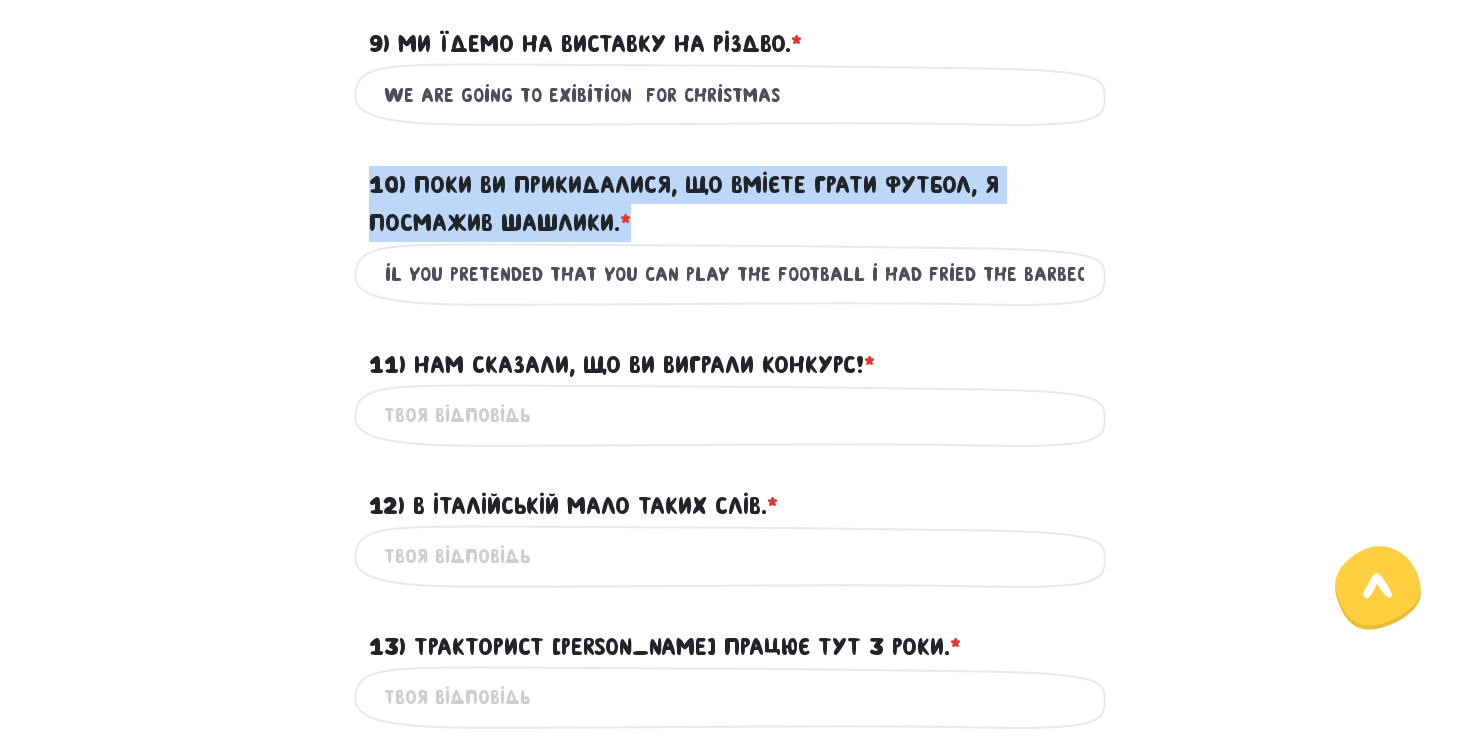 click on "10) Поки ви прикидалися, що вмієте грати футбол, я посмажив шашлики. *
?" at bounding box center [734, 204] 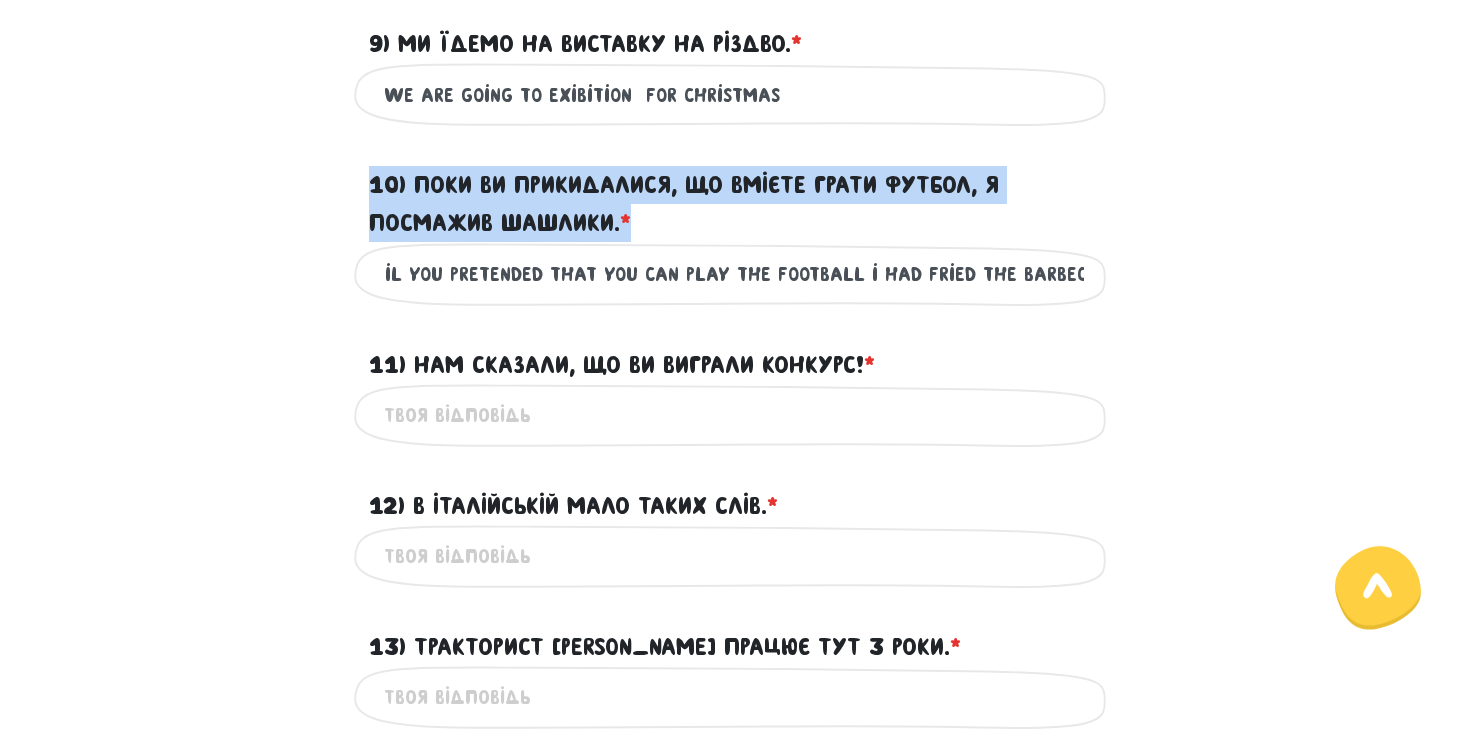 click on "10) Поки ви прикидалися, що вмієте грати футбол, я посмажив шашлики. *
?" at bounding box center (734, 192) 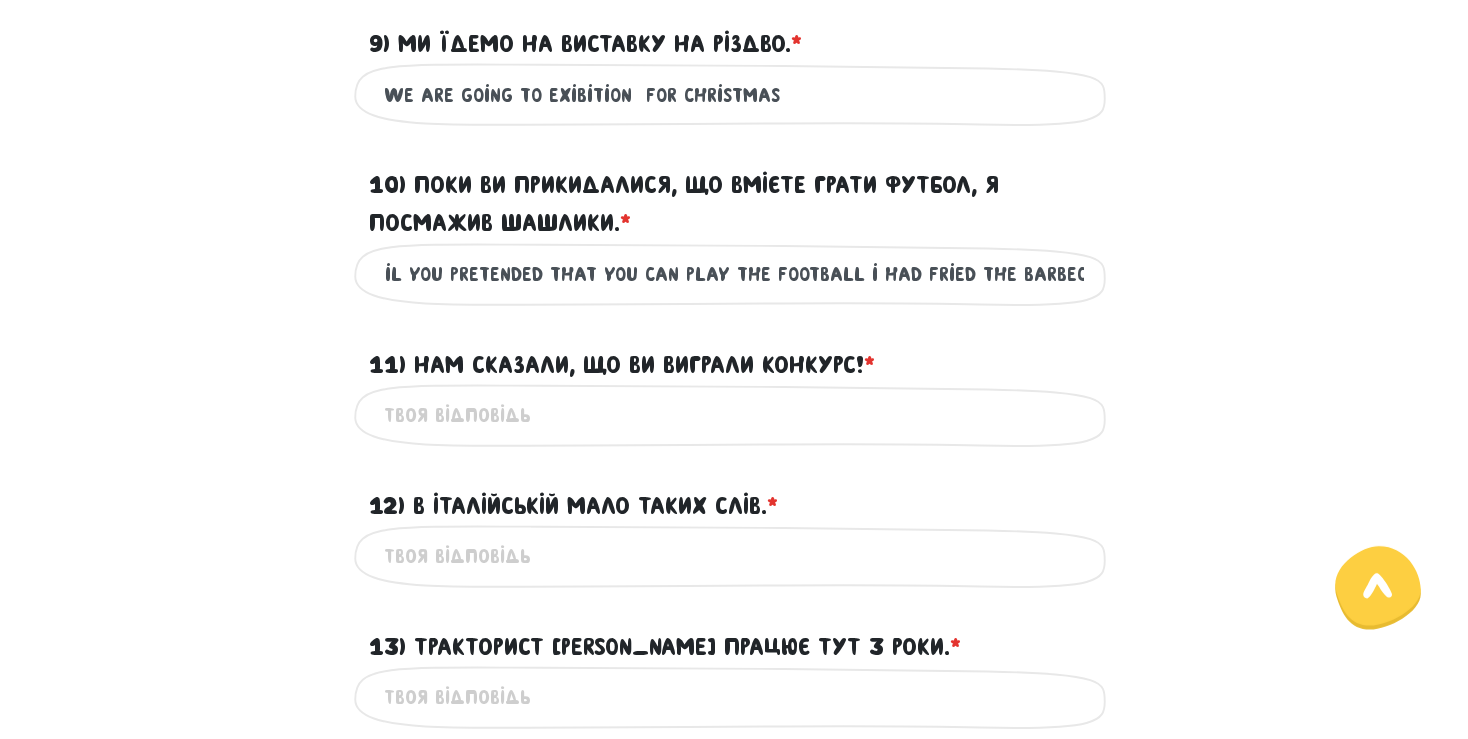 click on "13) Тракторист [PERSON_NAME] працює тут 3 роки. *
?" at bounding box center [734, 697] 